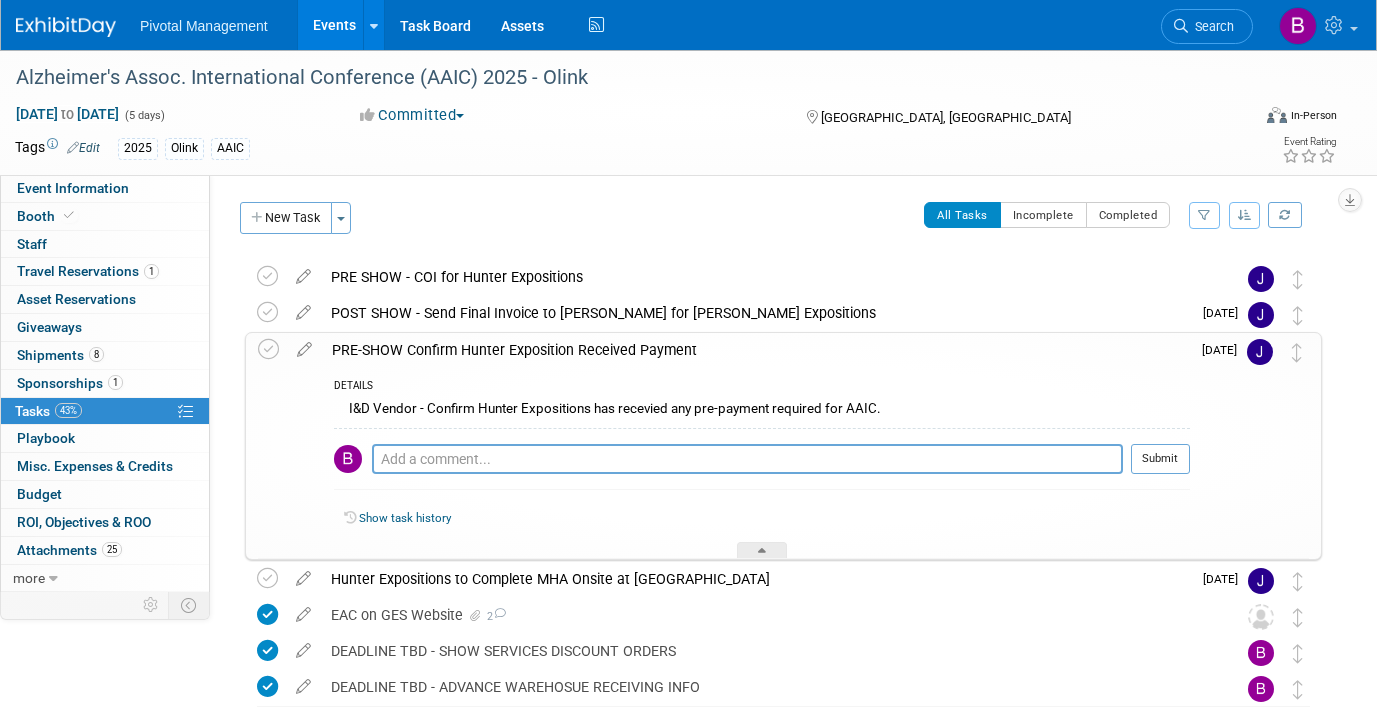 scroll, scrollTop: 102, scrollLeft: 0, axis: vertical 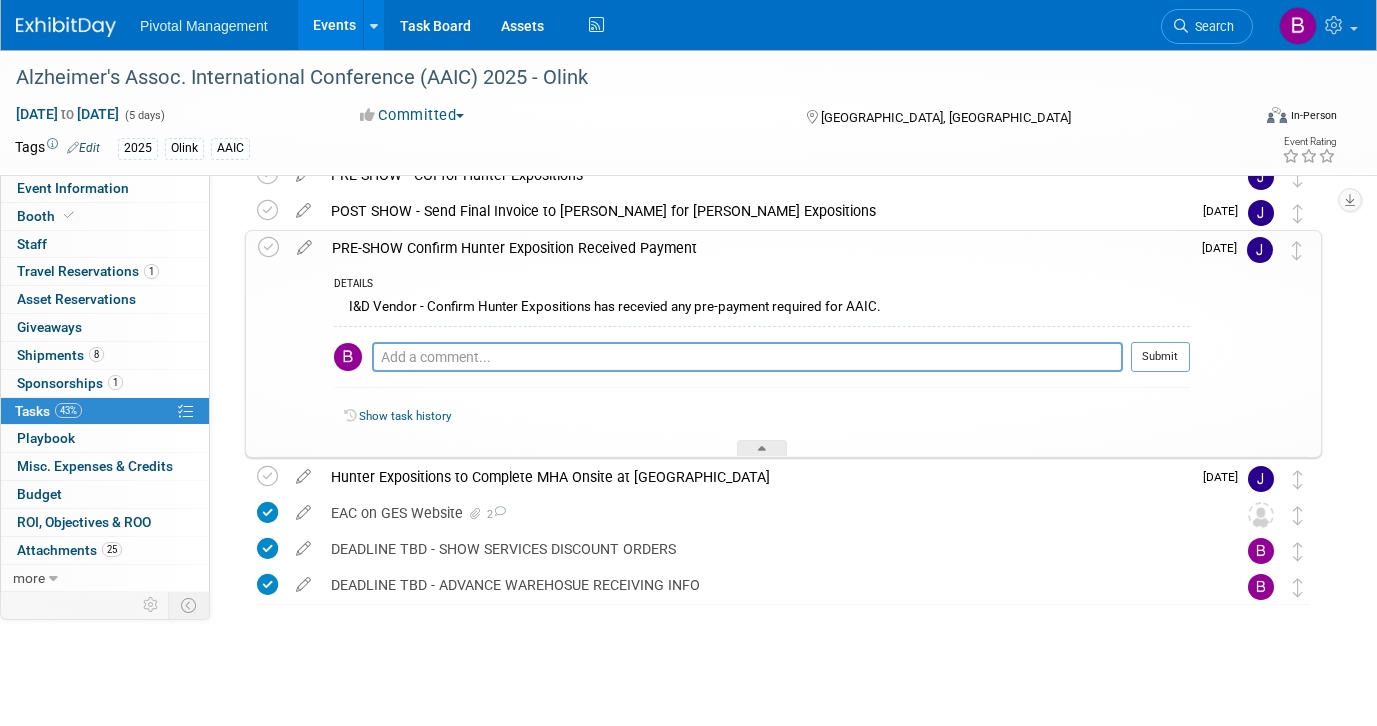 click on "Alzheimer's Assoc. International Conference (AAIC) 2025 - Olink
Toronto, Canada
Jul 27, 2025   to   Jul 31, 2025
(Going)
PRE SHOW - COI for Hunter Expositions
DETAILS
We will need a COI from Hunter Expositions. I emailed them the details on 7/9
Pro tip: Press Ctrl-Enter to submit comment.
Submit
Show task history
POST SHOW - Send Final Invoice to Natalia for Hunter Expositions
Pro tip: Press Ctrl-Enter to submit comment.
Submit
Show task history
Jul 31
DETAILS" at bounding box center [773, 419] 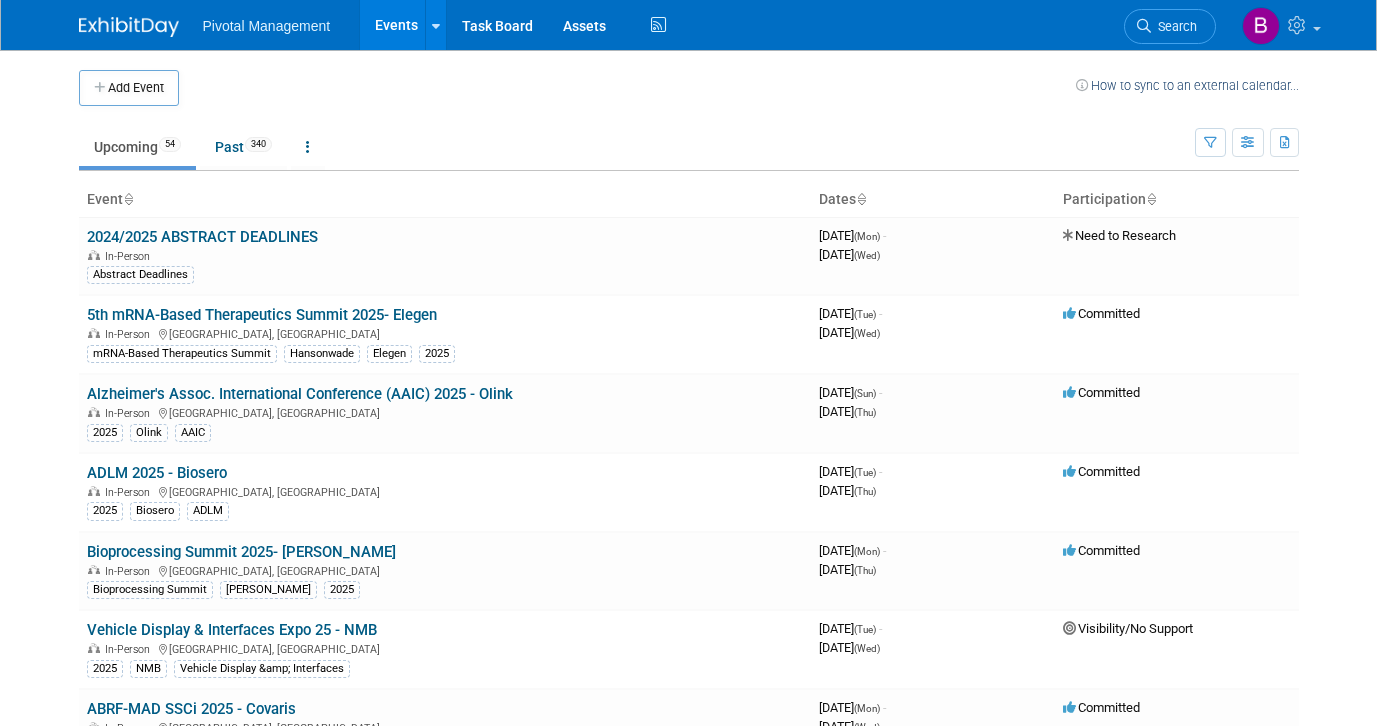 scroll, scrollTop: 0, scrollLeft: 0, axis: both 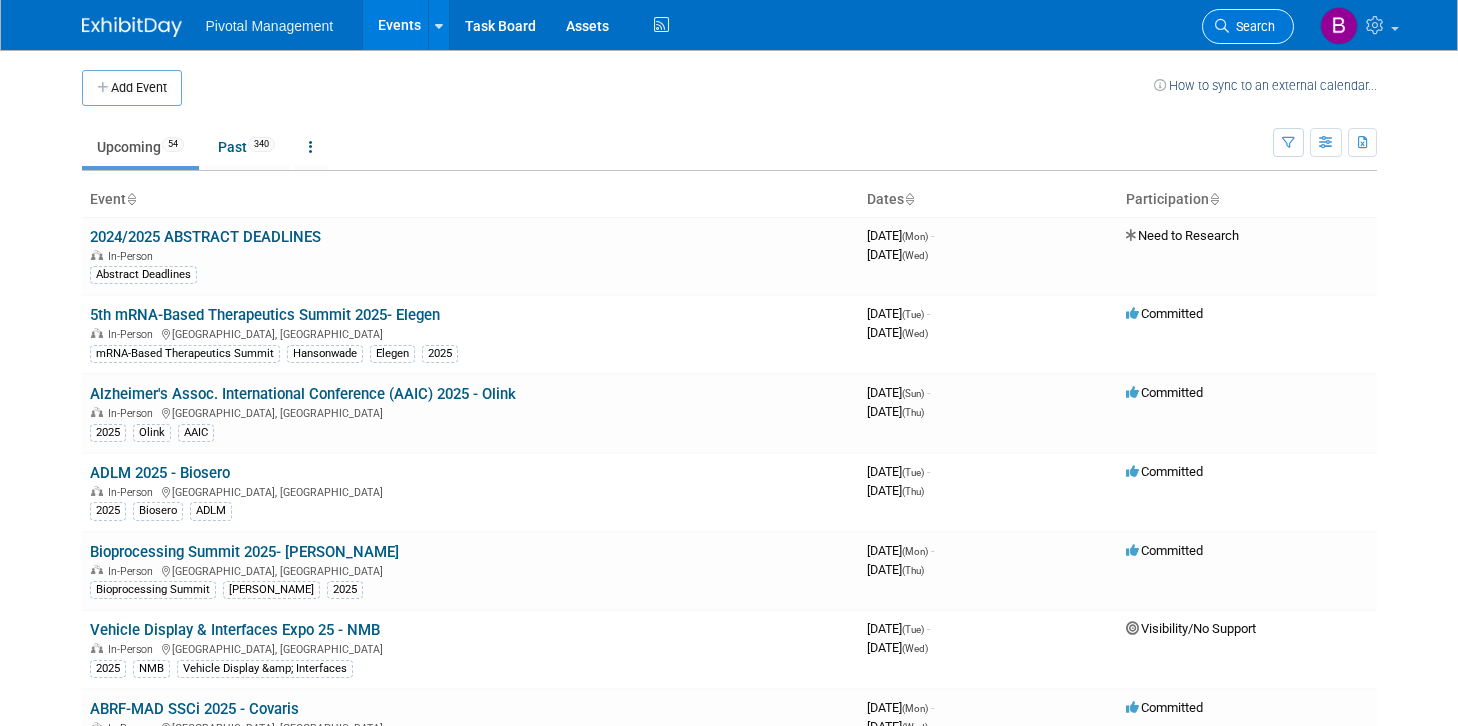 click on "Search" at bounding box center [1252, 26] 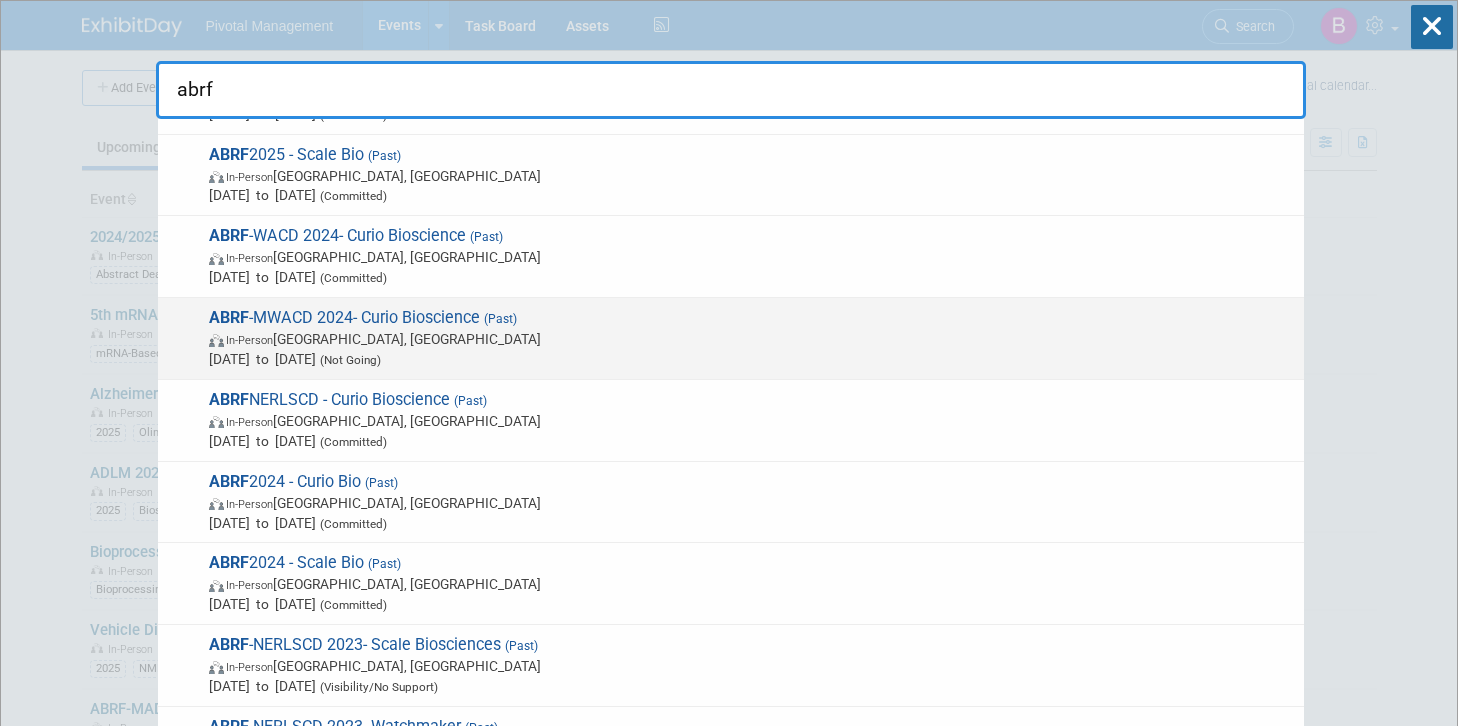 scroll, scrollTop: 926, scrollLeft: 0, axis: vertical 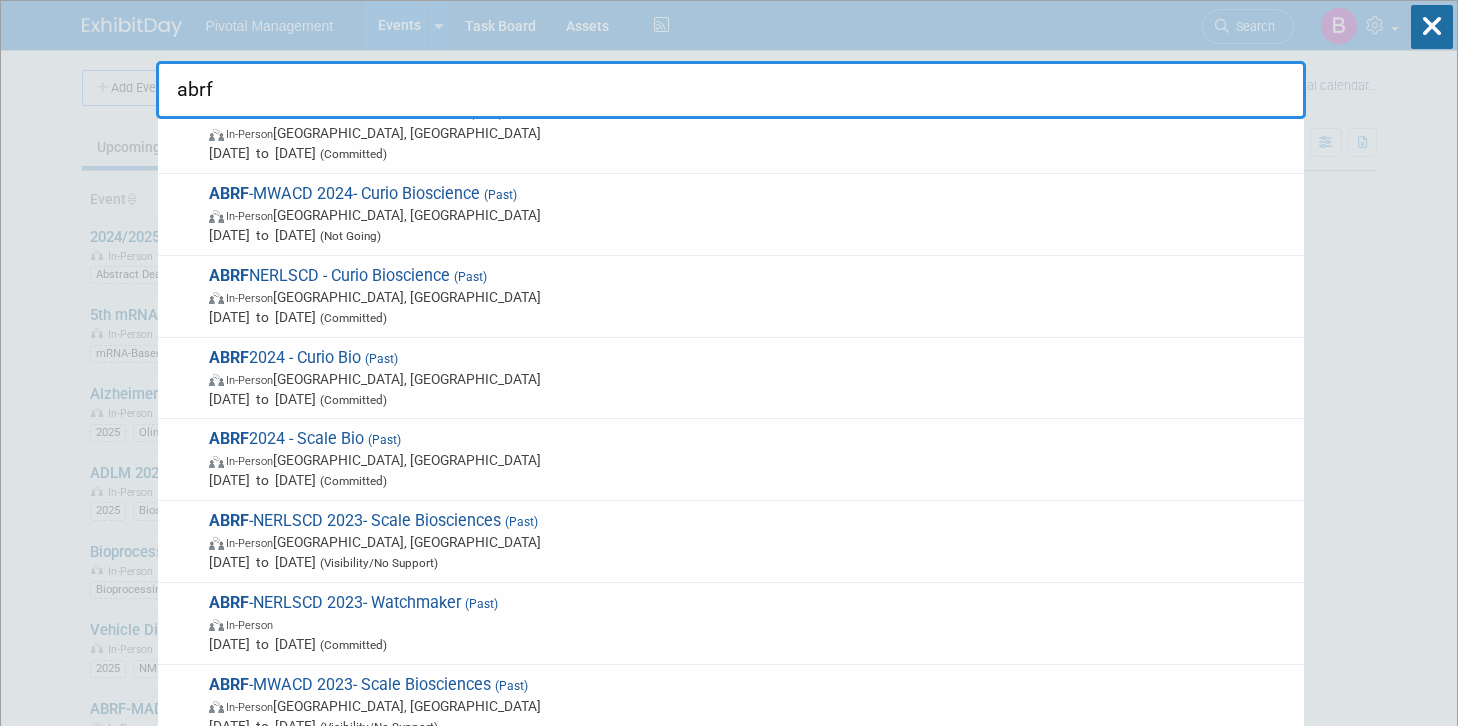 click on "abrf" at bounding box center [731, 90] 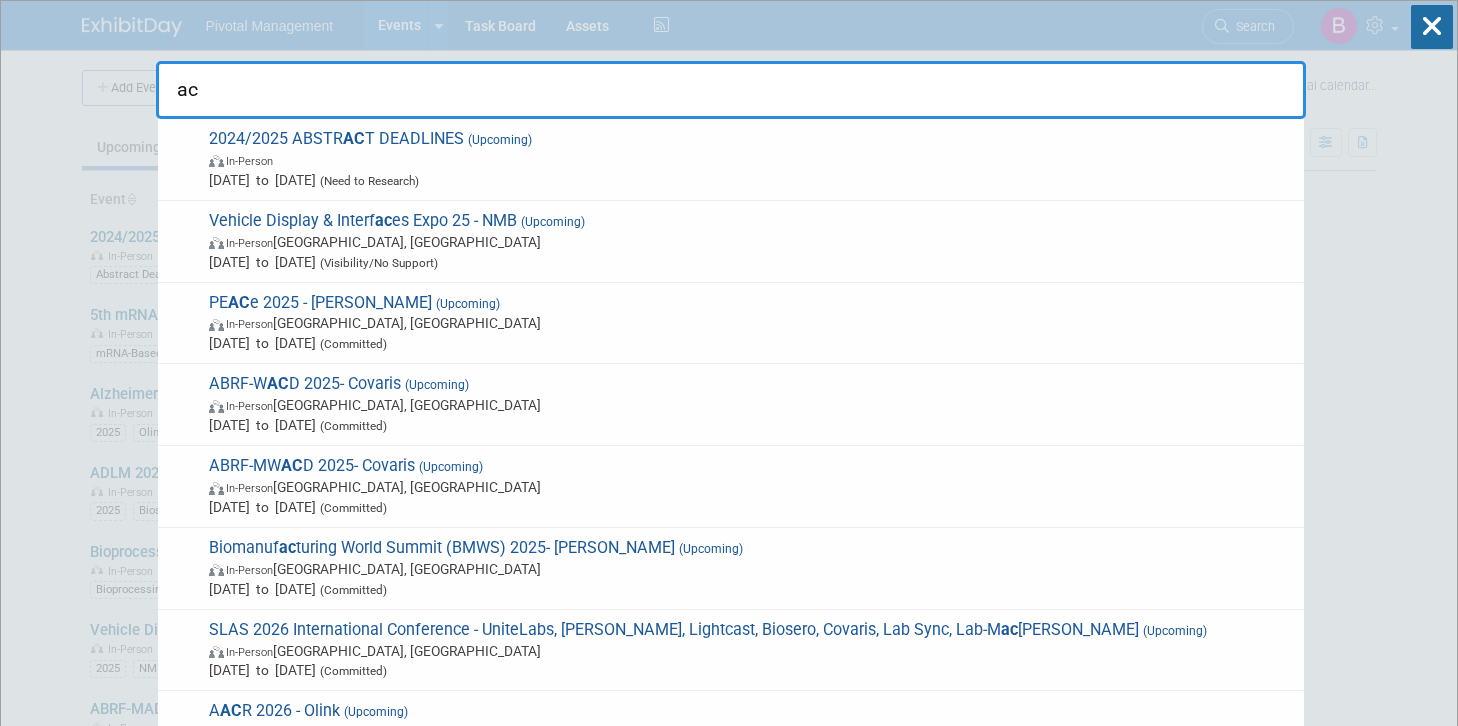 type on "a" 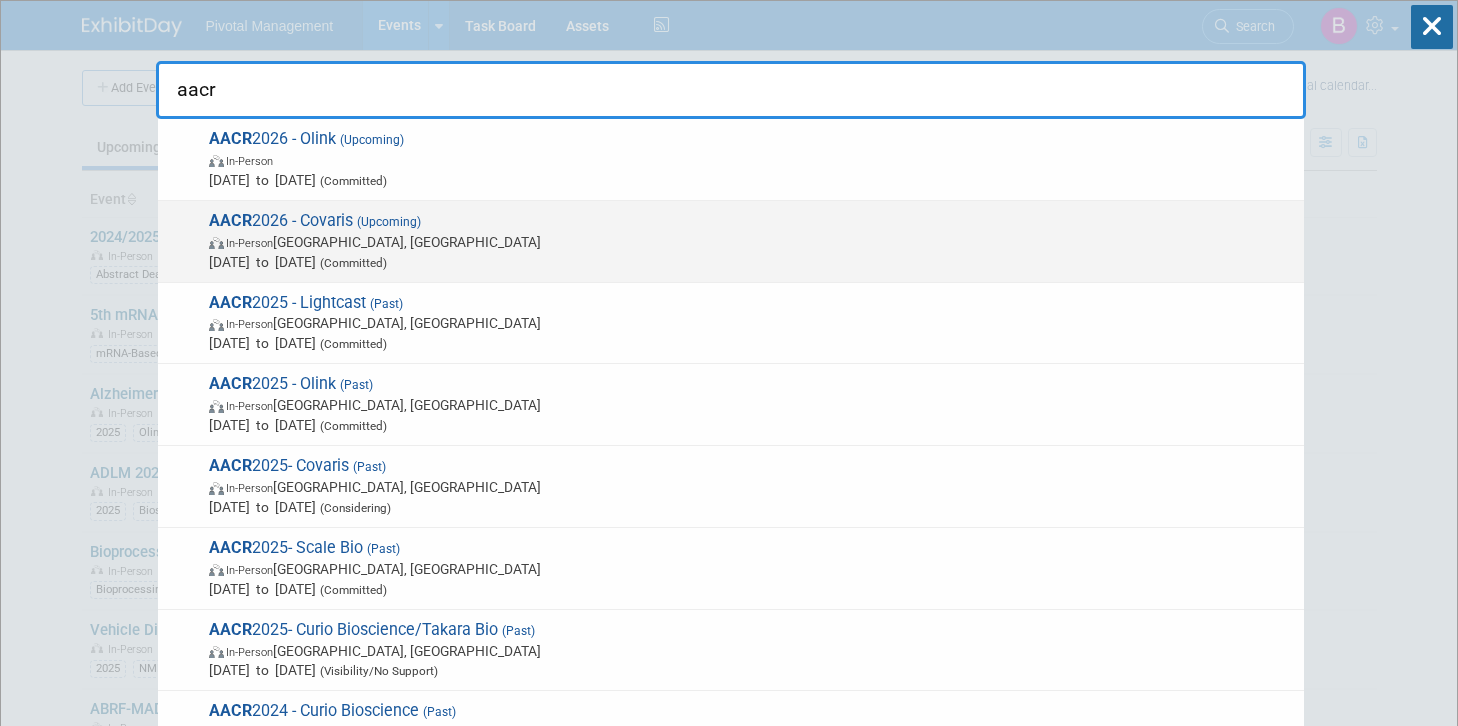 type on "aacr" 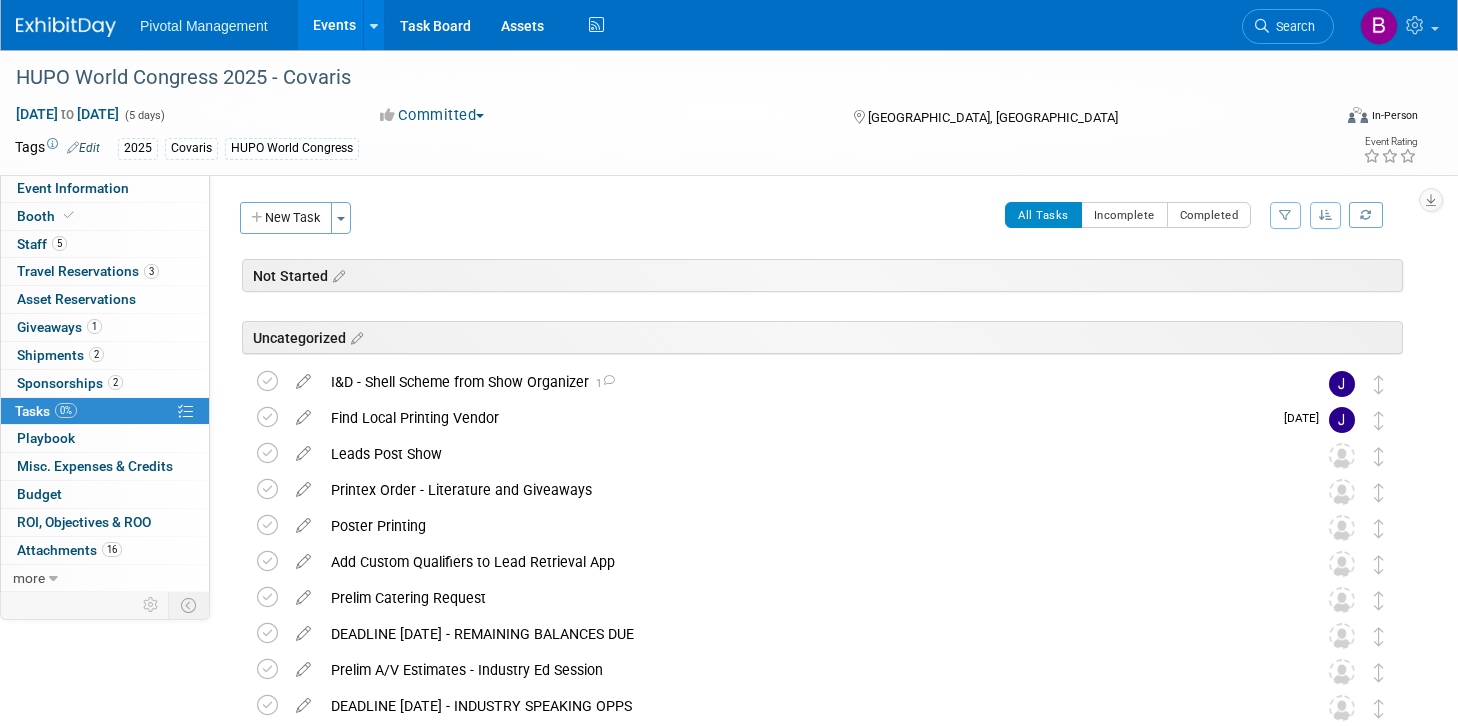 scroll, scrollTop: 0, scrollLeft: 0, axis: both 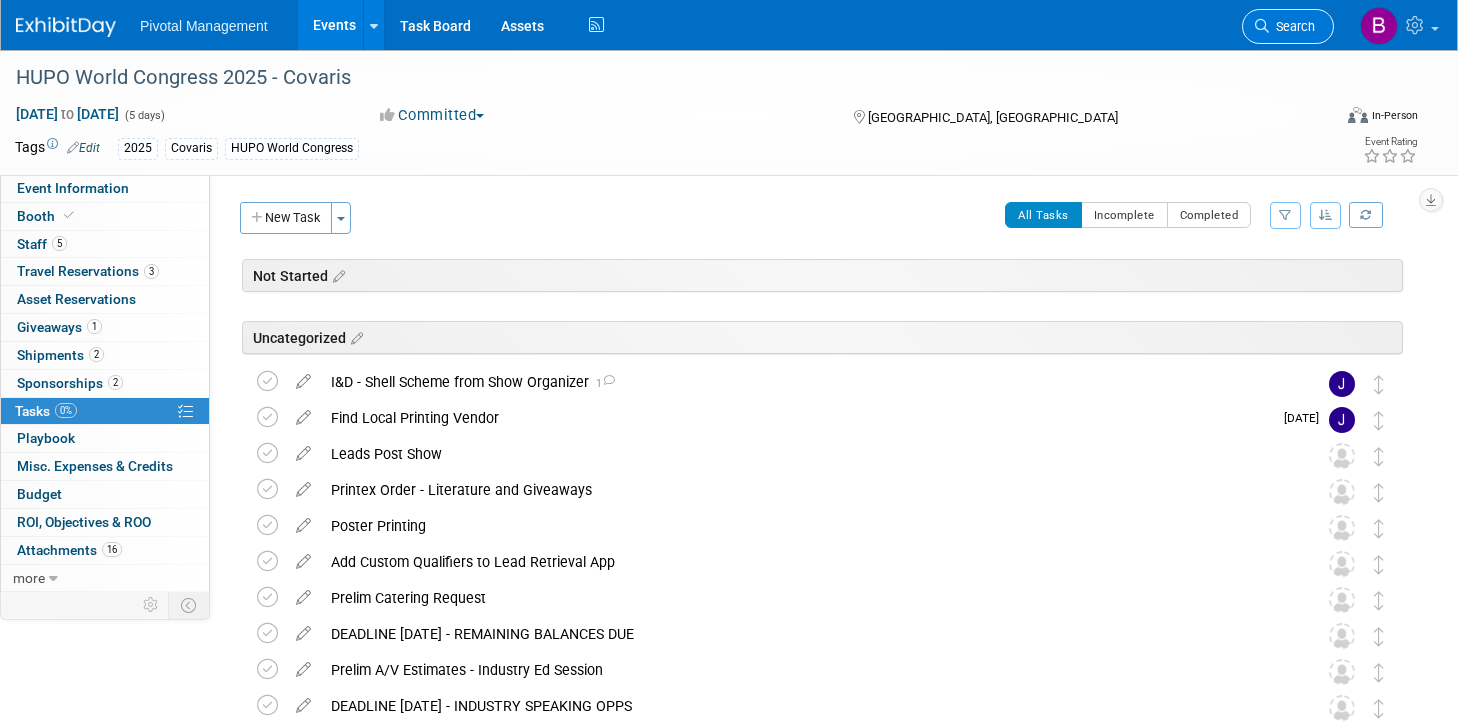 click on "Search" at bounding box center (1292, 26) 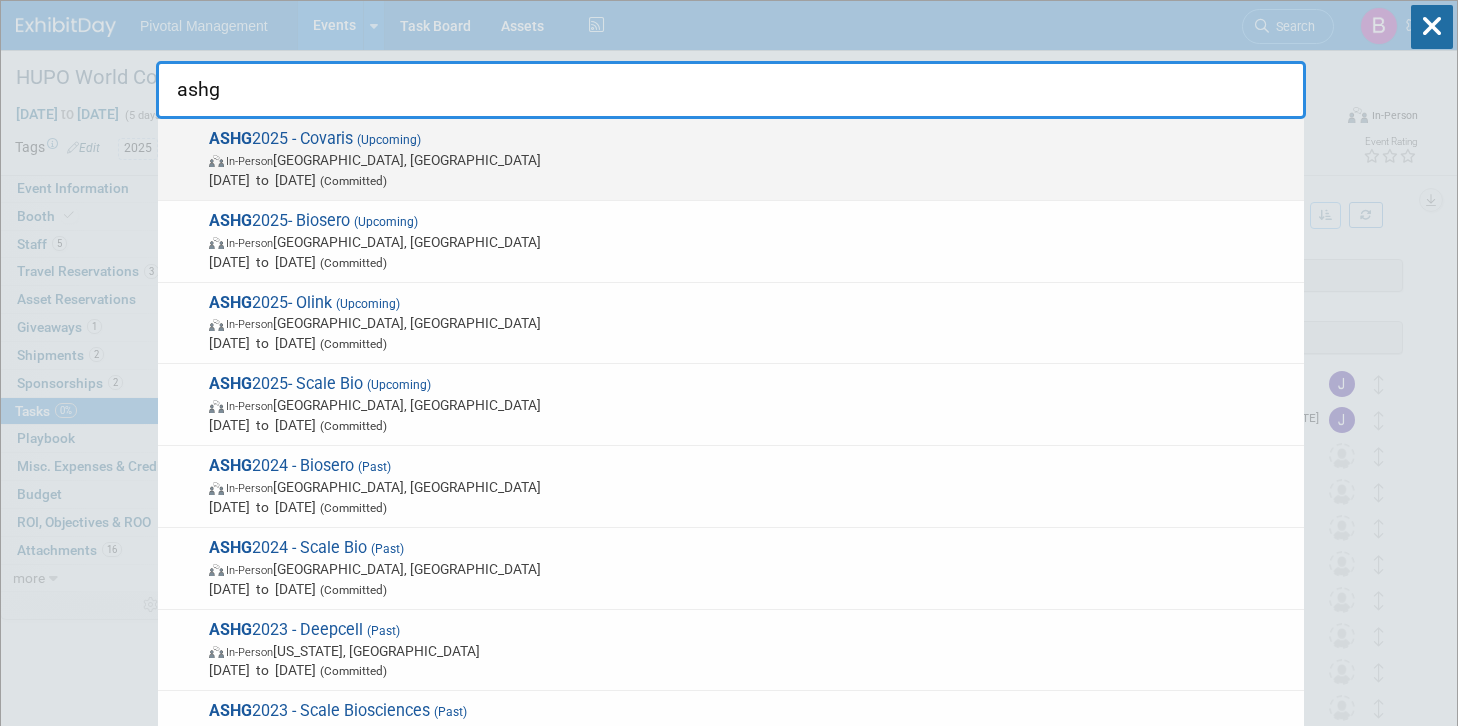 type on "ashg" 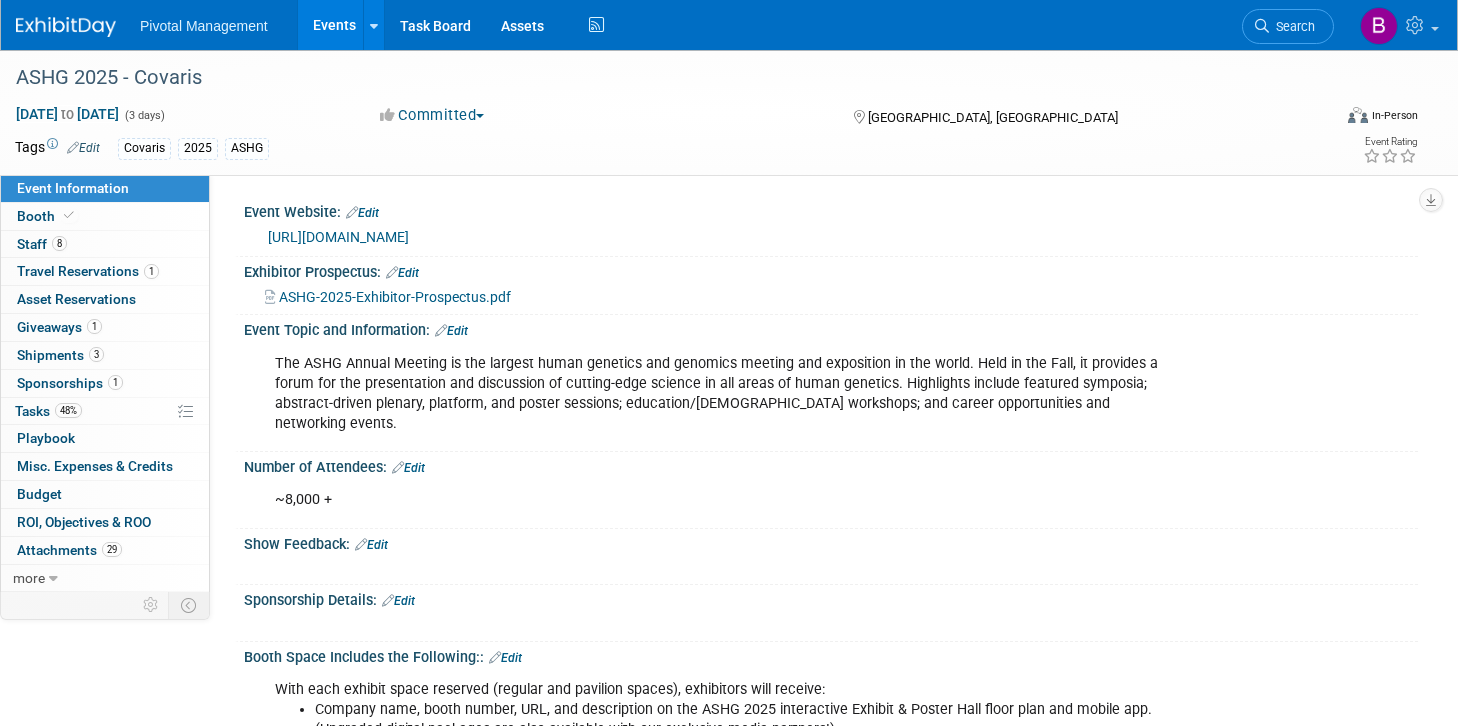 scroll, scrollTop: 0, scrollLeft: 0, axis: both 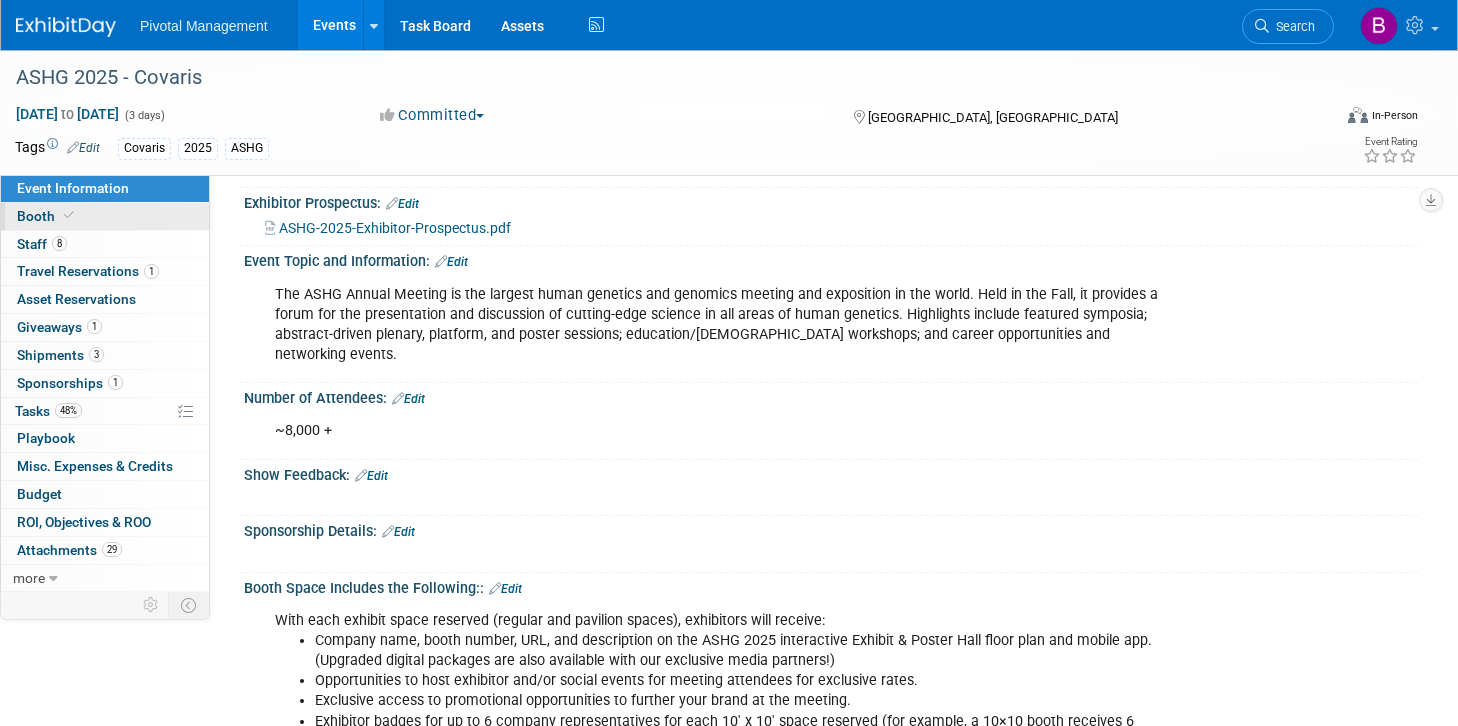 click on "Booth" at bounding box center (105, 216) 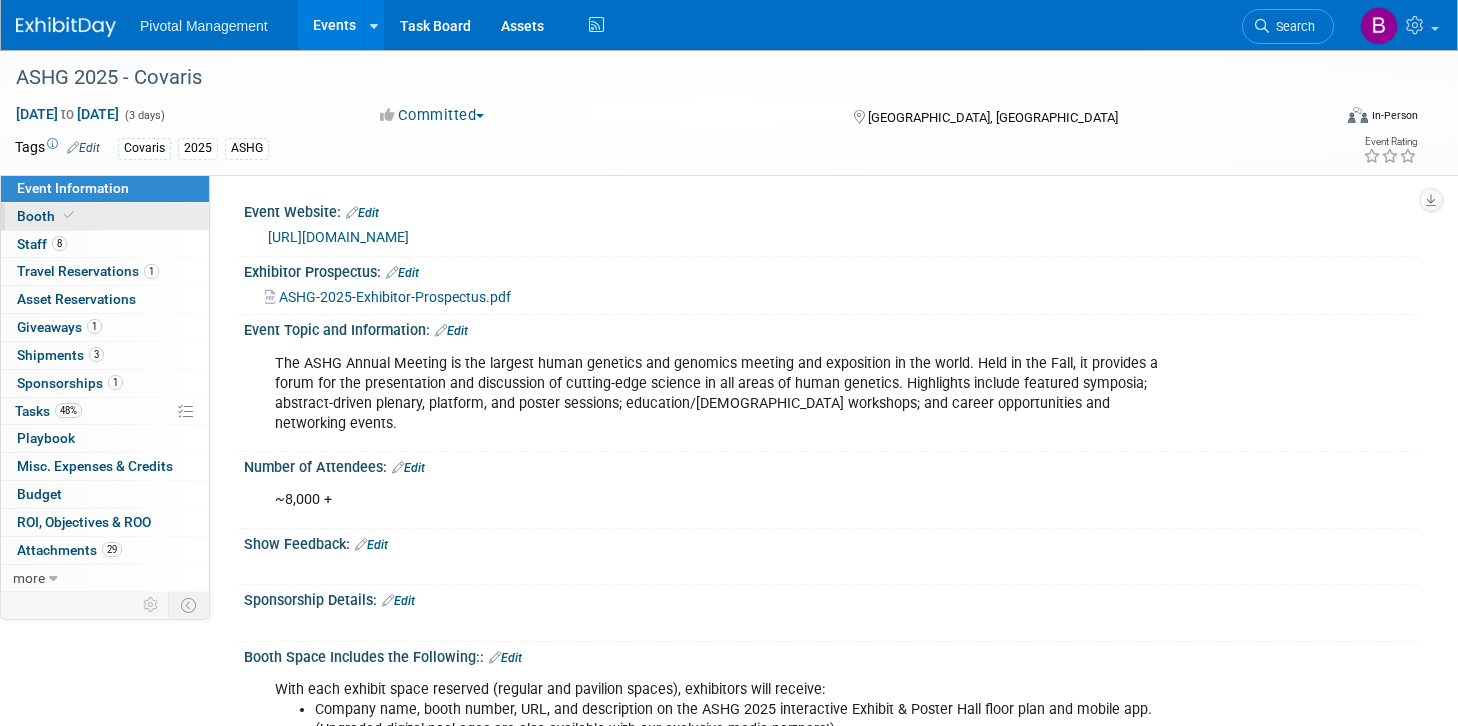 select on "No" 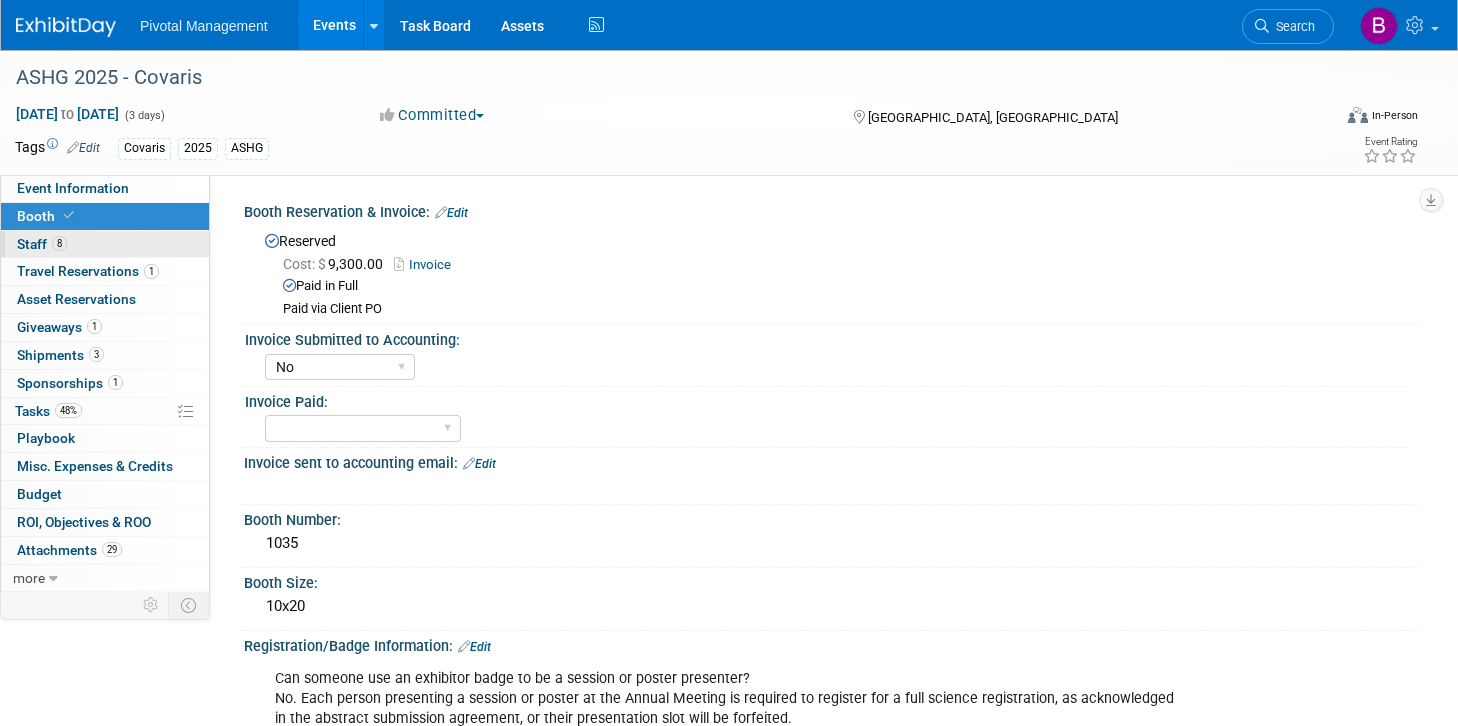 click on "8
Staff 8" at bounding box center (105, 244) 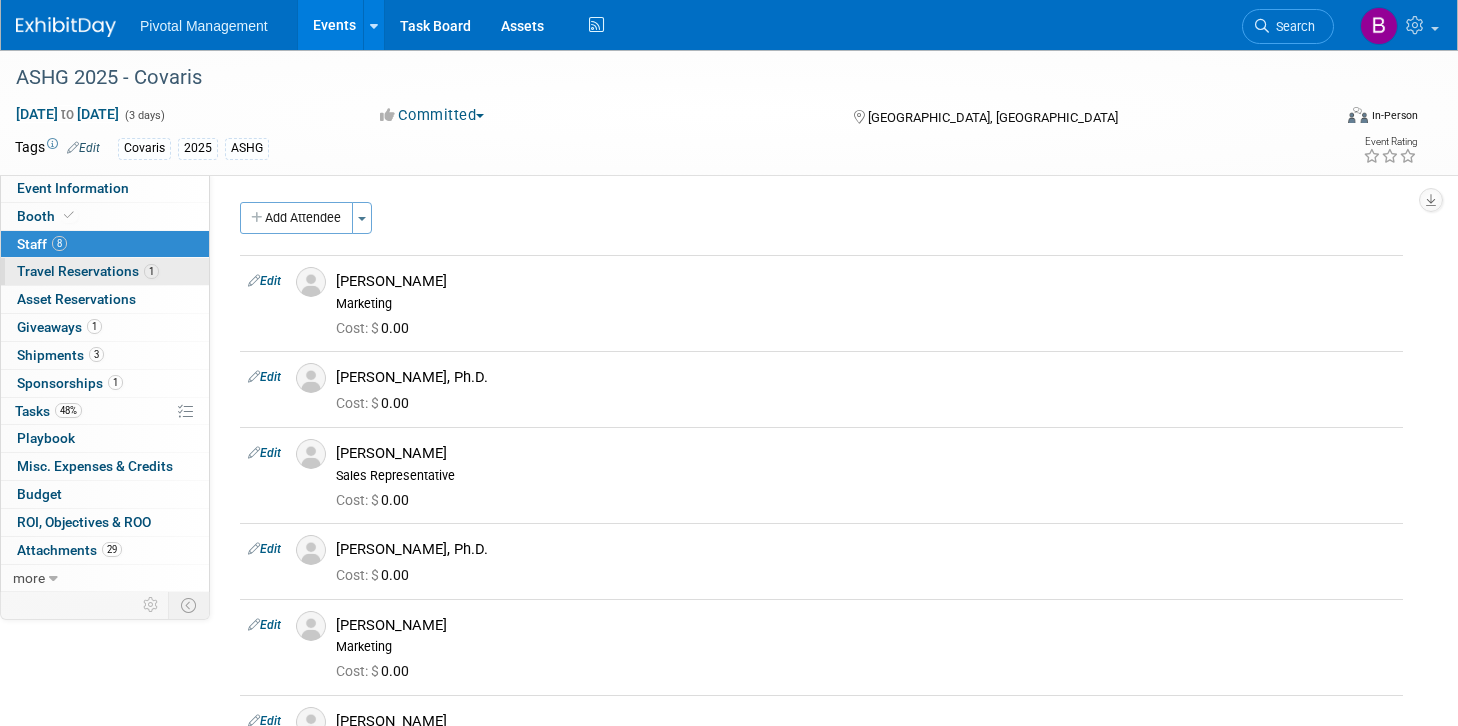 click on "Travel Reservations 1" at bounding box center [88, 271] 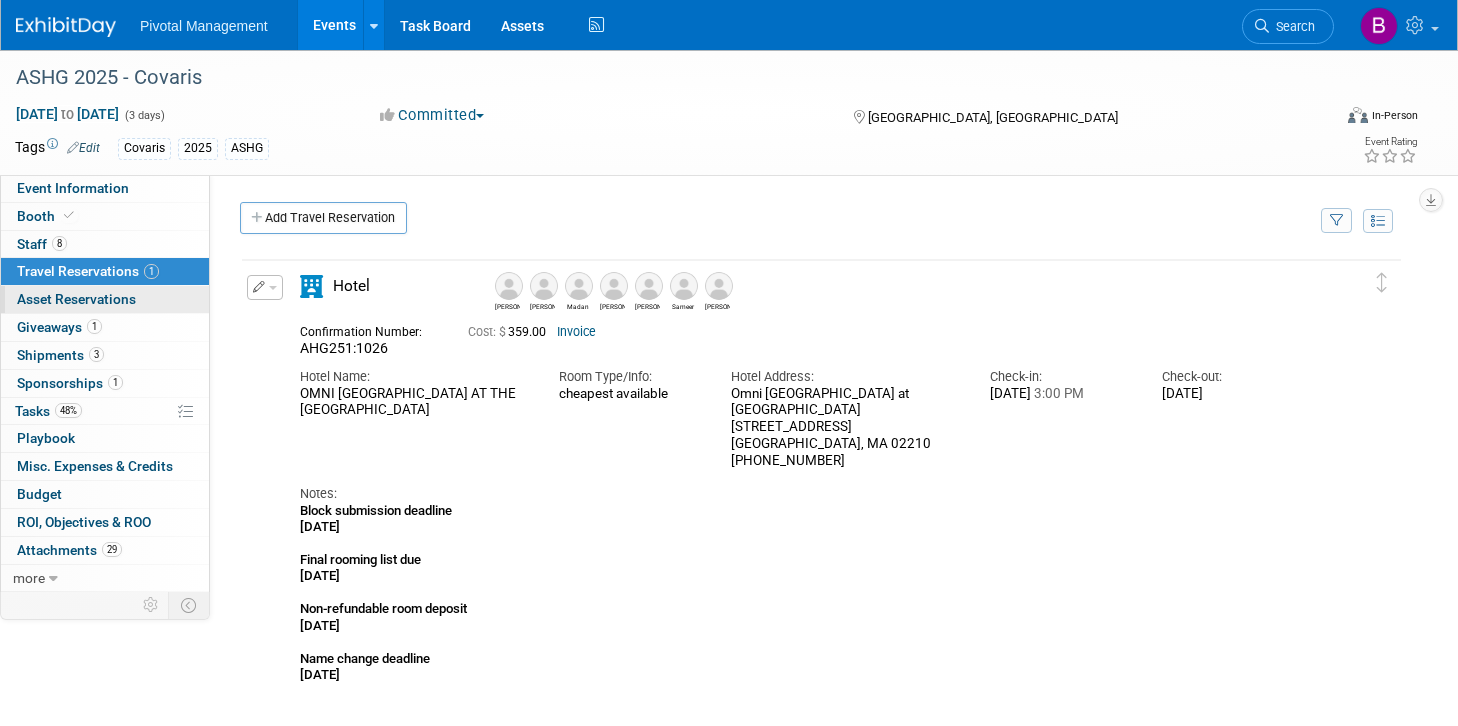 click on "0
Asset Reservations 0" at bounding box center (105, 299) 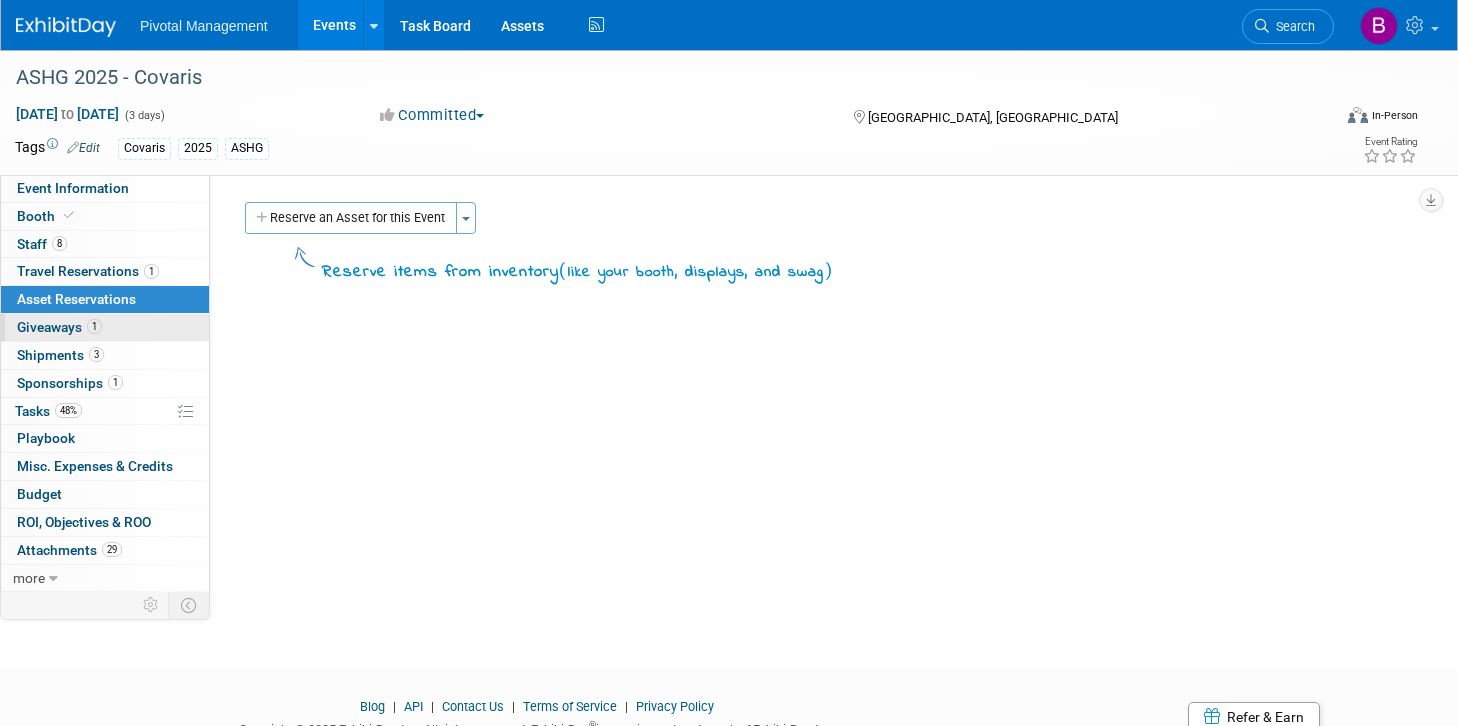 click on "1
Giveaways 1" at bounding box center [105, 327] 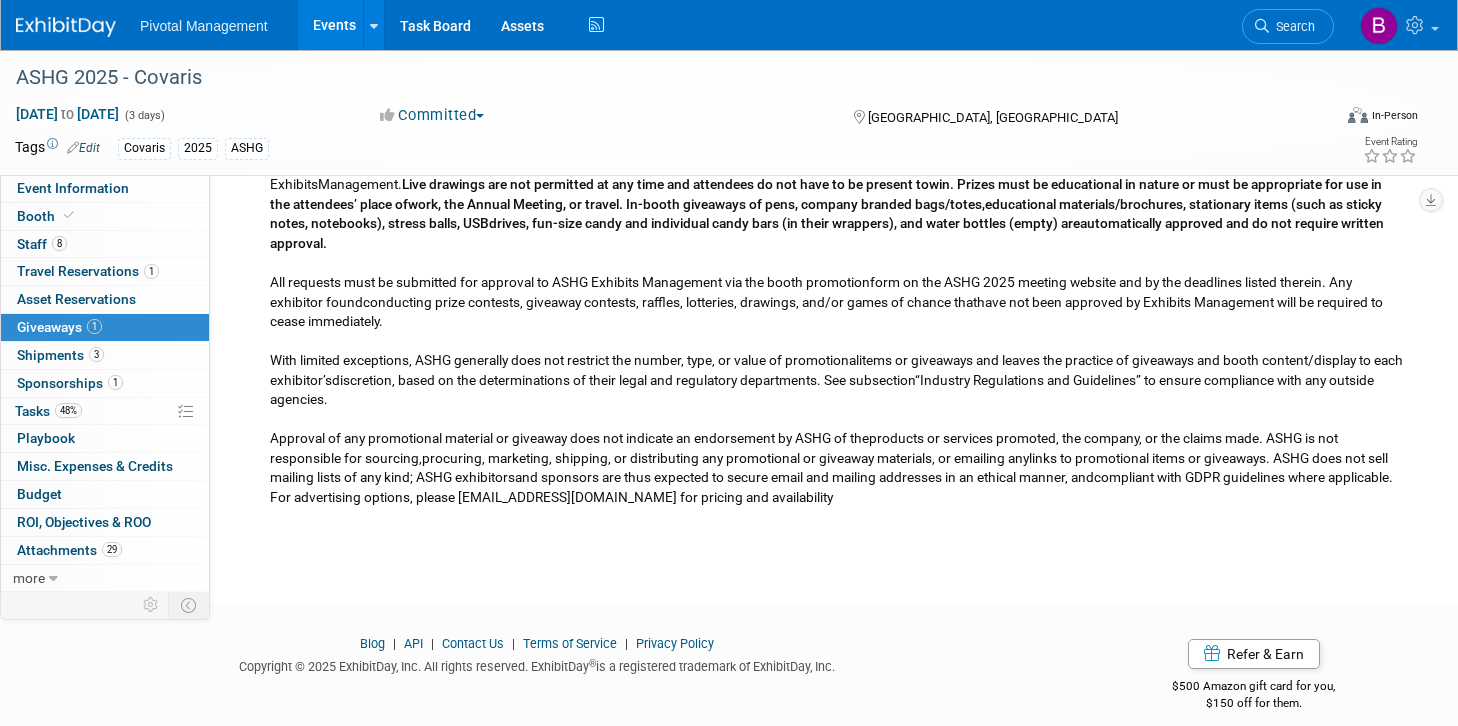 scroll, scrollTop: 227, scrollLeft: 0, axis: vertical 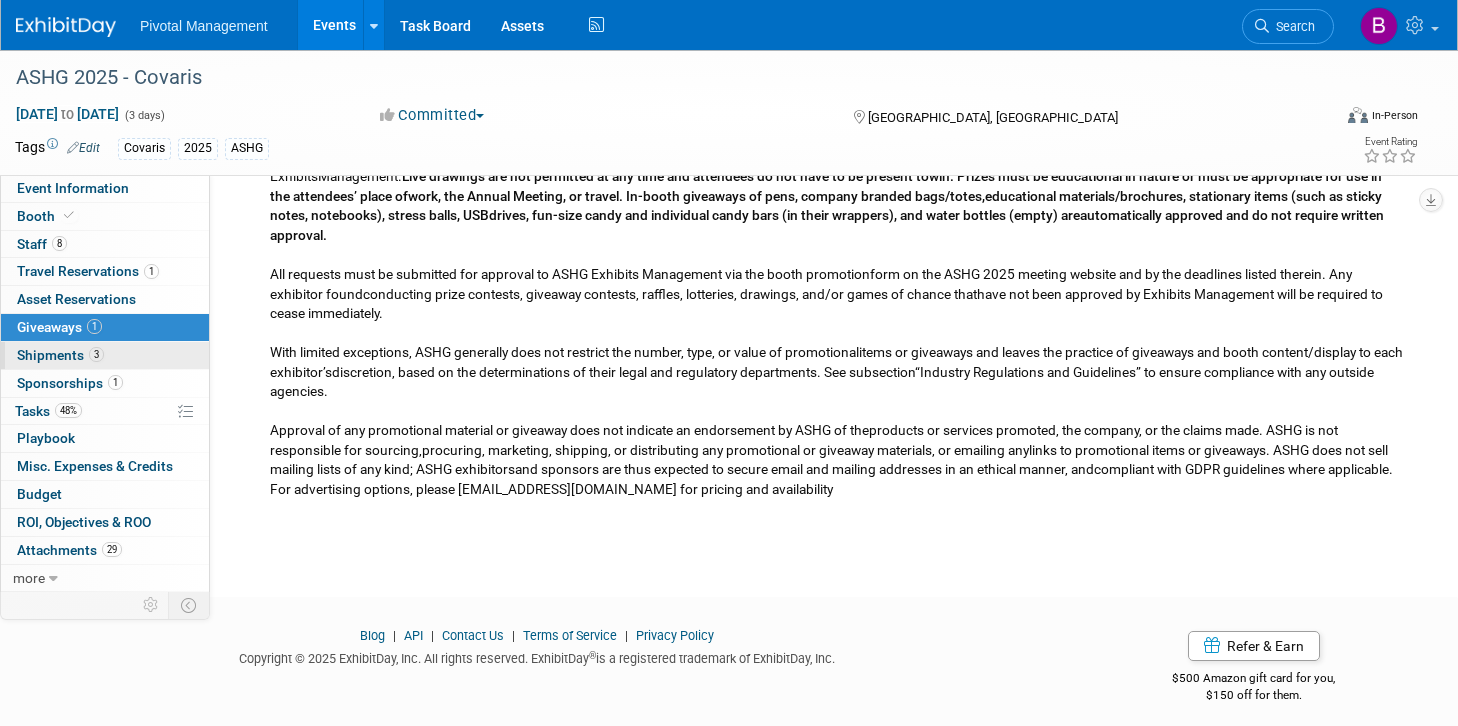 click on "3
Shipments 3" at bounding box center [105, 355] 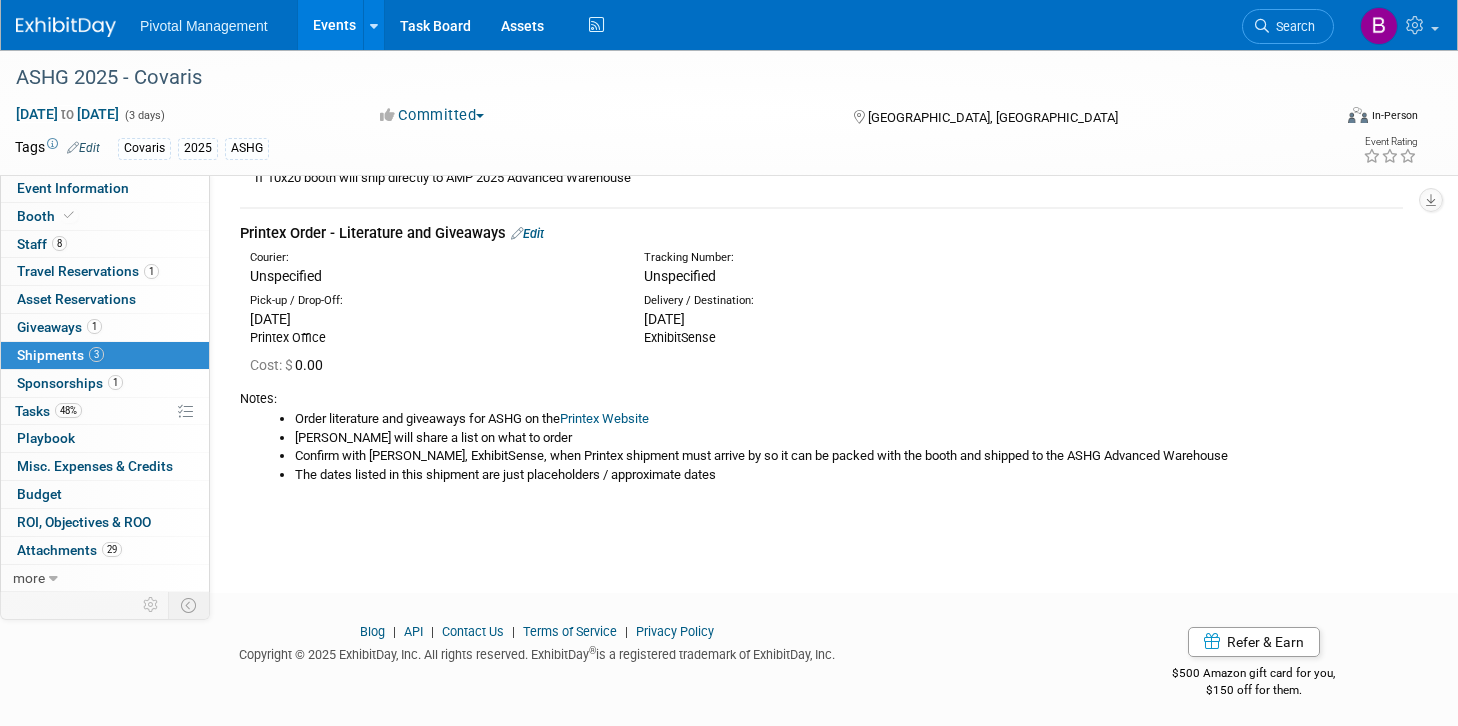 scroll, scrollTop: 855, scrollLeft: 0, axis: vertical 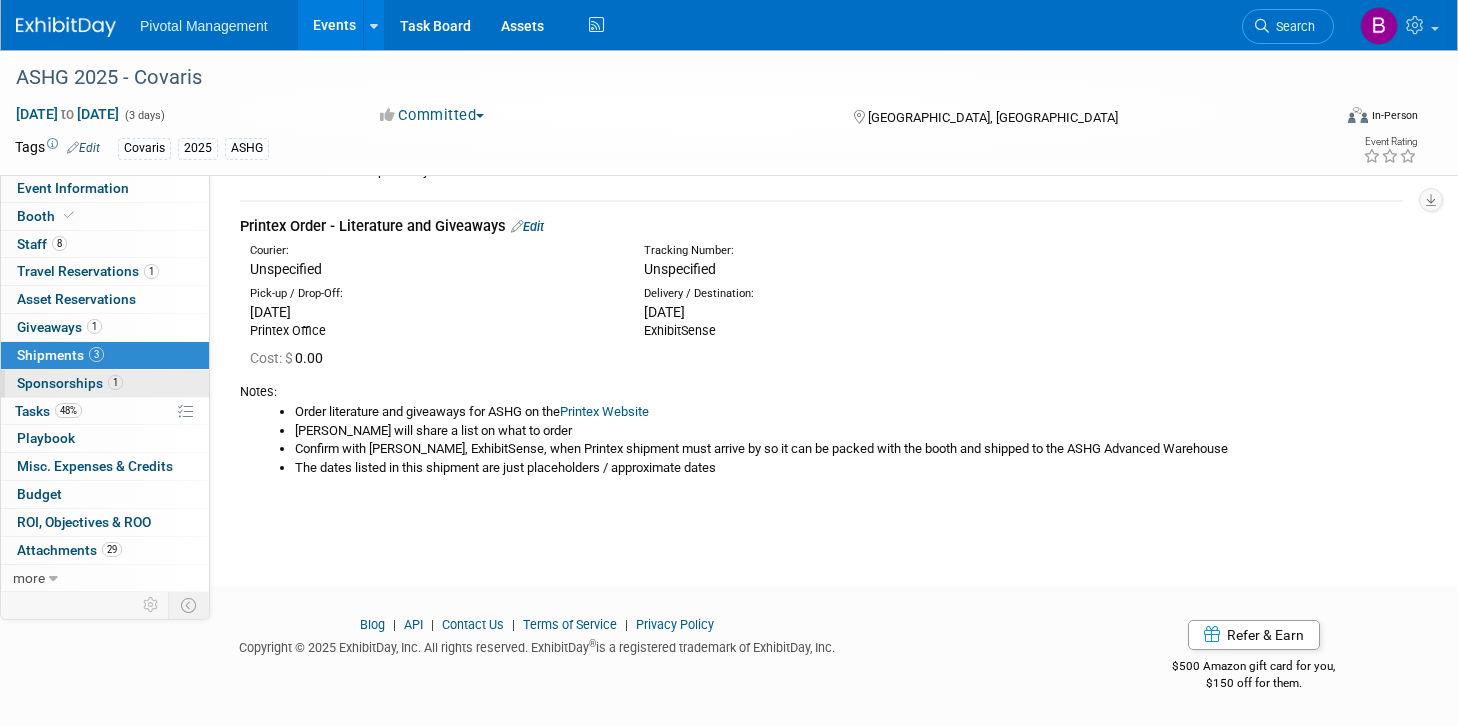 click on "1
Sponsorships 1" at bounding box center (105, 383) 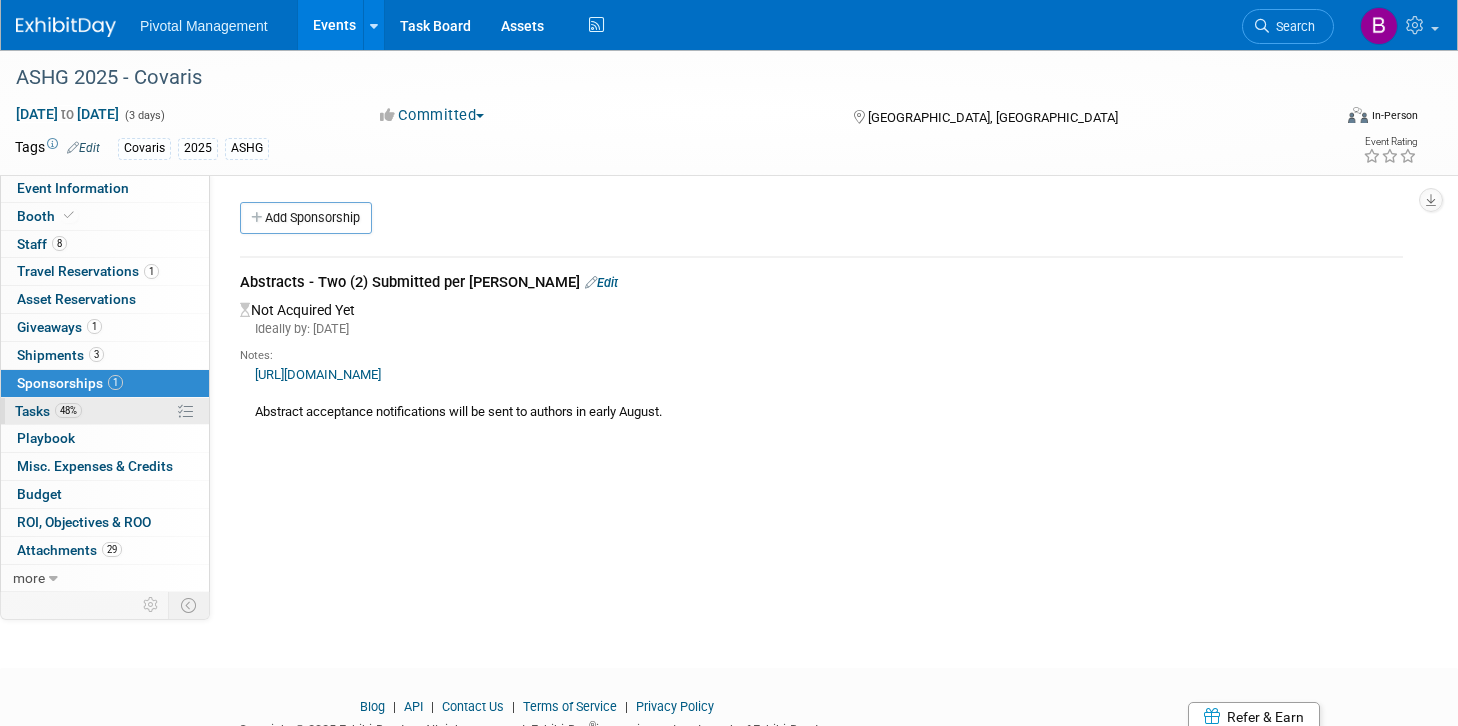 click on "48%
Tasks 48%" at bounding box center (105, 411) 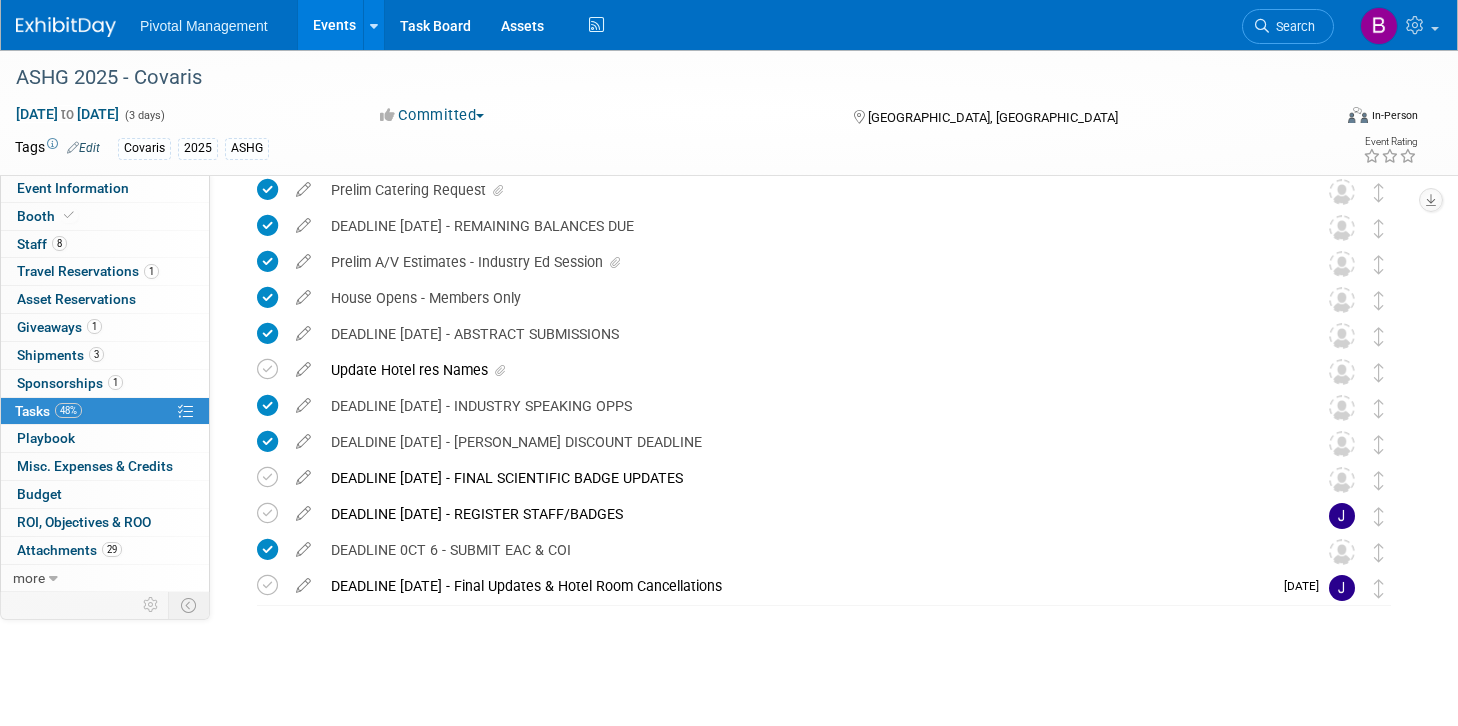 scroll, scrollTop: 556, scrollLeft: 0, axis: vertical 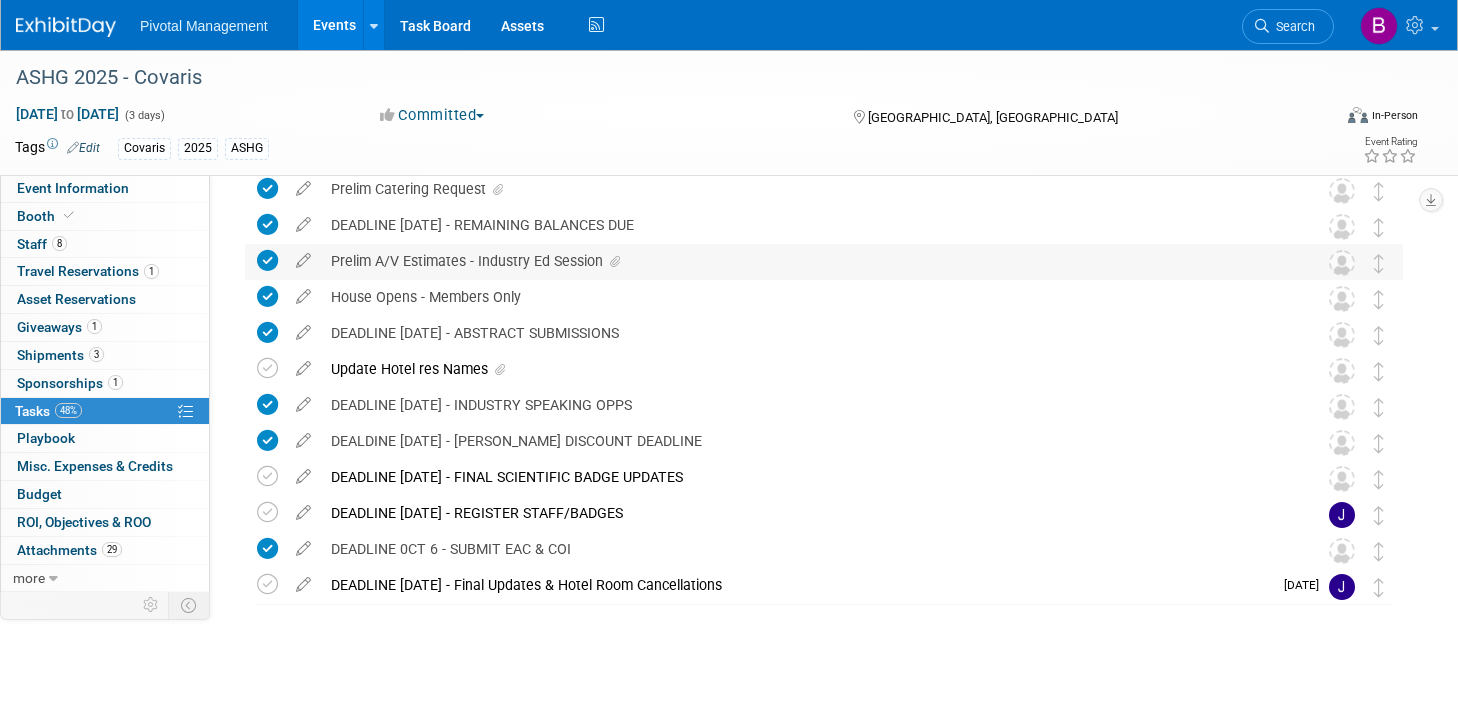 click on "Prelim A/V Estimates - Industry Ed Session" at bounding box center [805, 261] 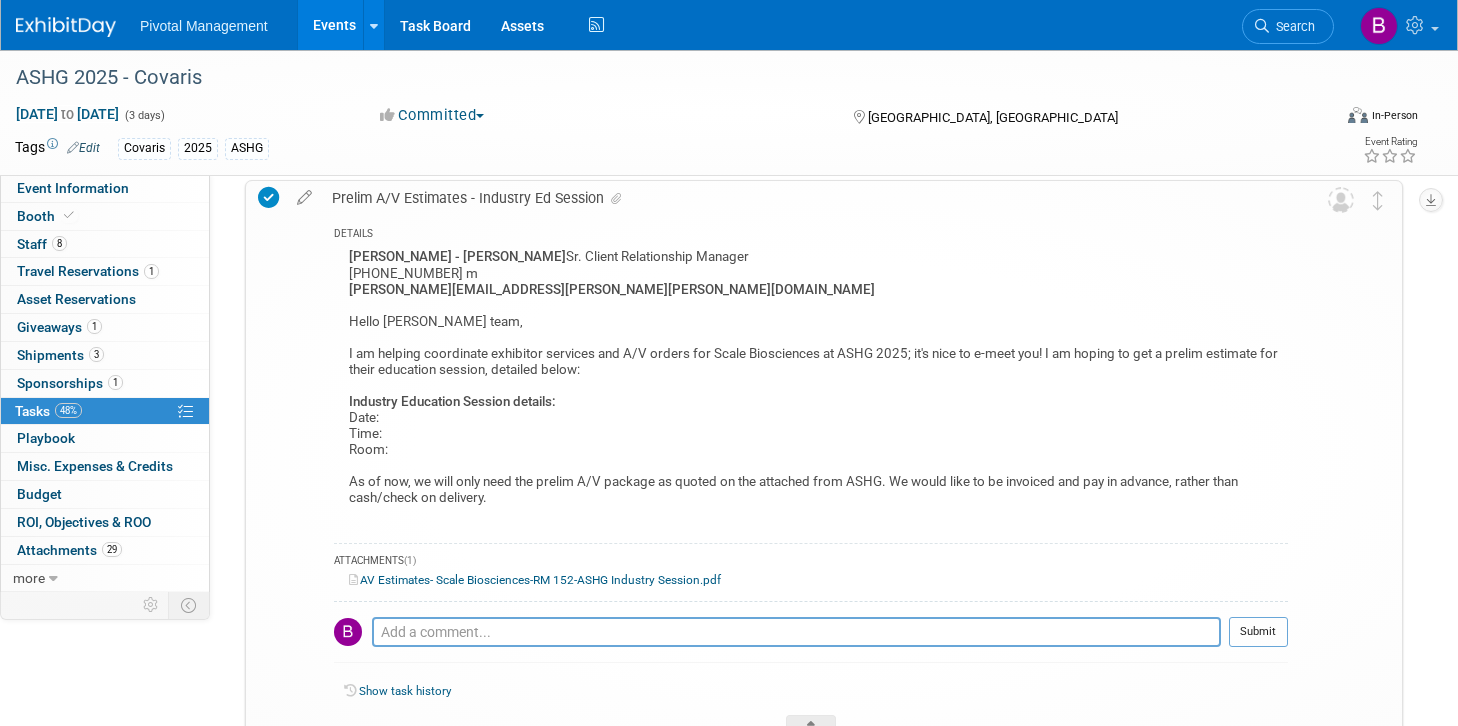 scroll, scrollTop: 611, scrollLeft: 0, axis: vertical 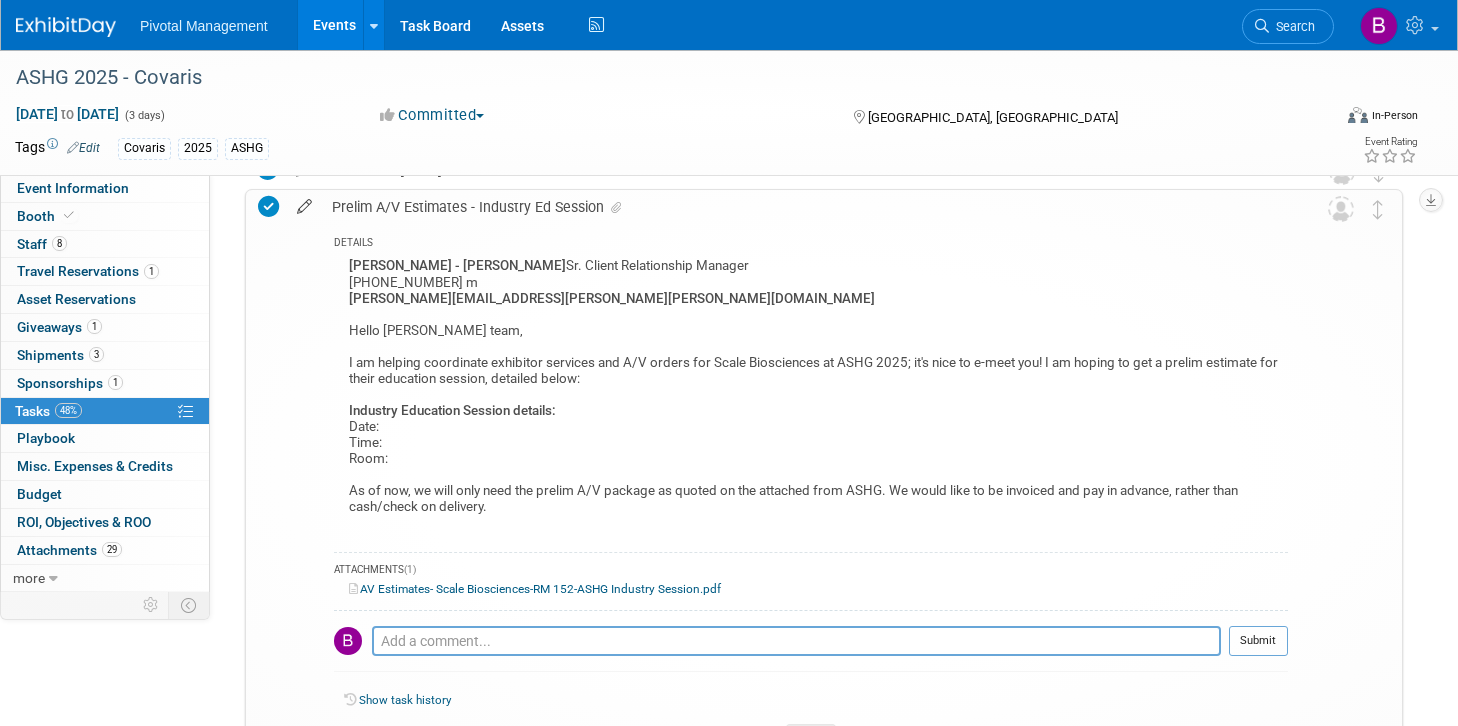 click at bounding box center [304, 202] 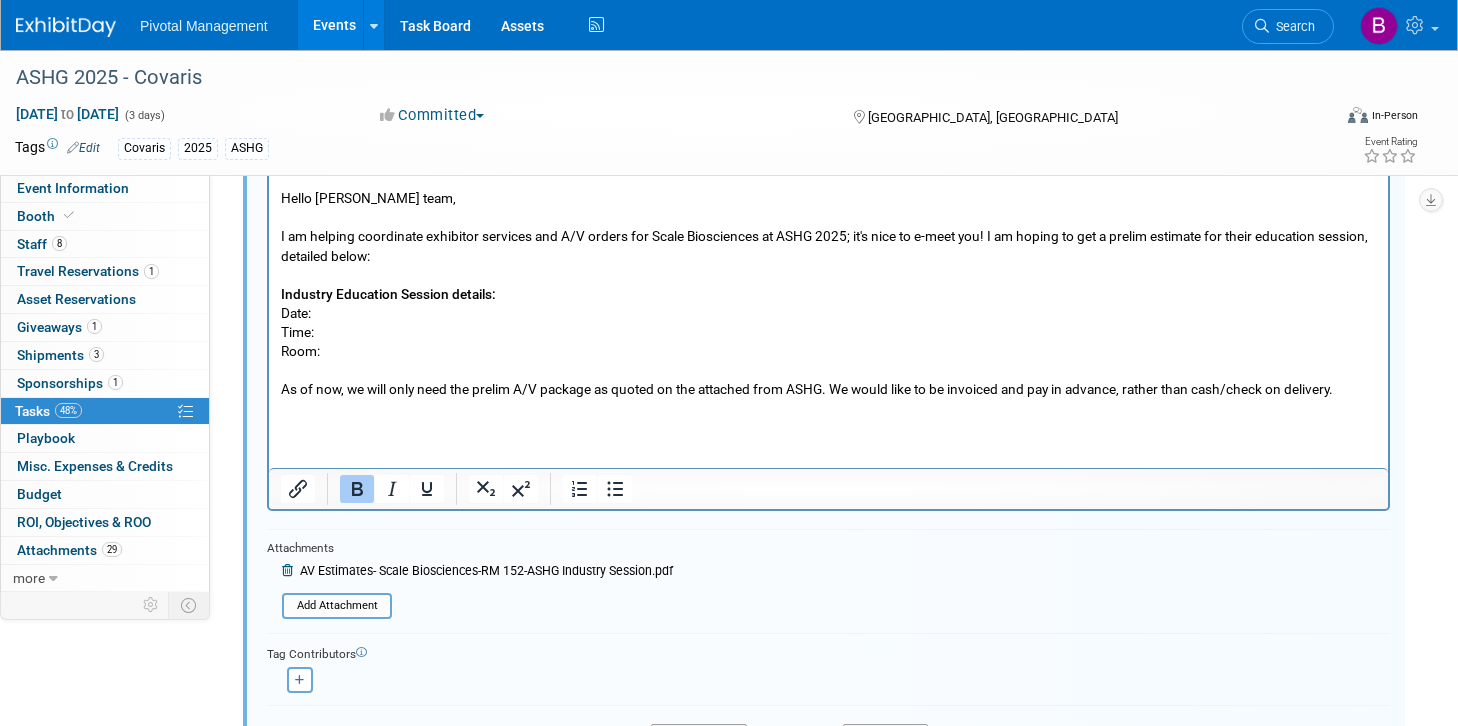 scroll, scrollTop: 1025, scrollLeft: 0, axis: vertical 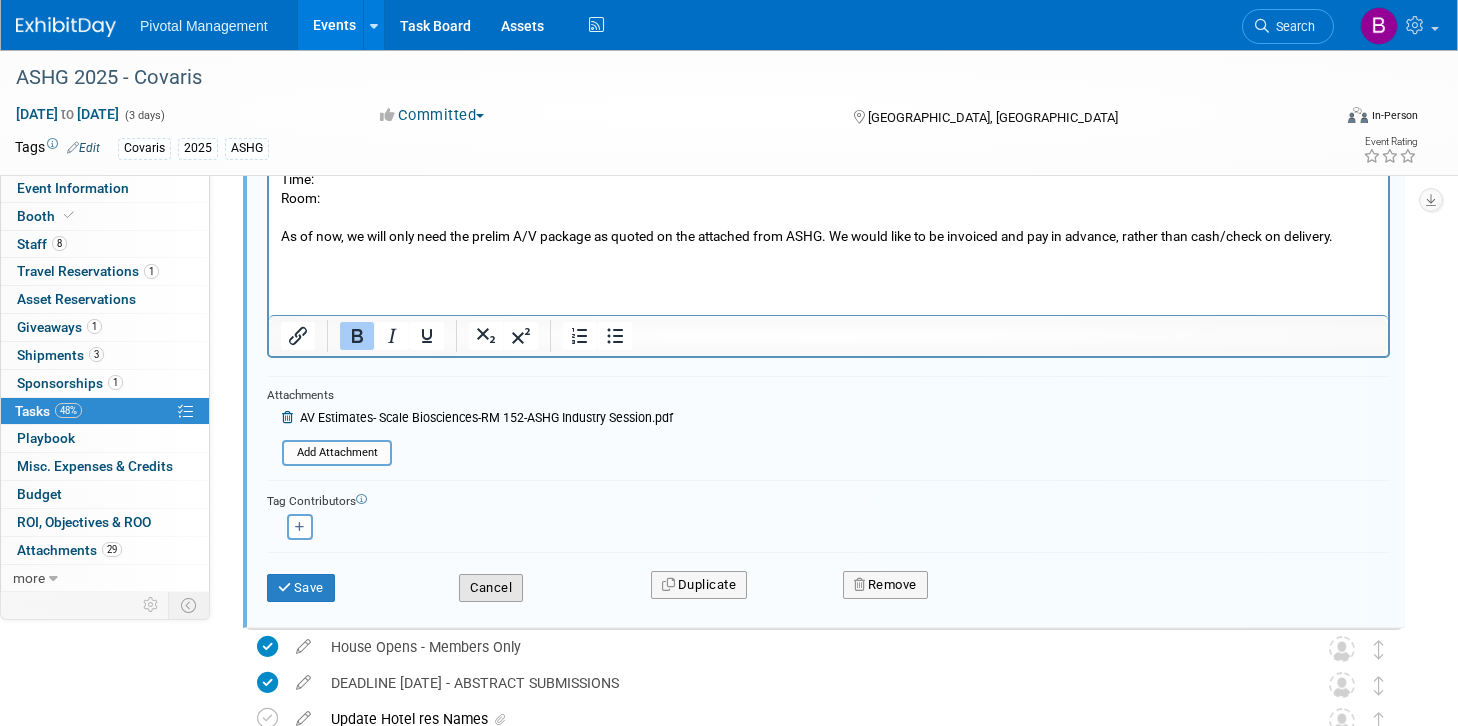 click on "Cancel" at bounding box center (491, 588) 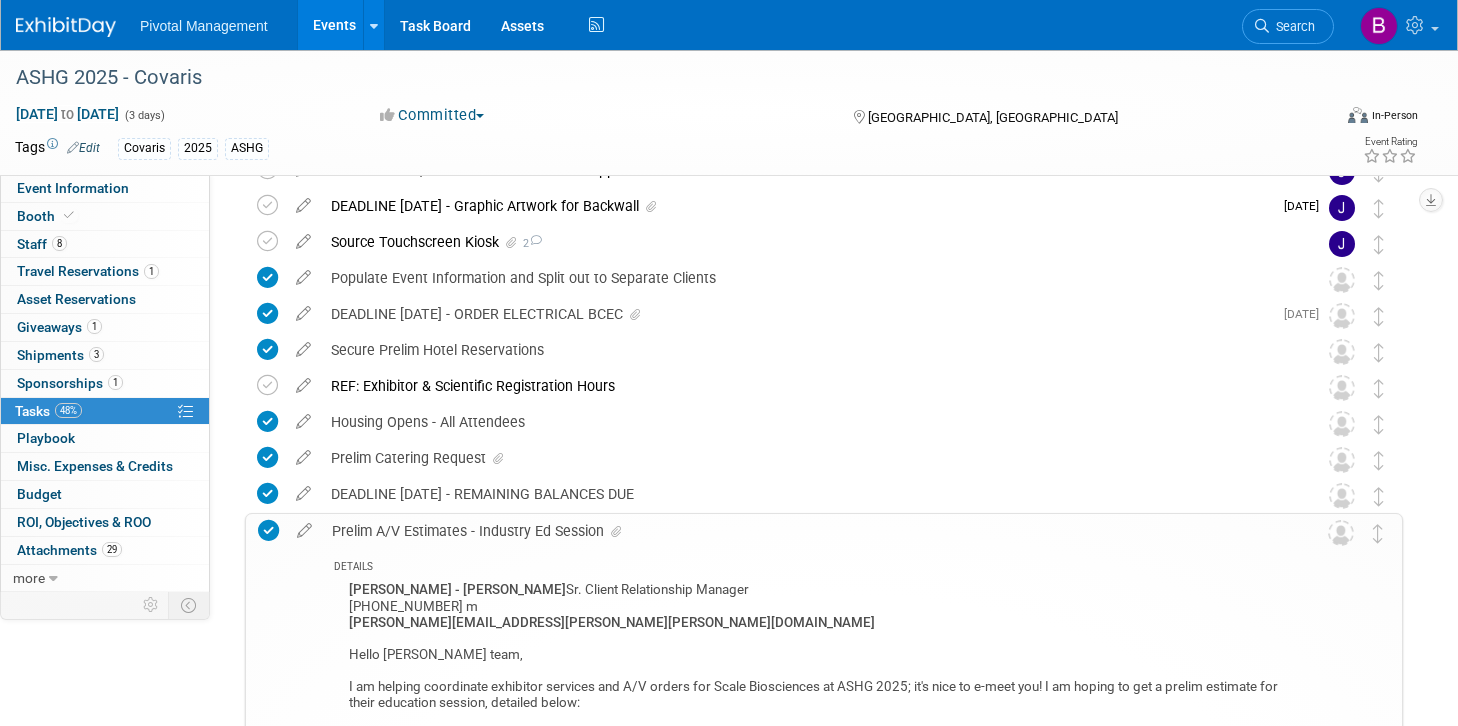 scroll, scrollTop: 0, scrollLeft: 0, axis: both 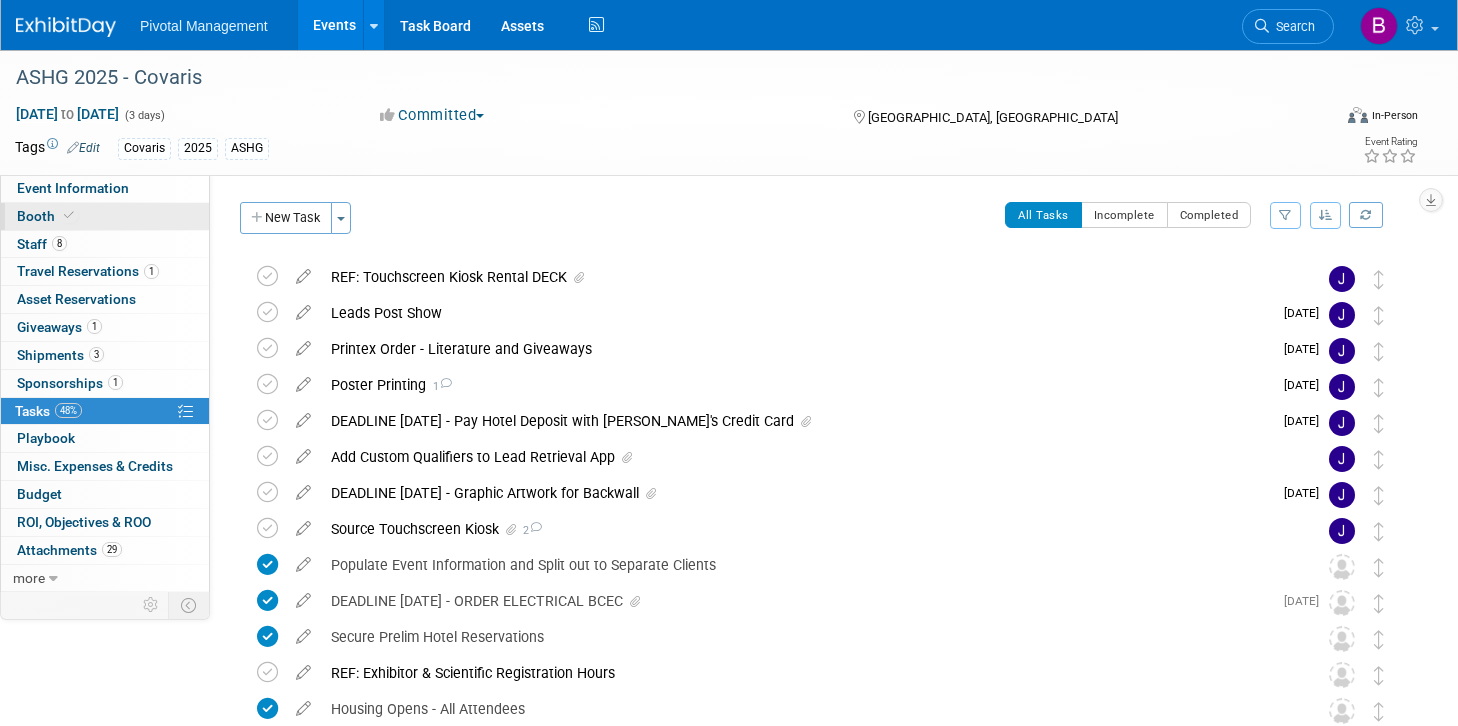 click on "Booth" at bounding box center [105, 216] 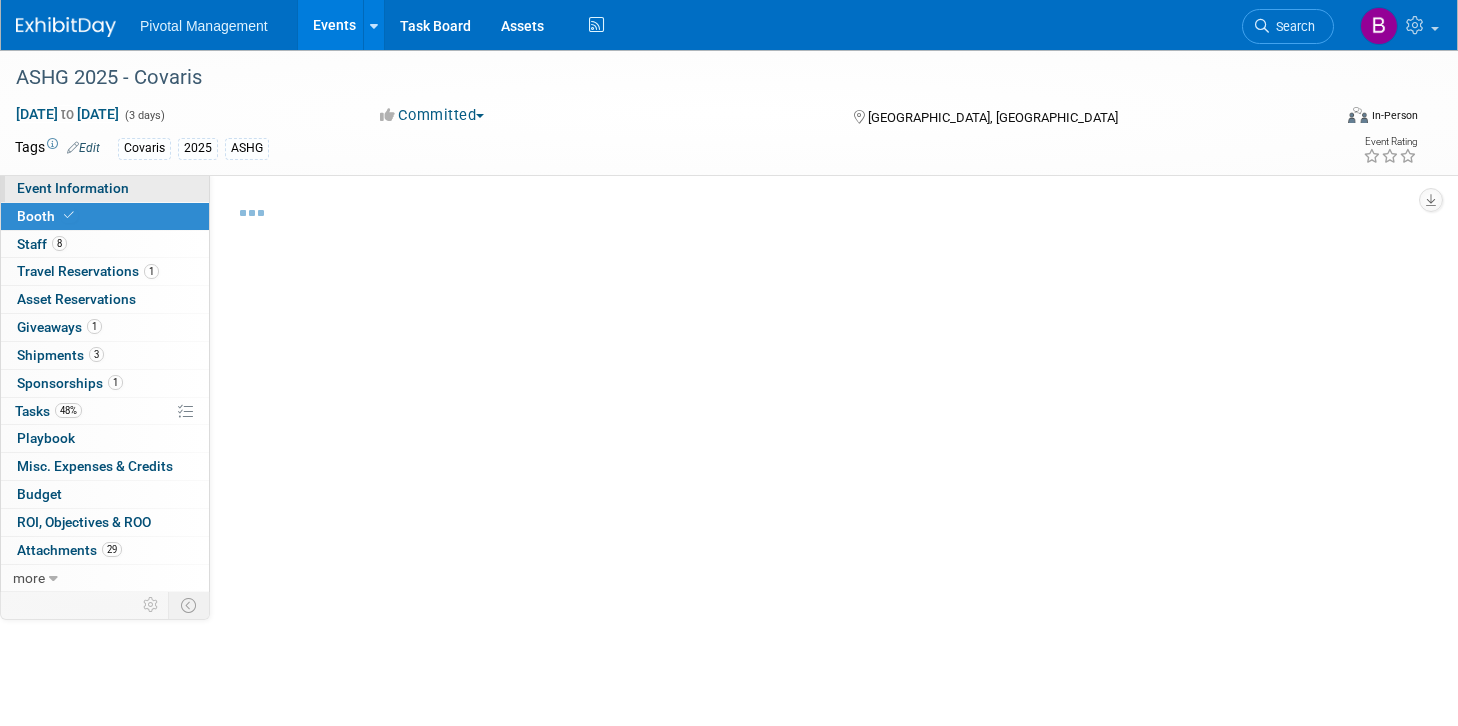 select on "No" 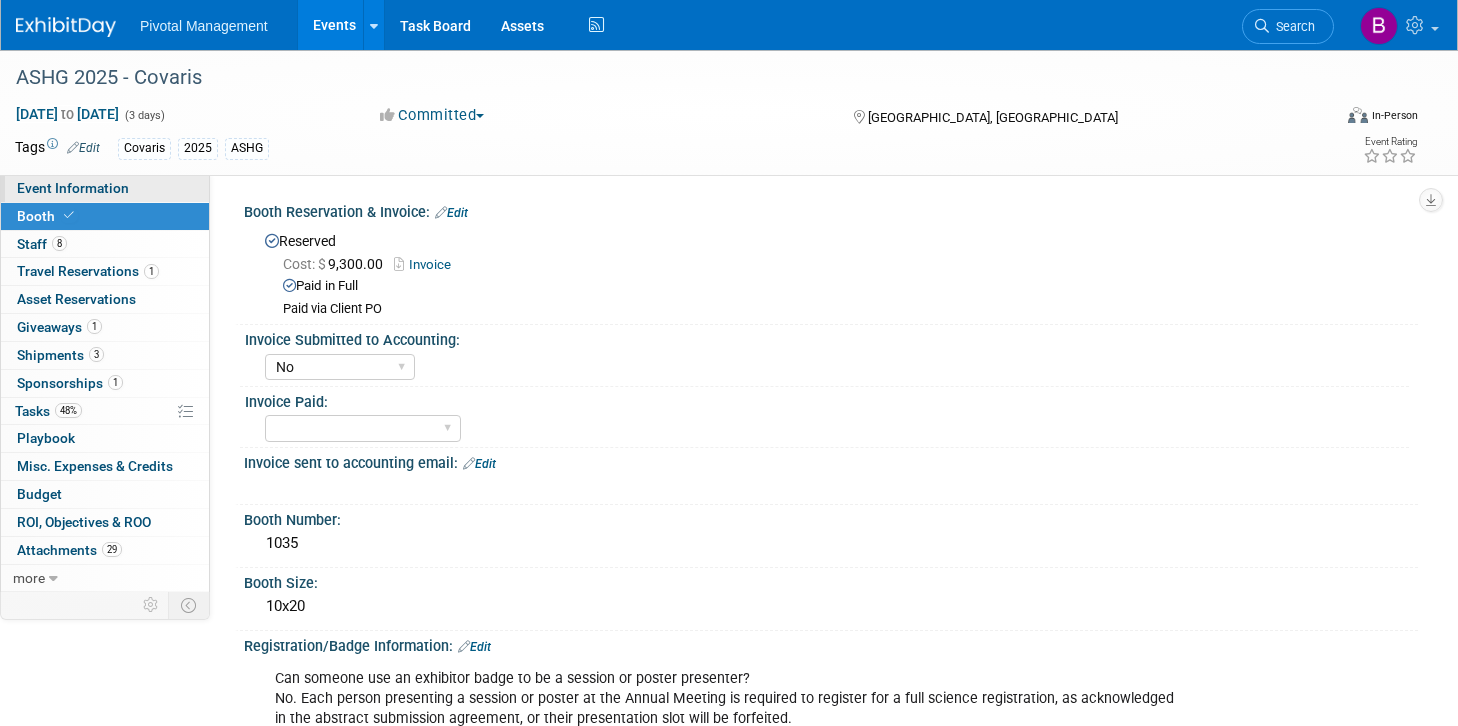 click on "Event Information" at bounding box center [73, 188] 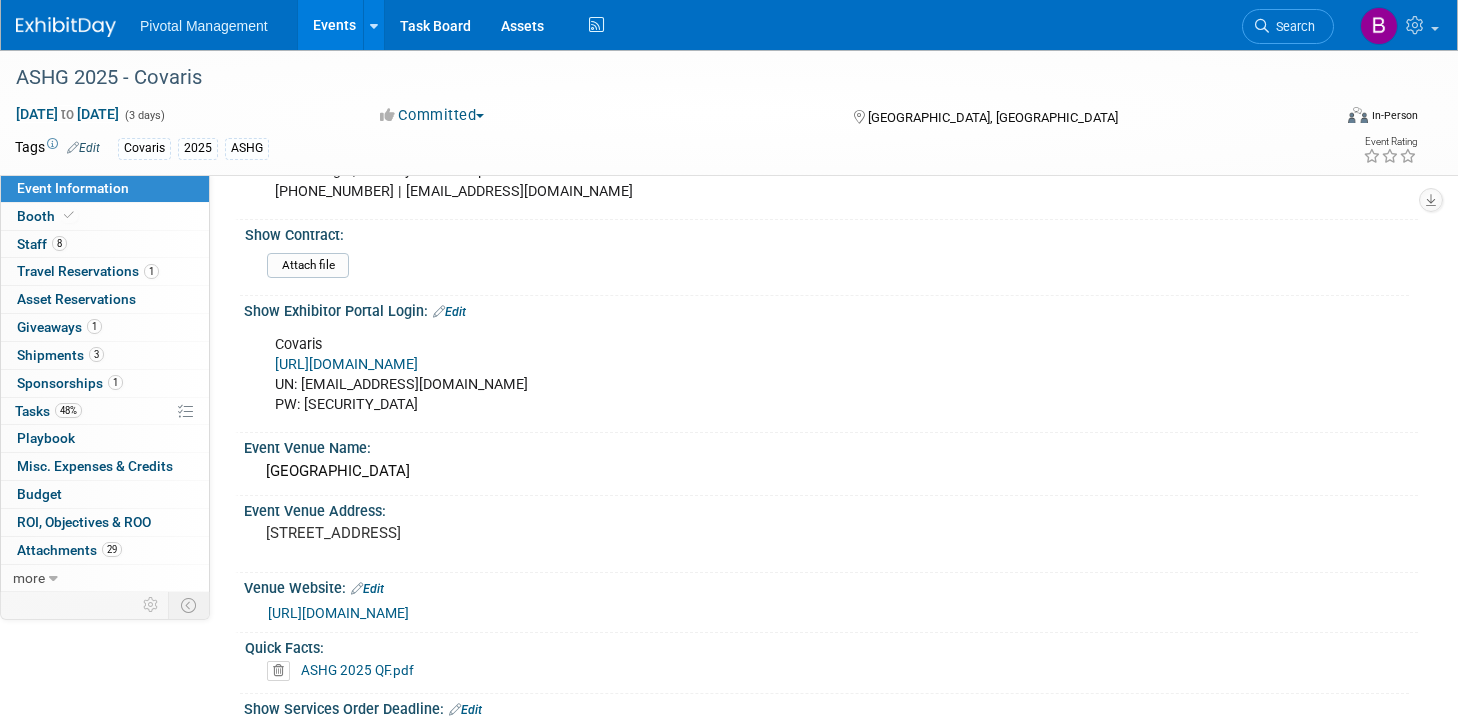 scroll, scrollTop: 1317, scrollLeft: 0, axis: vertical 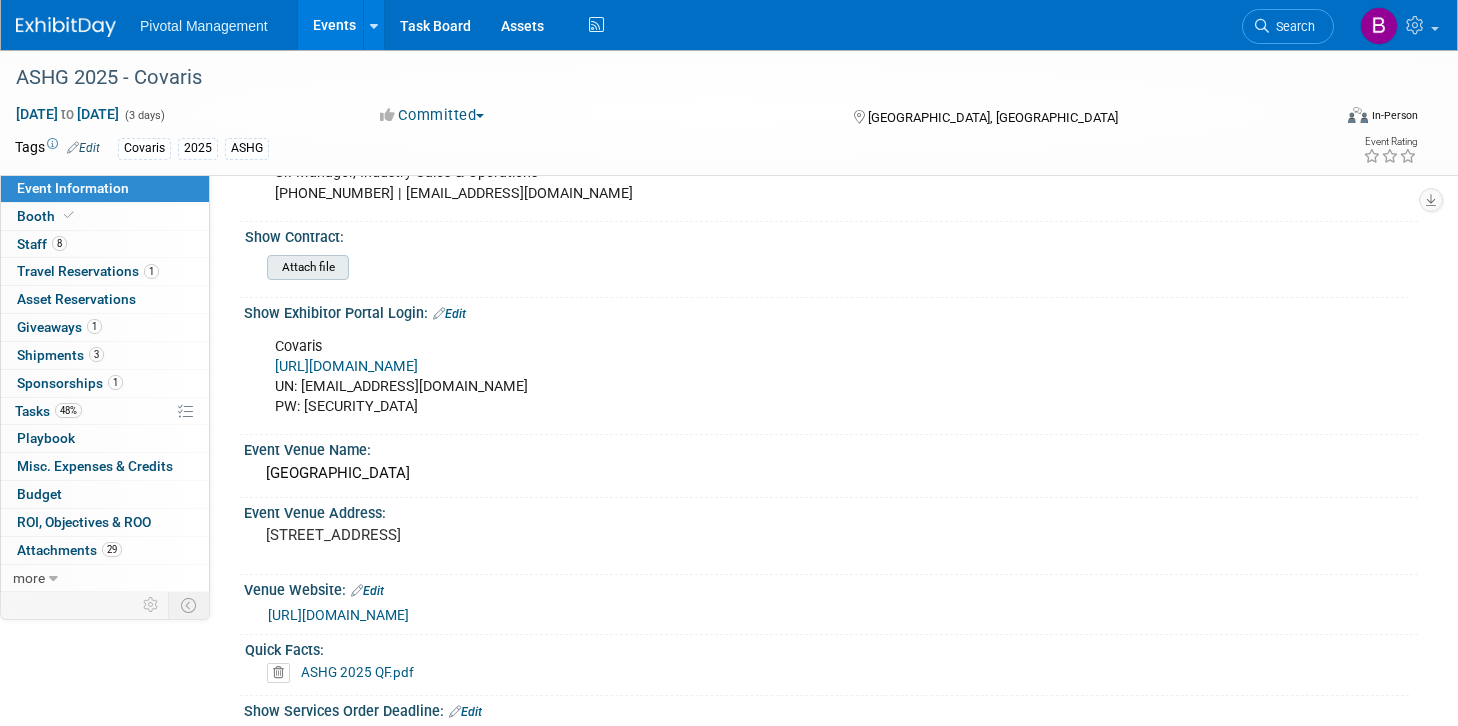 click at bounding box center (212, 267) 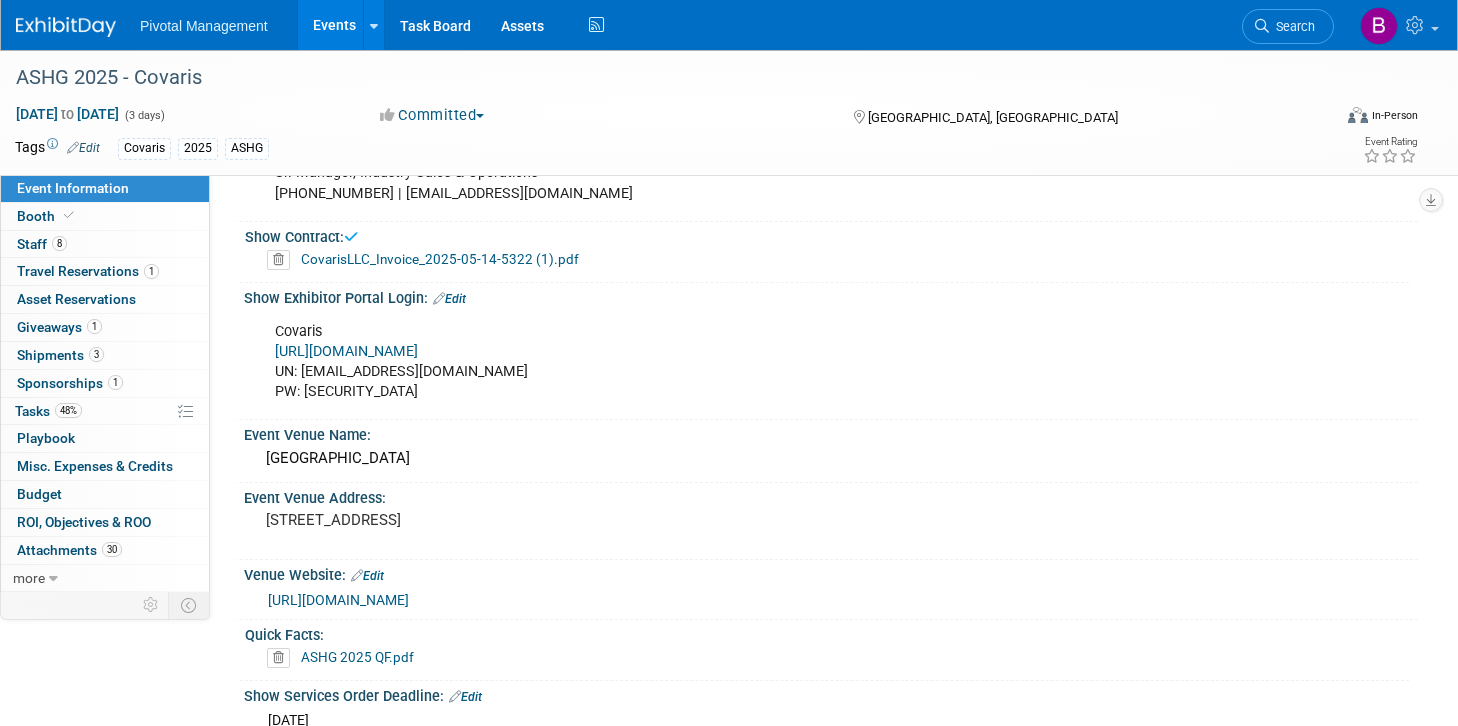 scroll, scrollTop: 1353, scrollLeft: 0, axis: vertical 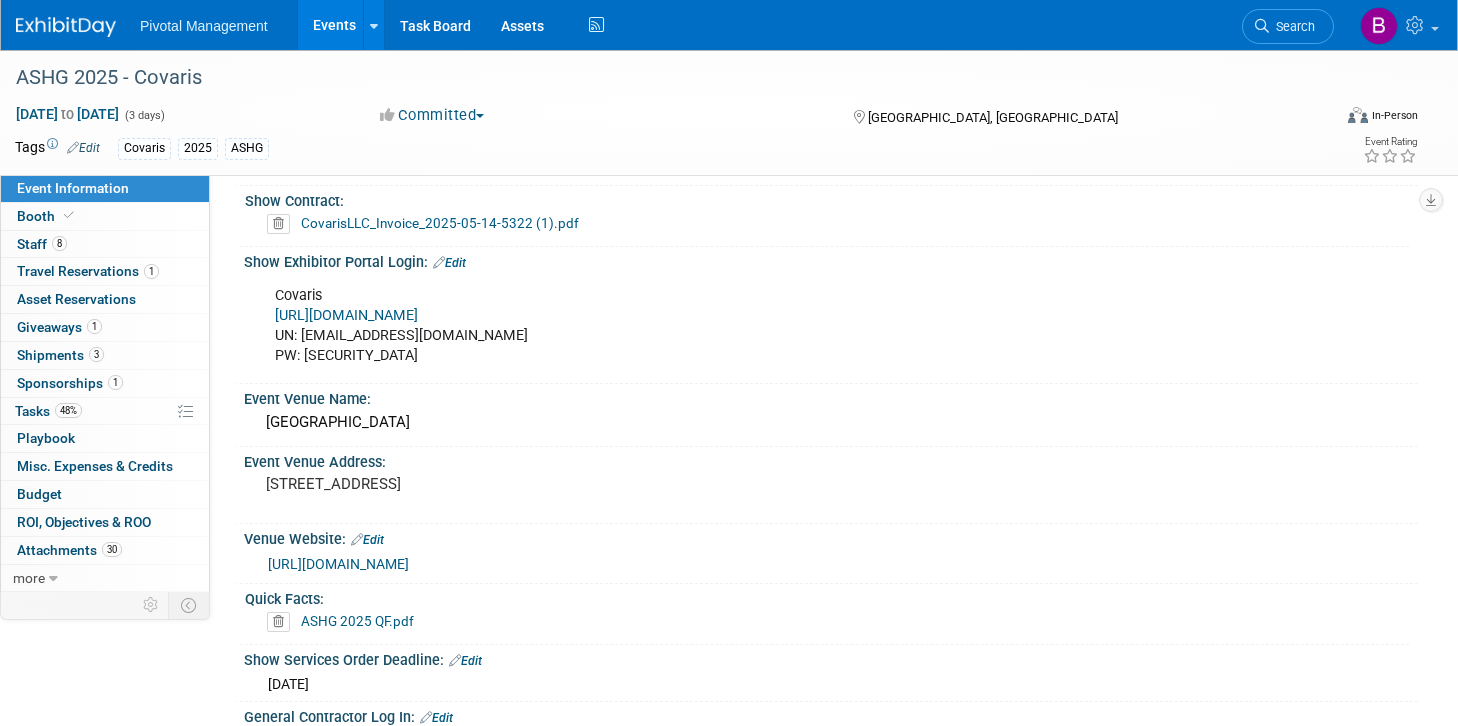 click on "[URL][DOMAIN_NAME]" at bounding box center (346, 315) 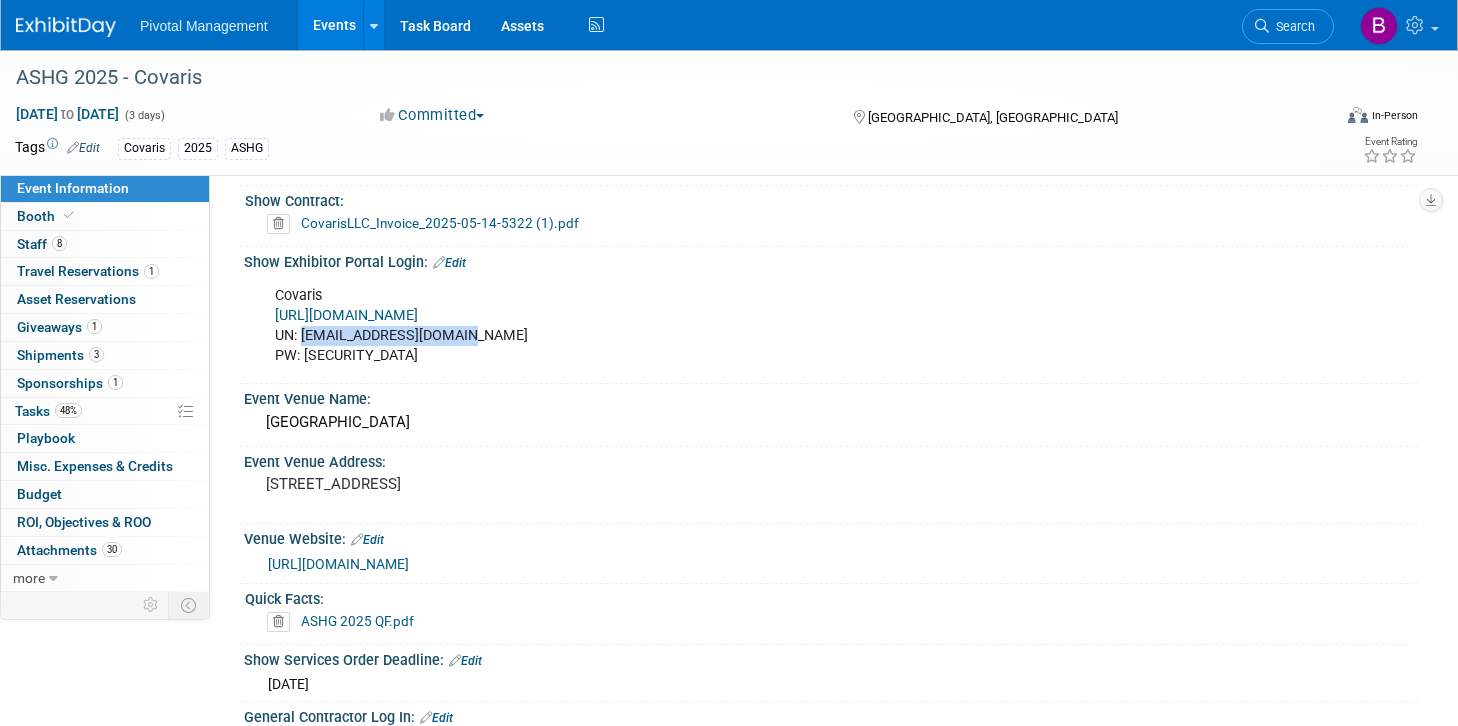 drag, startPoint x: 468, startPoint y: 315, endPoint x: 301, endPoint y: 313, distance: 167.01198 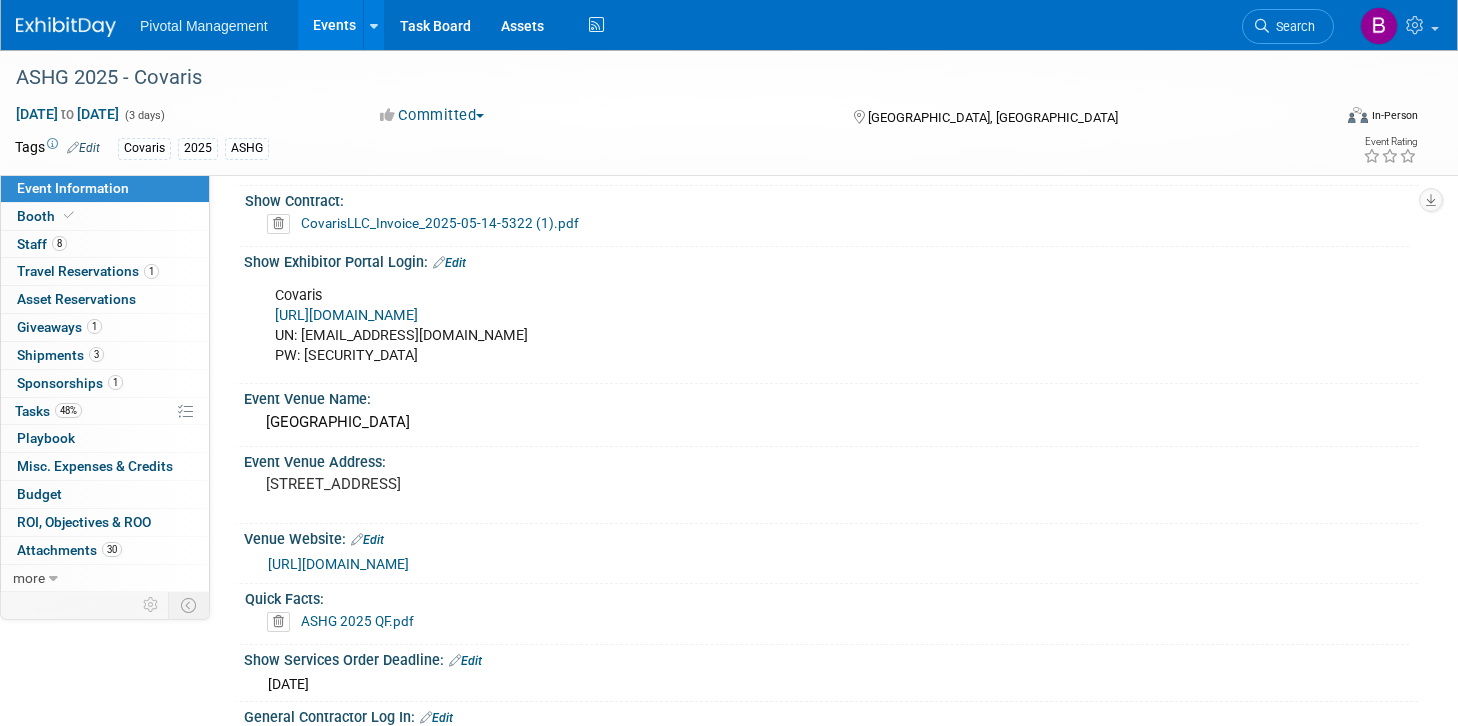 drag, startPoint x: 302, startPoint y: 333, endPoint x: 388, endPoint y: 335, distance: 86.023254 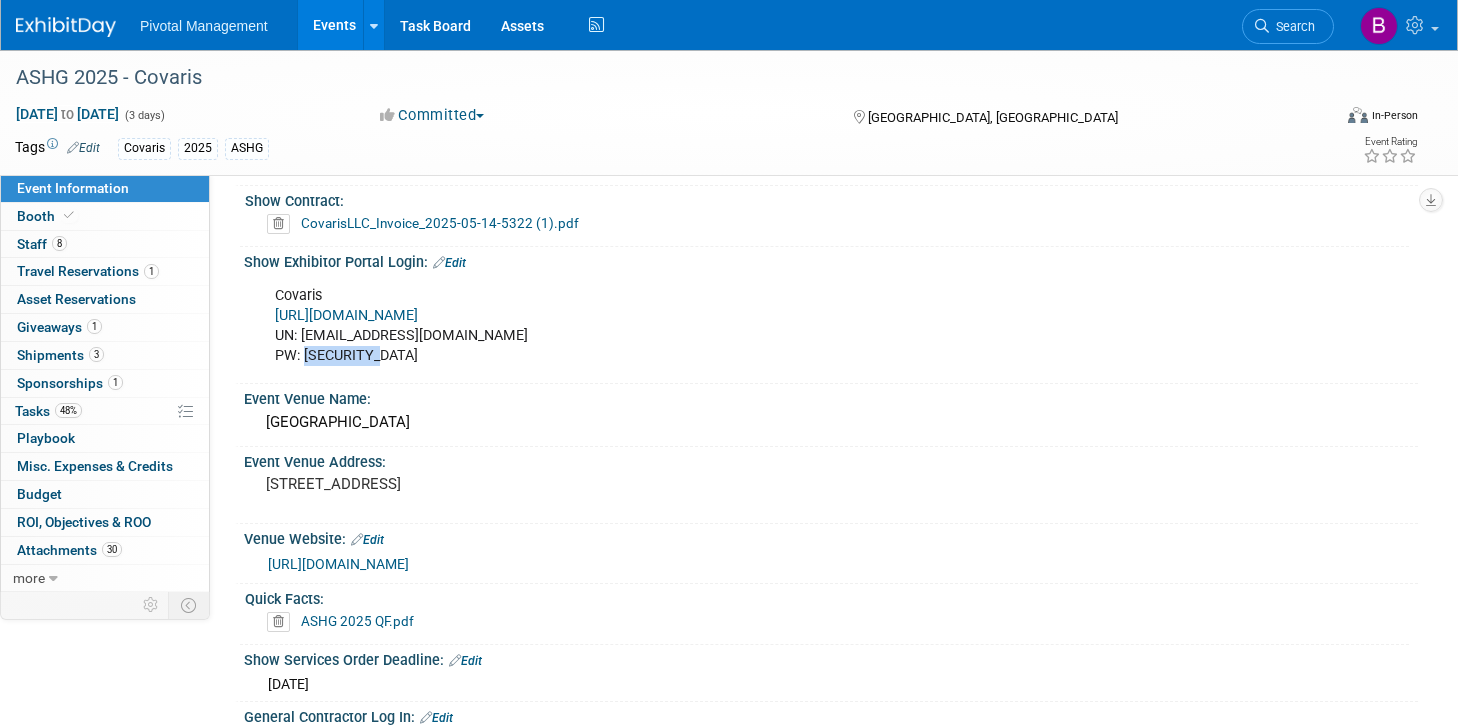 drag, startPoint x: 380, startPoint y: 334, endPoint x: 305, endPoint y: 332, distance: 75.026665 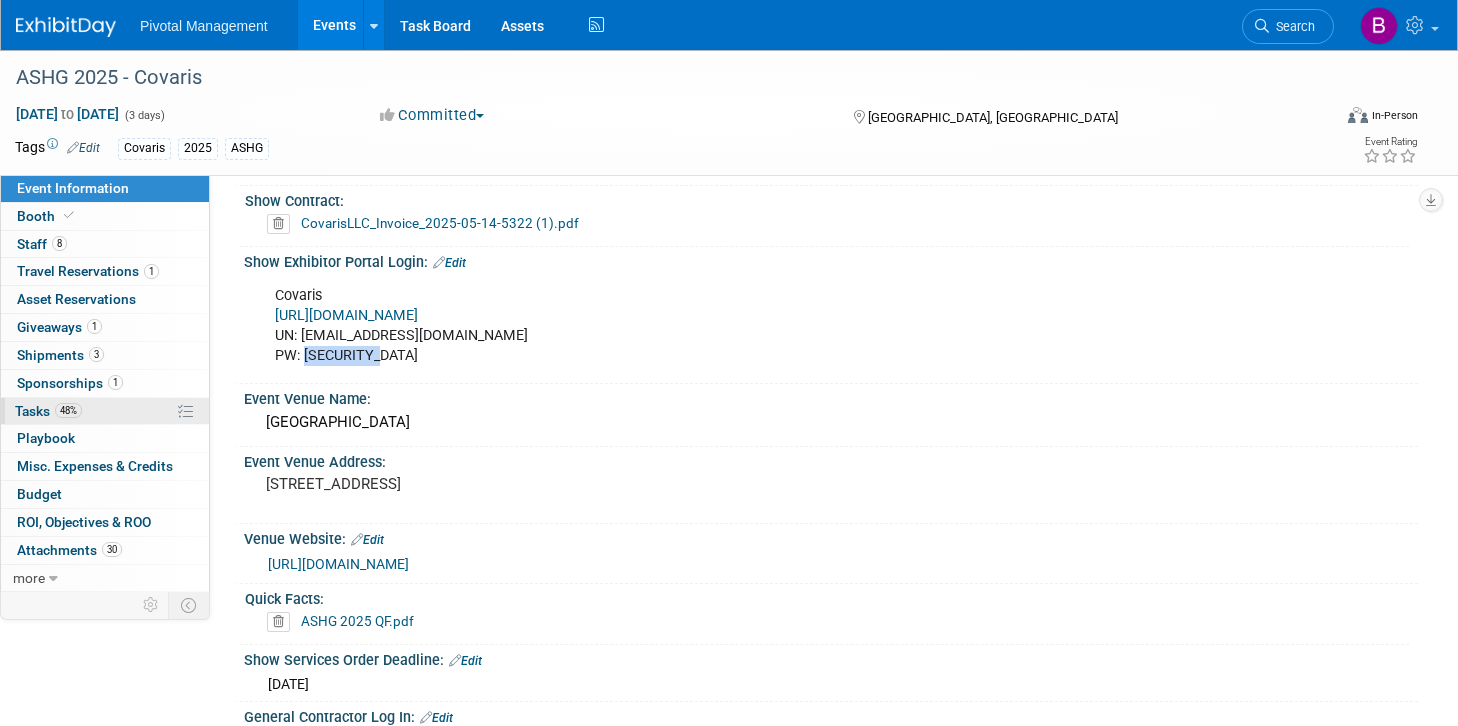 click on "48%
Tasks 48%" at bounding box center (105, 411) 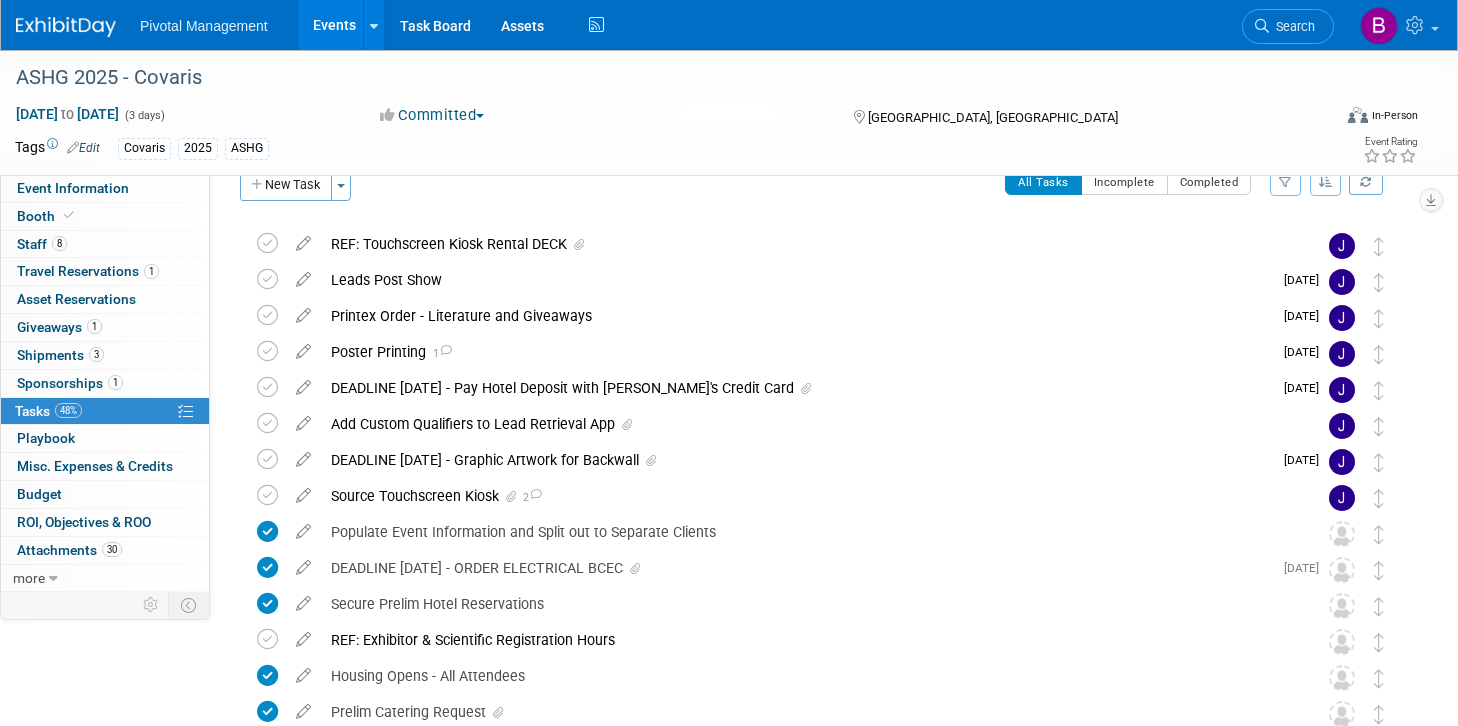 scroll, scrollTop: 52, scrollLeft: 0, axis: vertical 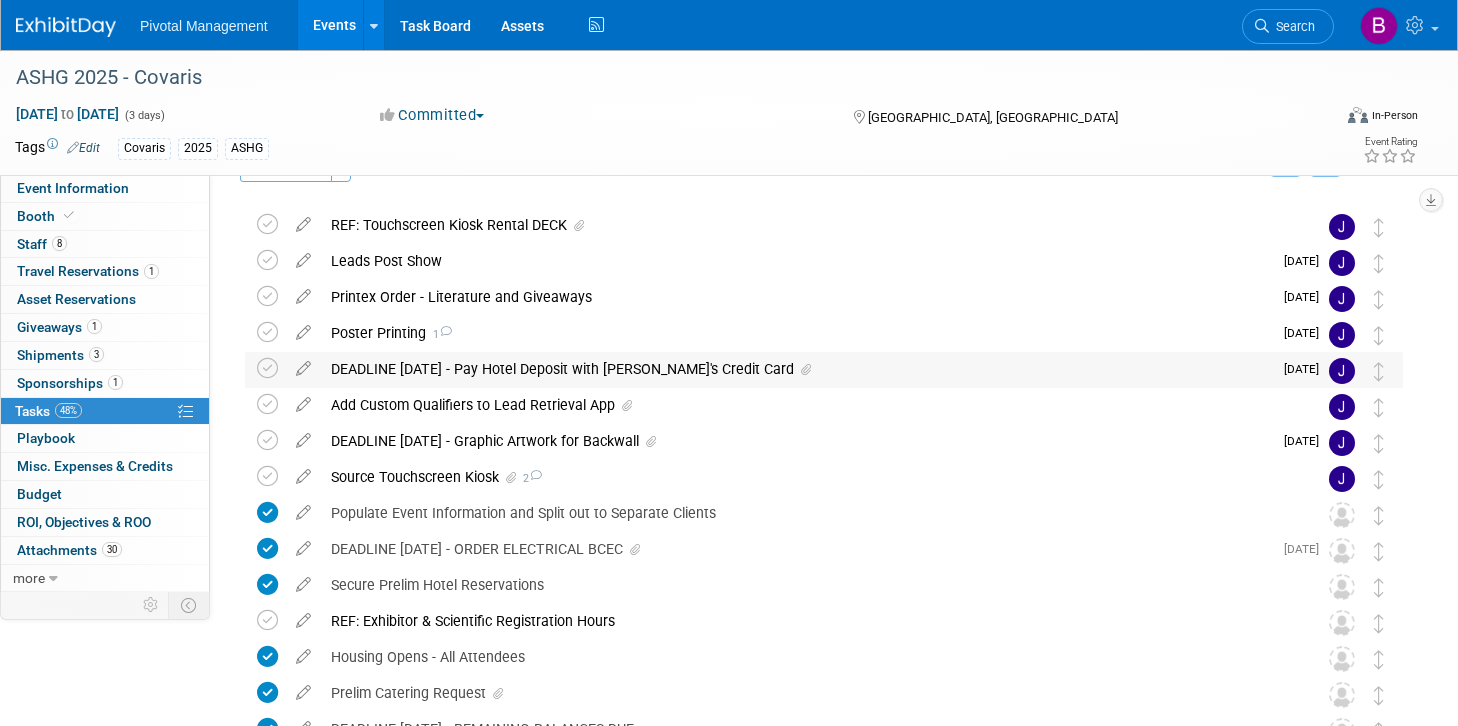 click on "DEADLINE SEPT 22 - Pay Hotel Deposit with Pati's Credit Card" at bounding box center [796, 369] 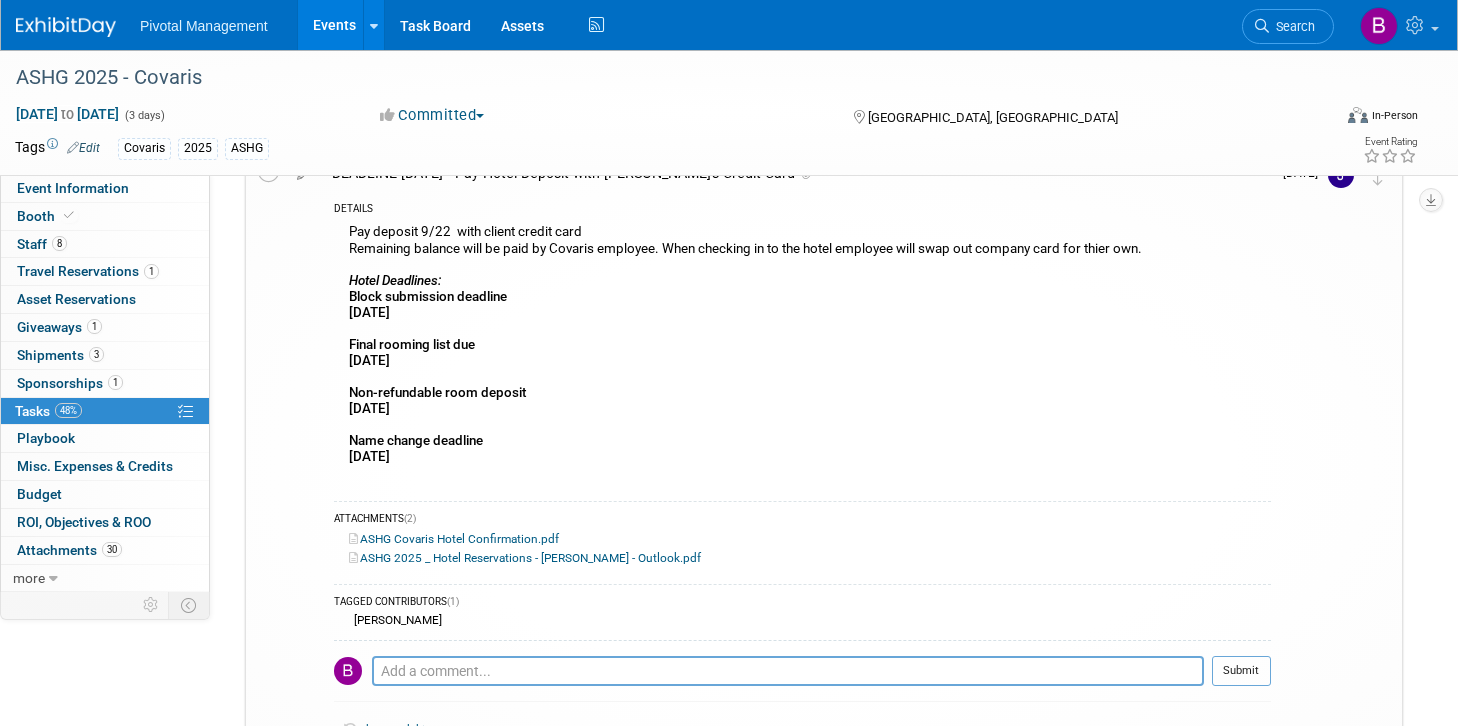 scroll, scrollTop: 293, scrollLeft: 0, axis: vertical 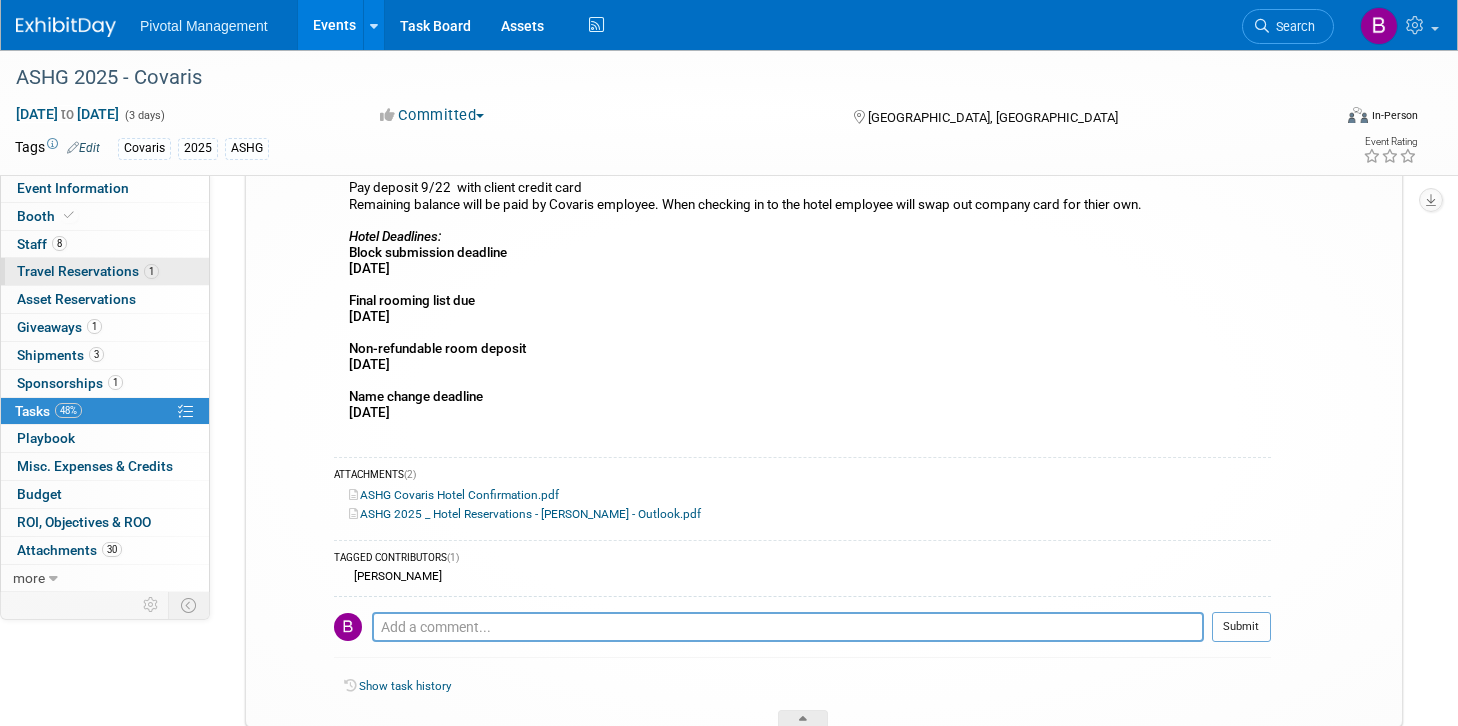 click on "1
Travel Reservations 1" at bounding box center (105, 271) 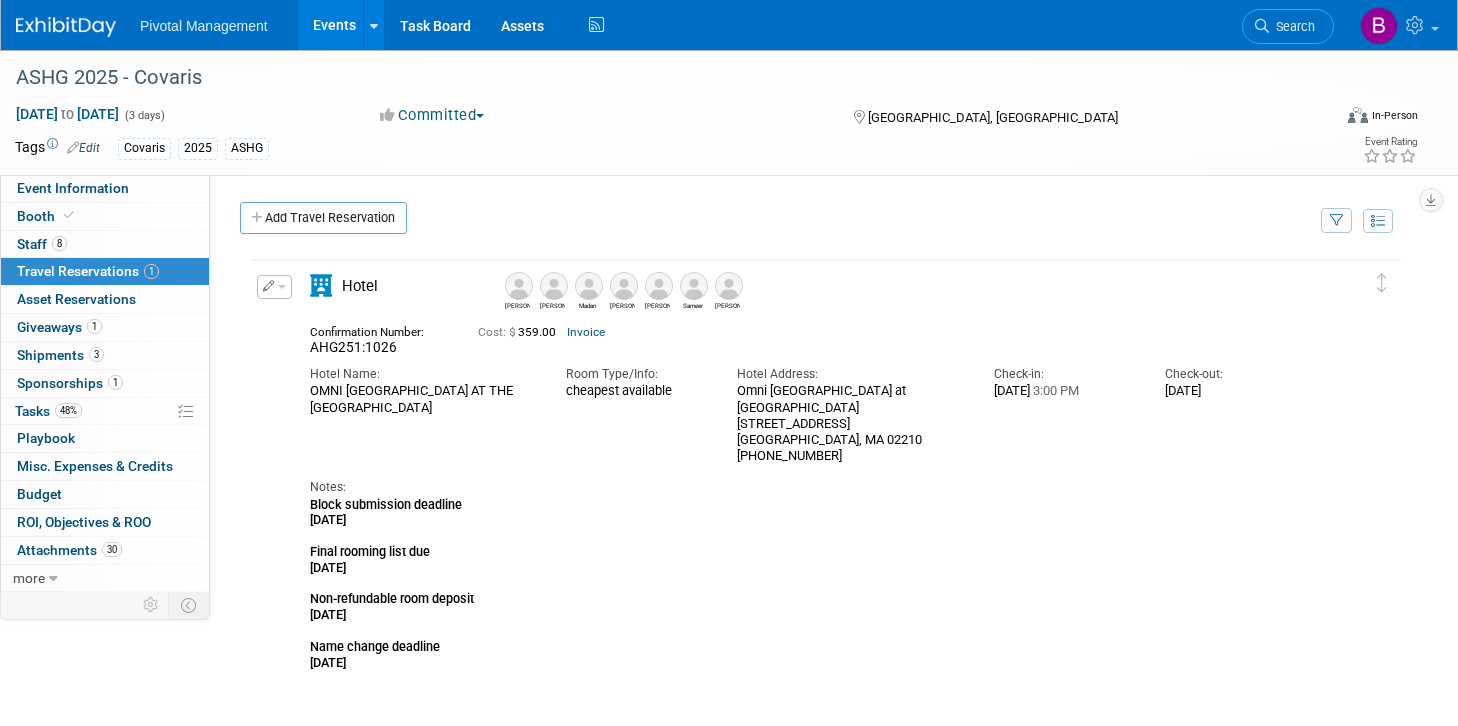 scroll, scrollTop: 45, scrollLeft: 0, axis: vertical 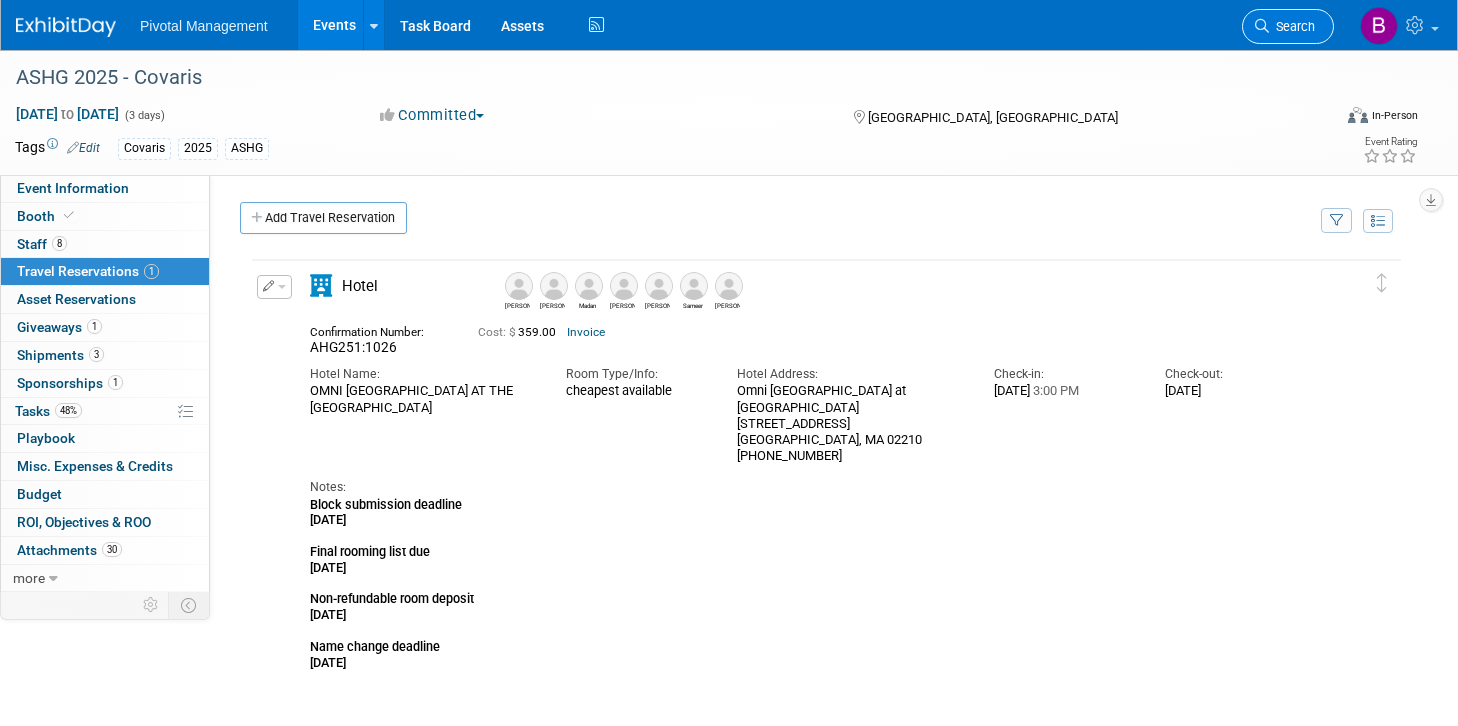 click on "Search" at bounding box center [1288, 26] 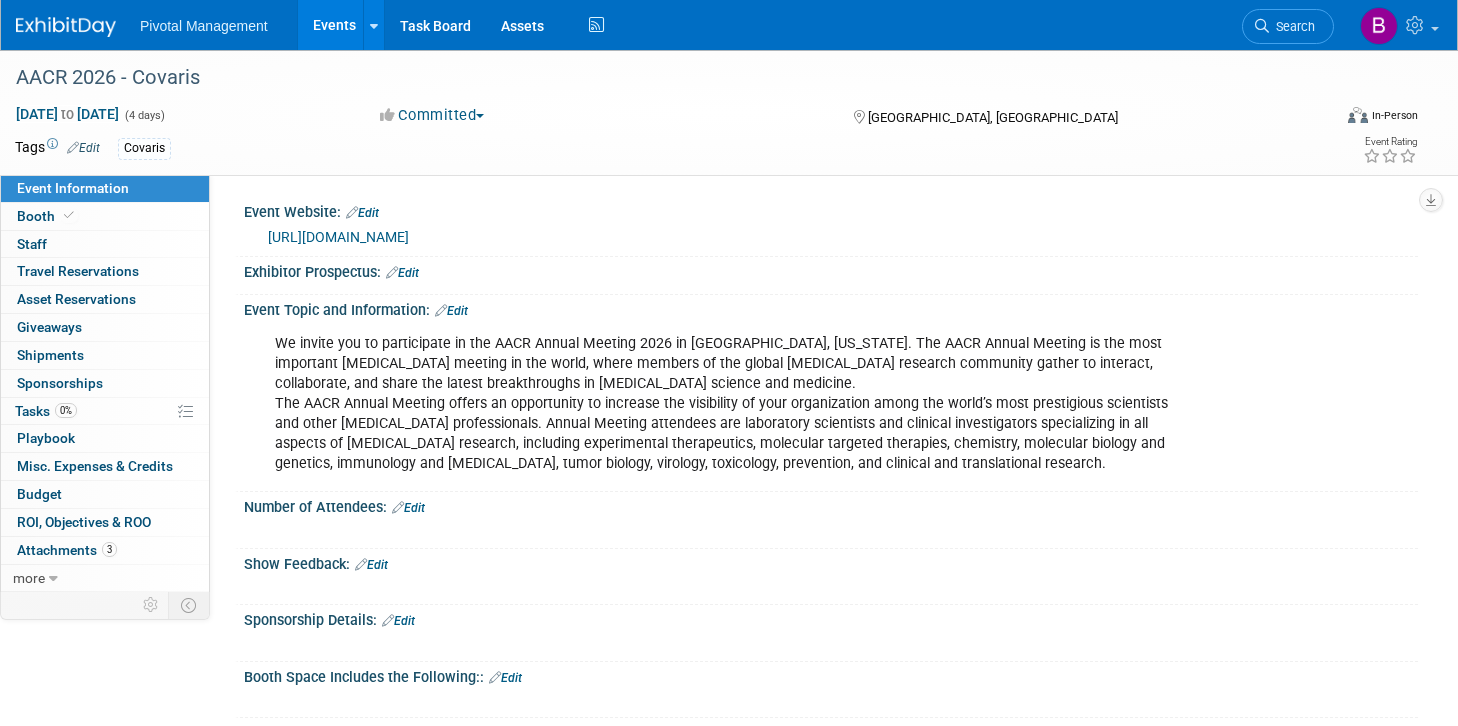 scroll, scrollTop: 21, scrollLeft: 0, axis: vertical 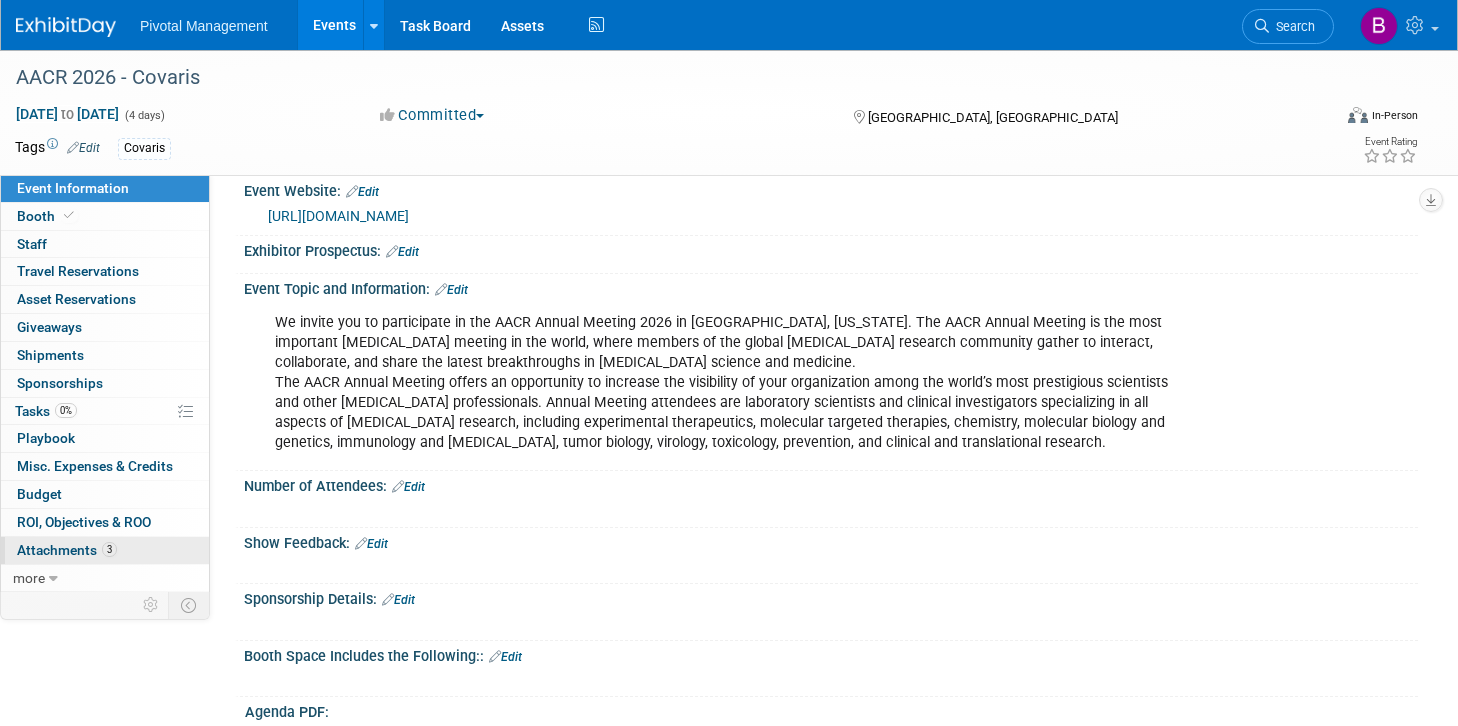 click on "Attachments 3" at bounding box center [67, 550] 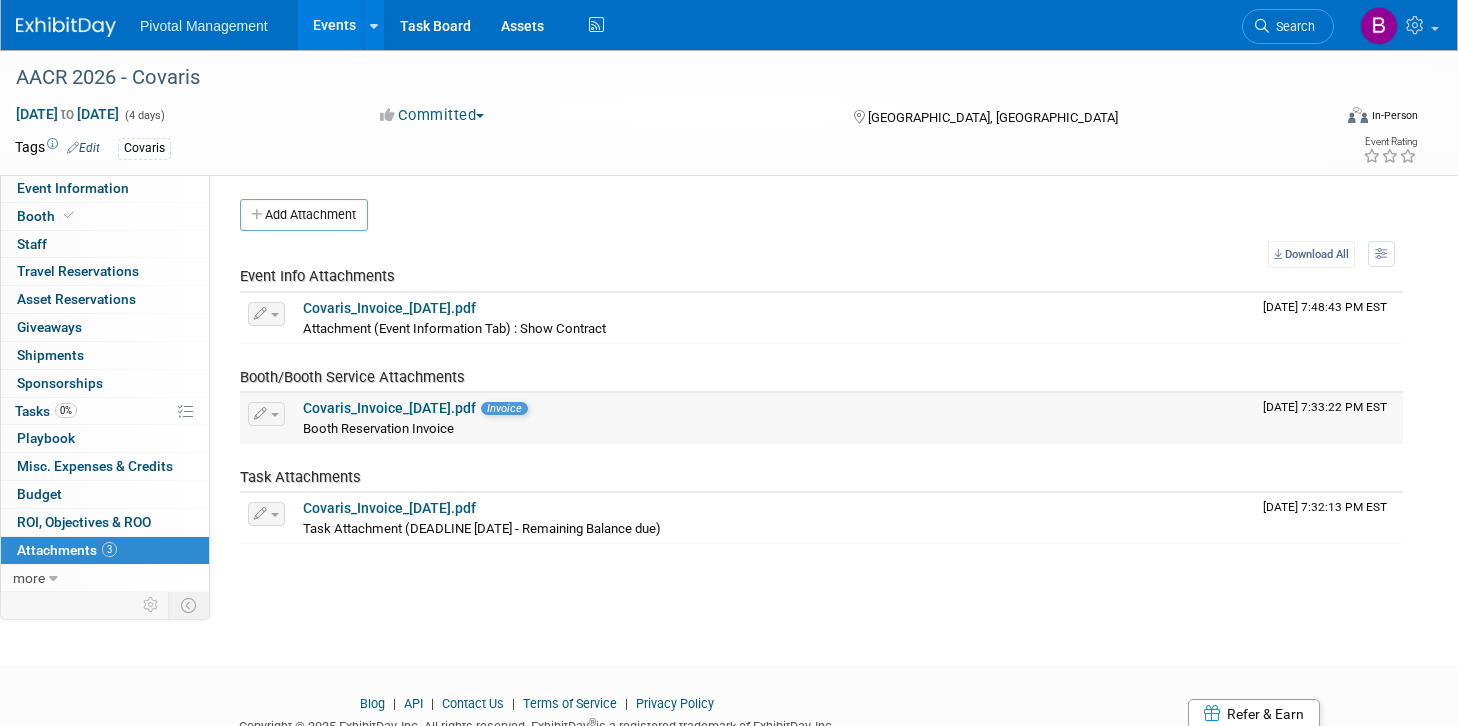 scroll, scrollTop: 0, scrollLeft: 0, axis: both 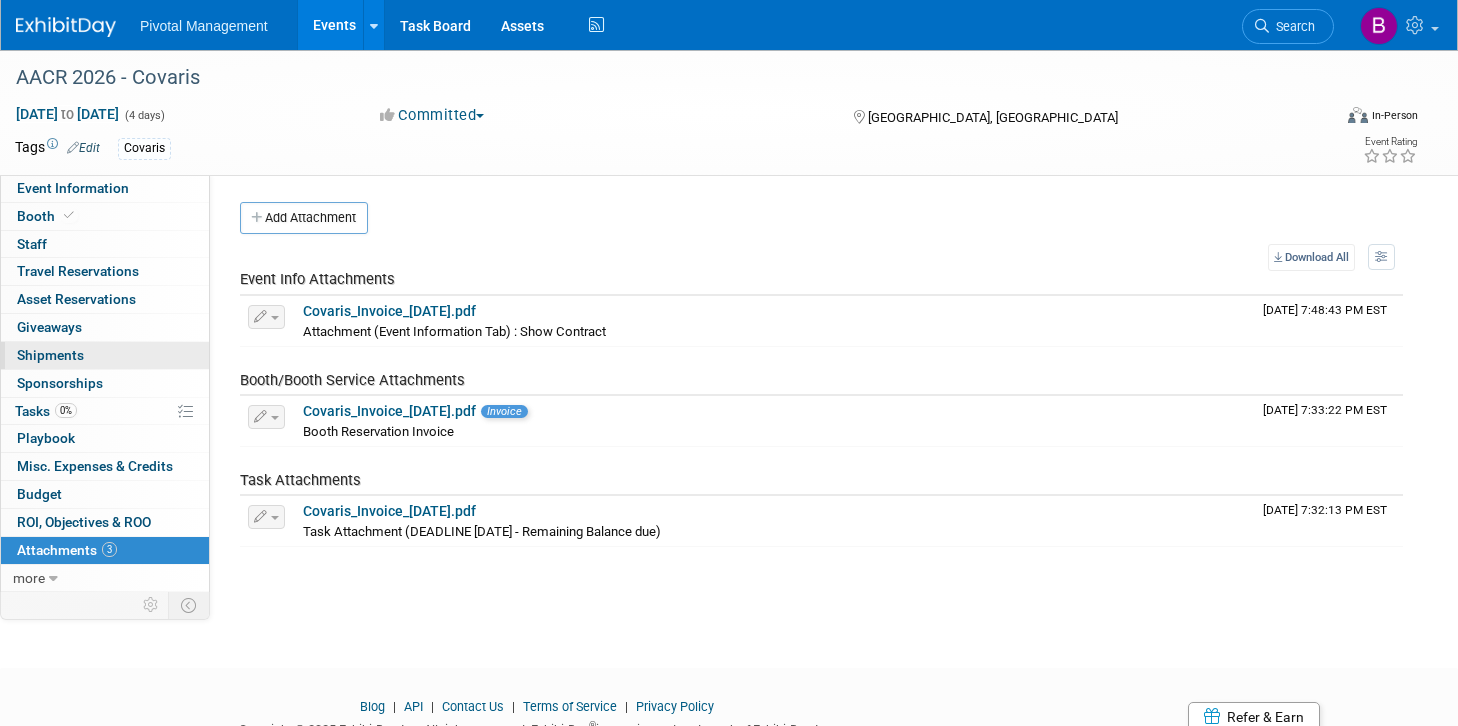 click on "Shipments 0" at bounding box center (50, 355) 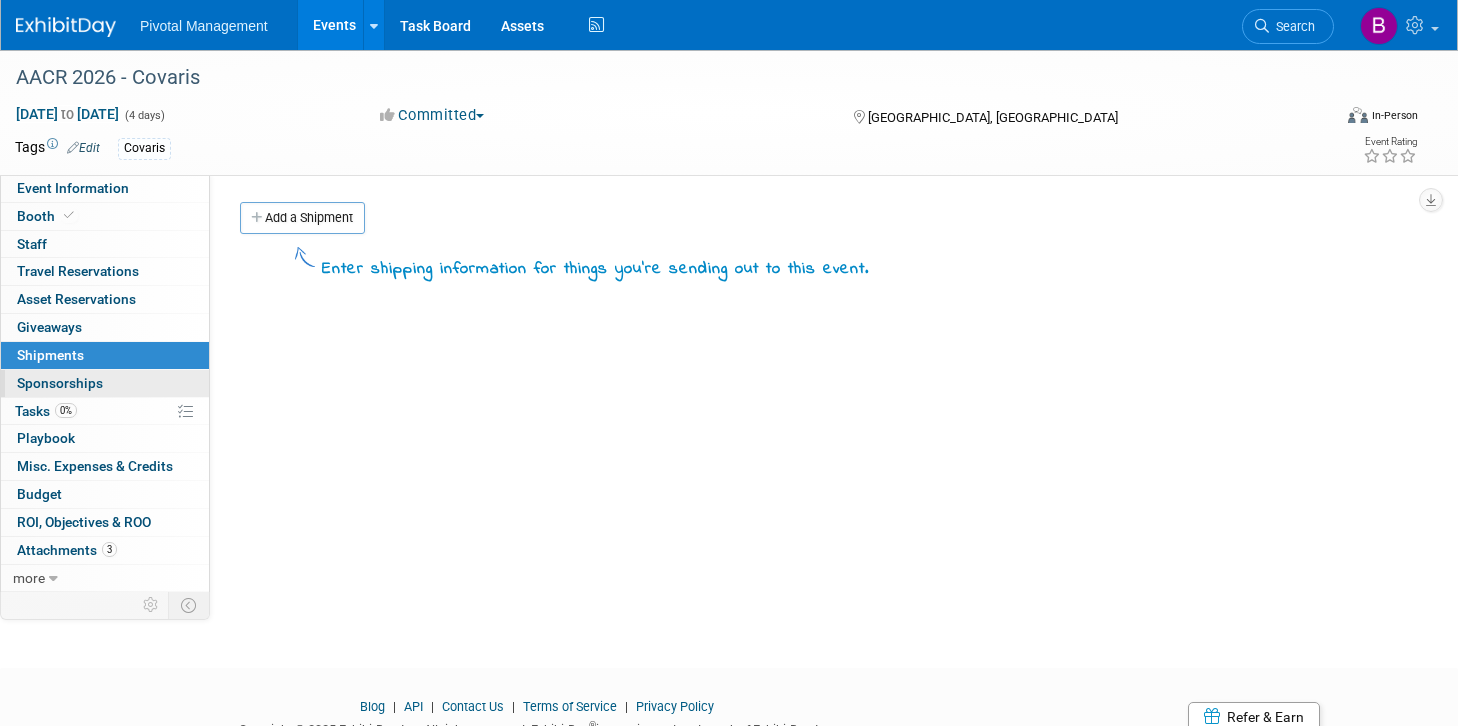 click on "0
Sponsorships 0" at bounding box center [105, 383] 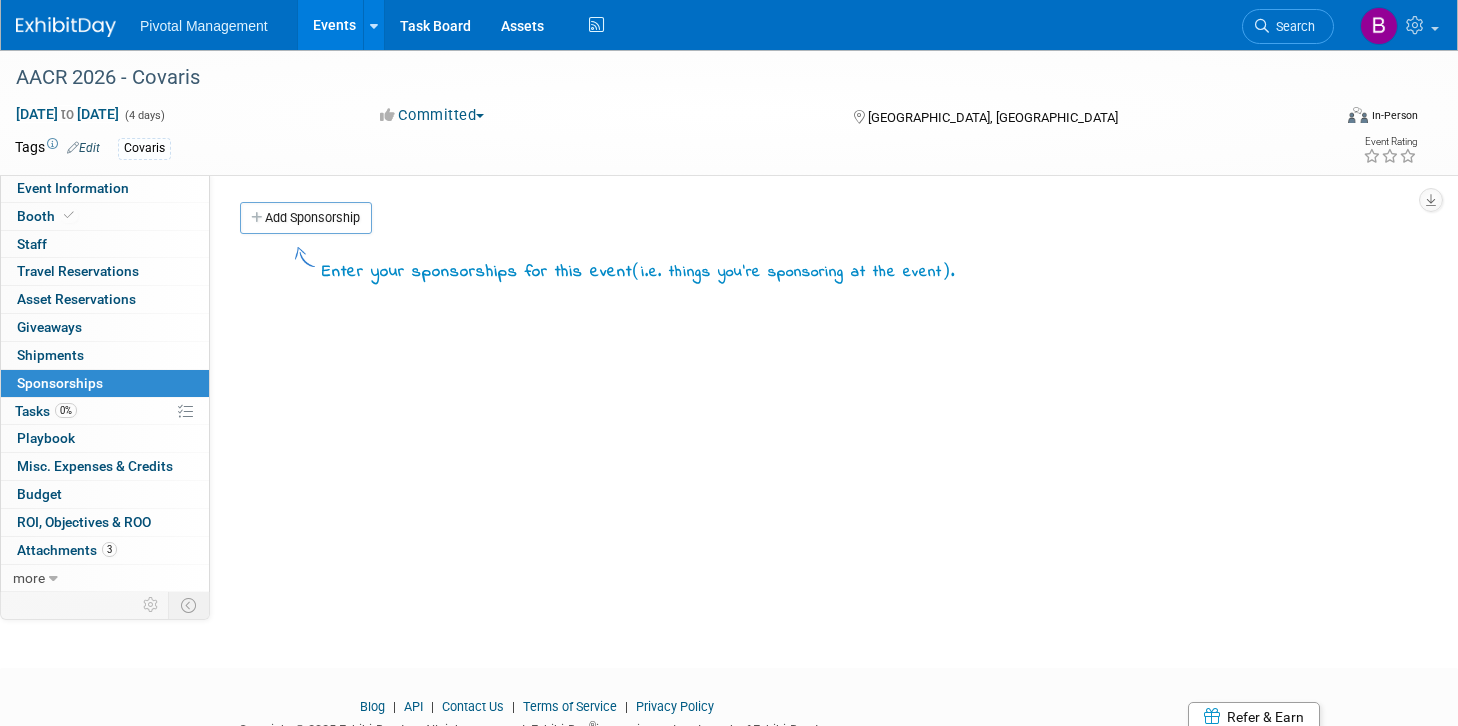 scroll, scrollTop: 2, scrollLeft: 0, axis: vertical 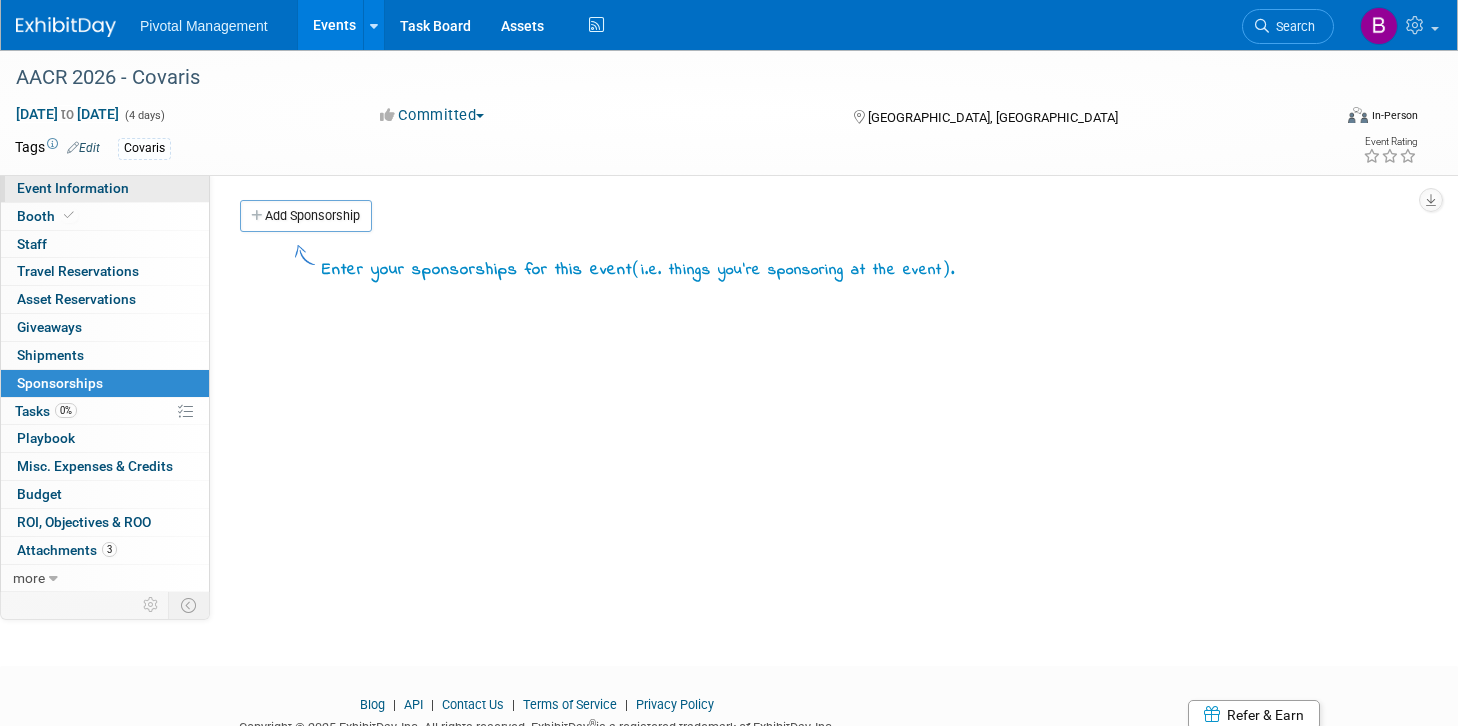 click on "Event Information" at bounding box center [73, 188] 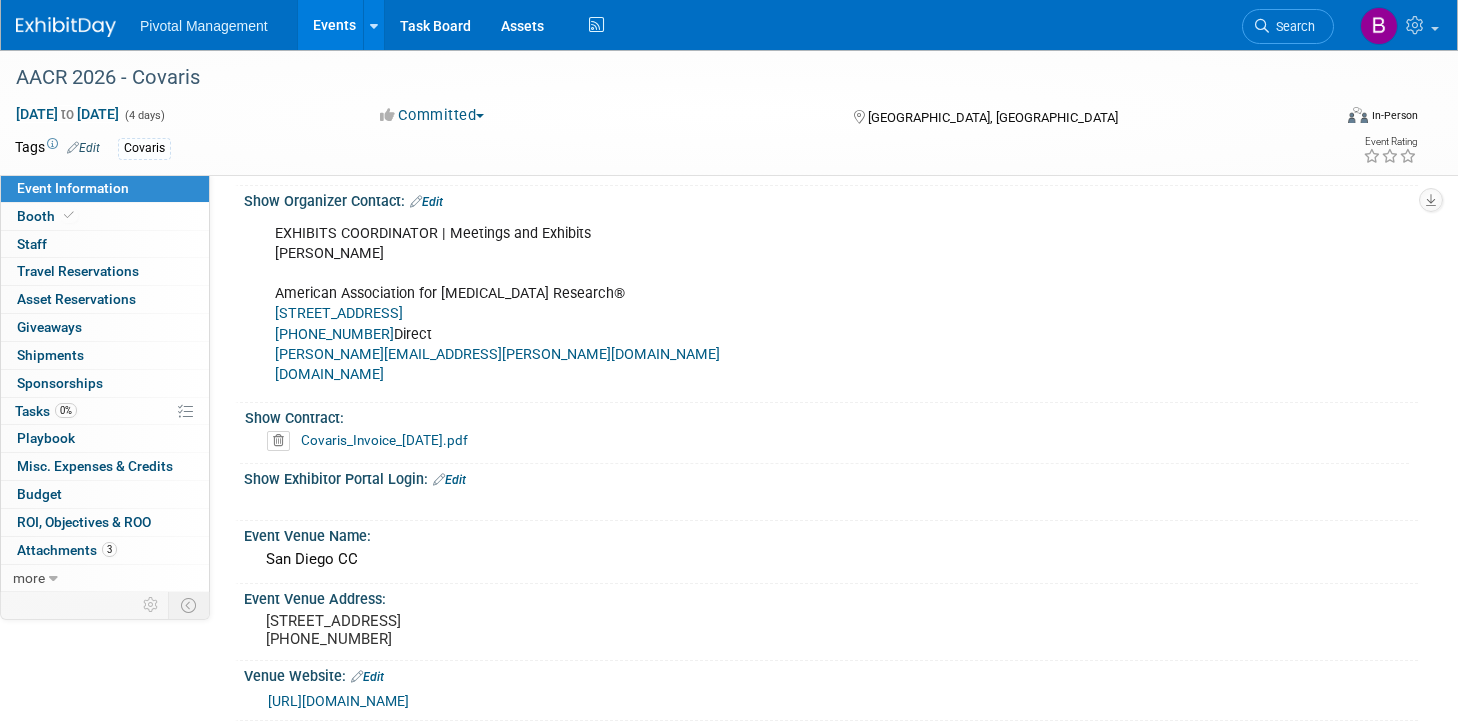 scroll, scrollTop: 1012, scrollLeft: 0, axis: vertical 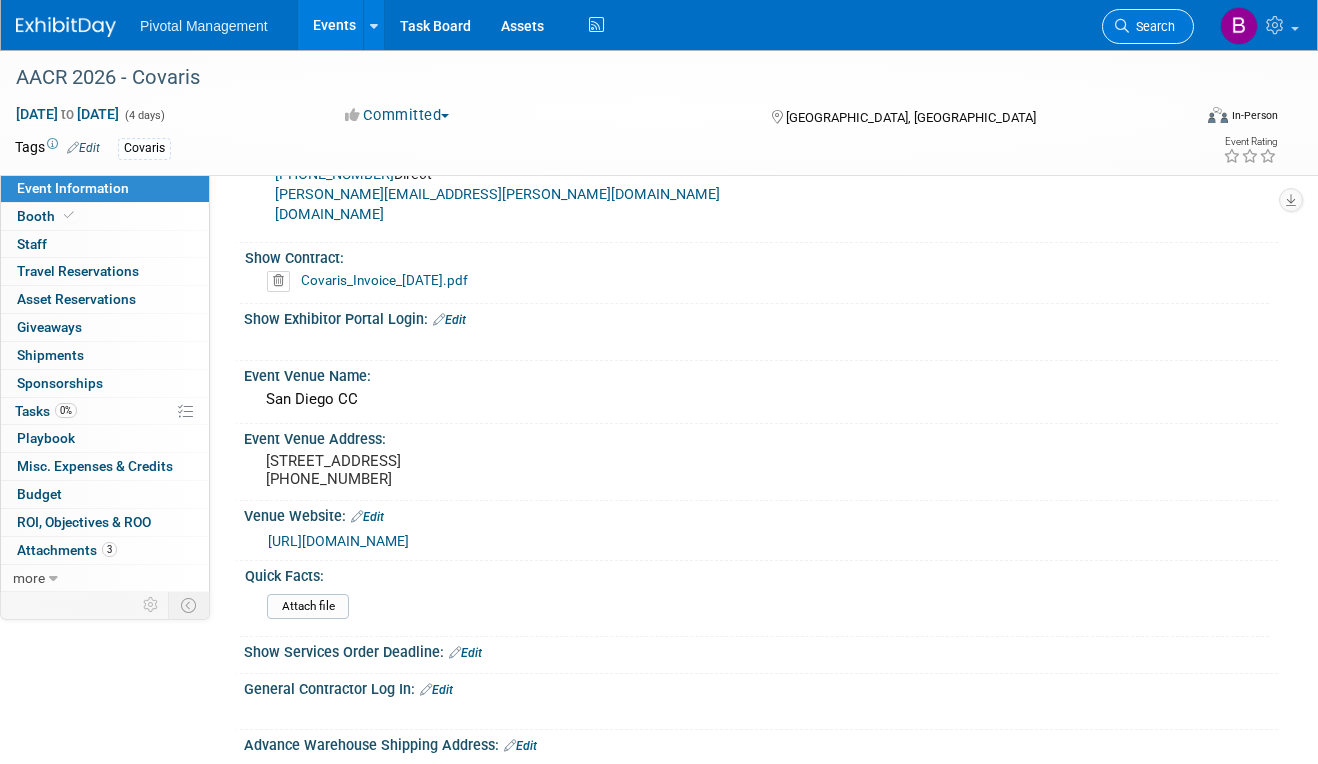 click on "Search" at bounding box center [1152, 26] 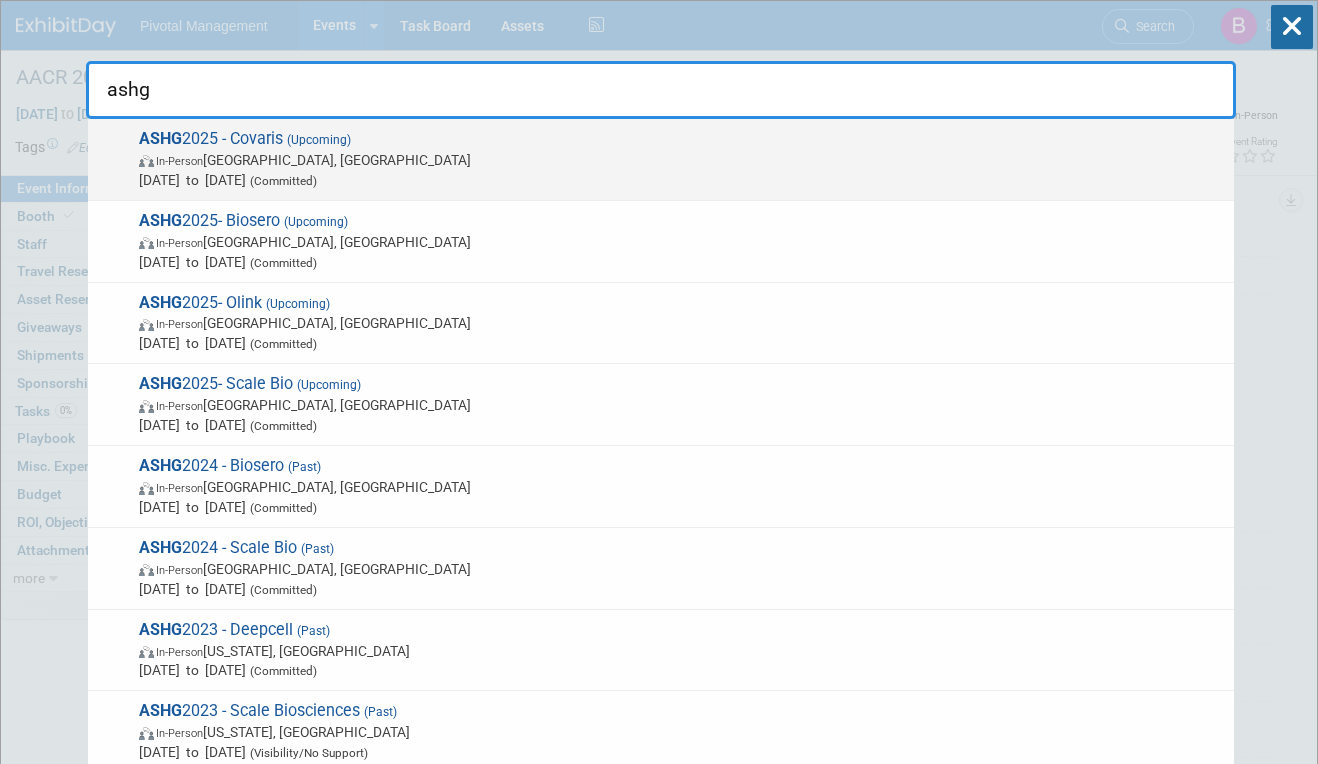 type on "ashg" 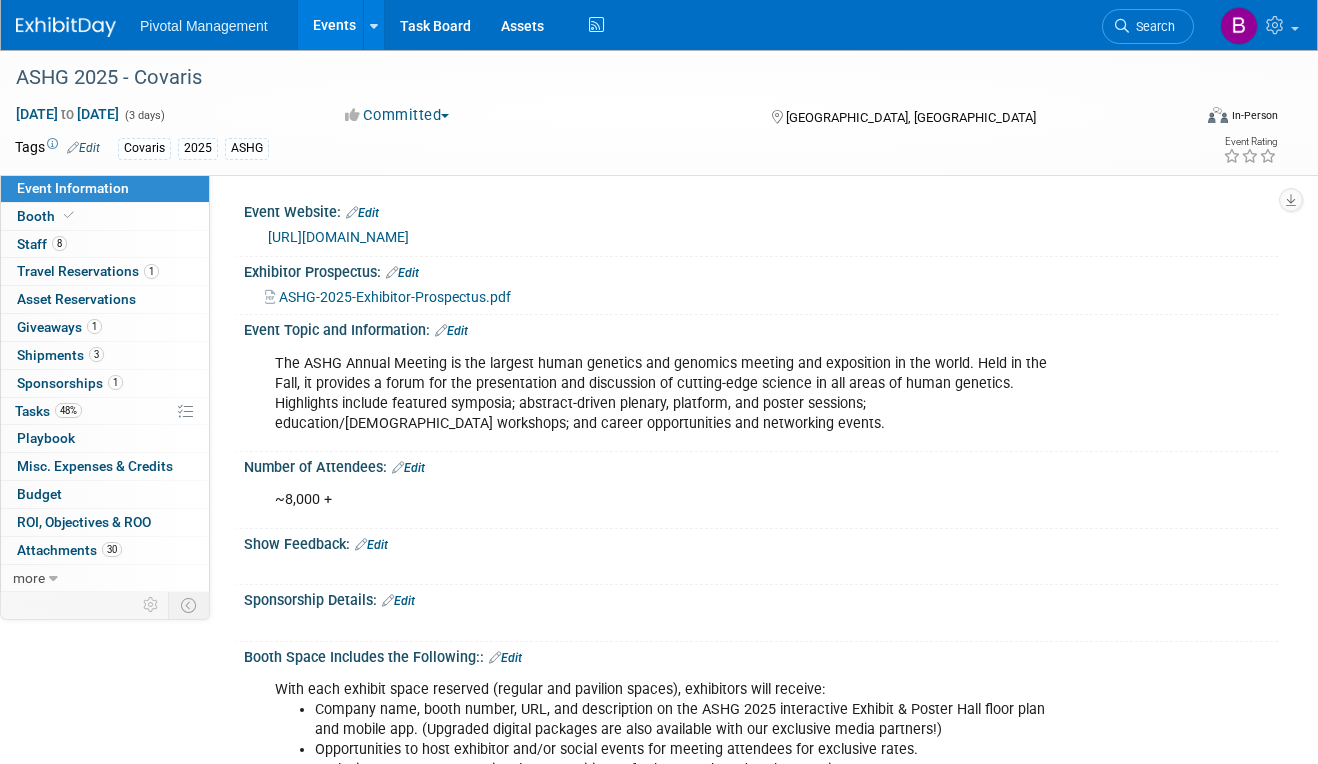 scroll, scrollTop: 0, scrollLeft: 0, axis: both 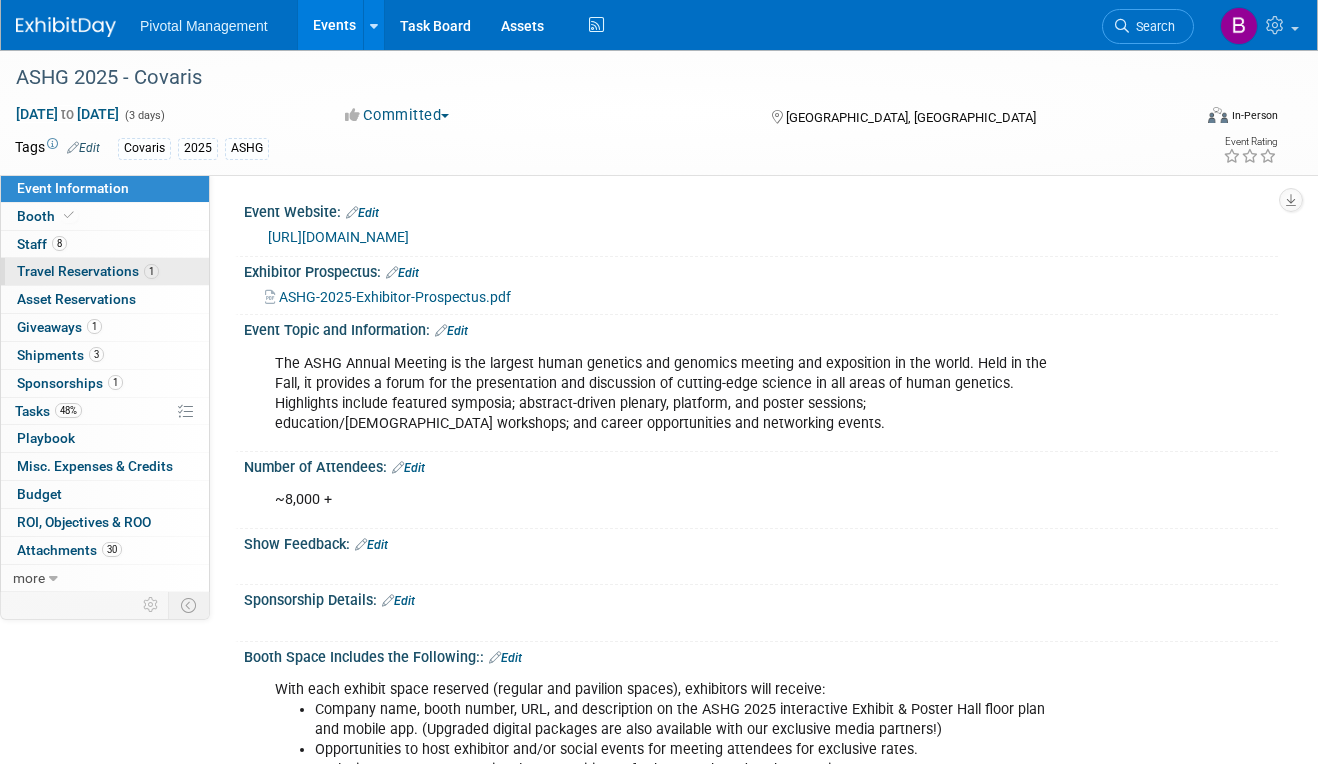 click on "Travel Reservations 1" at bounding box center [88, 271] 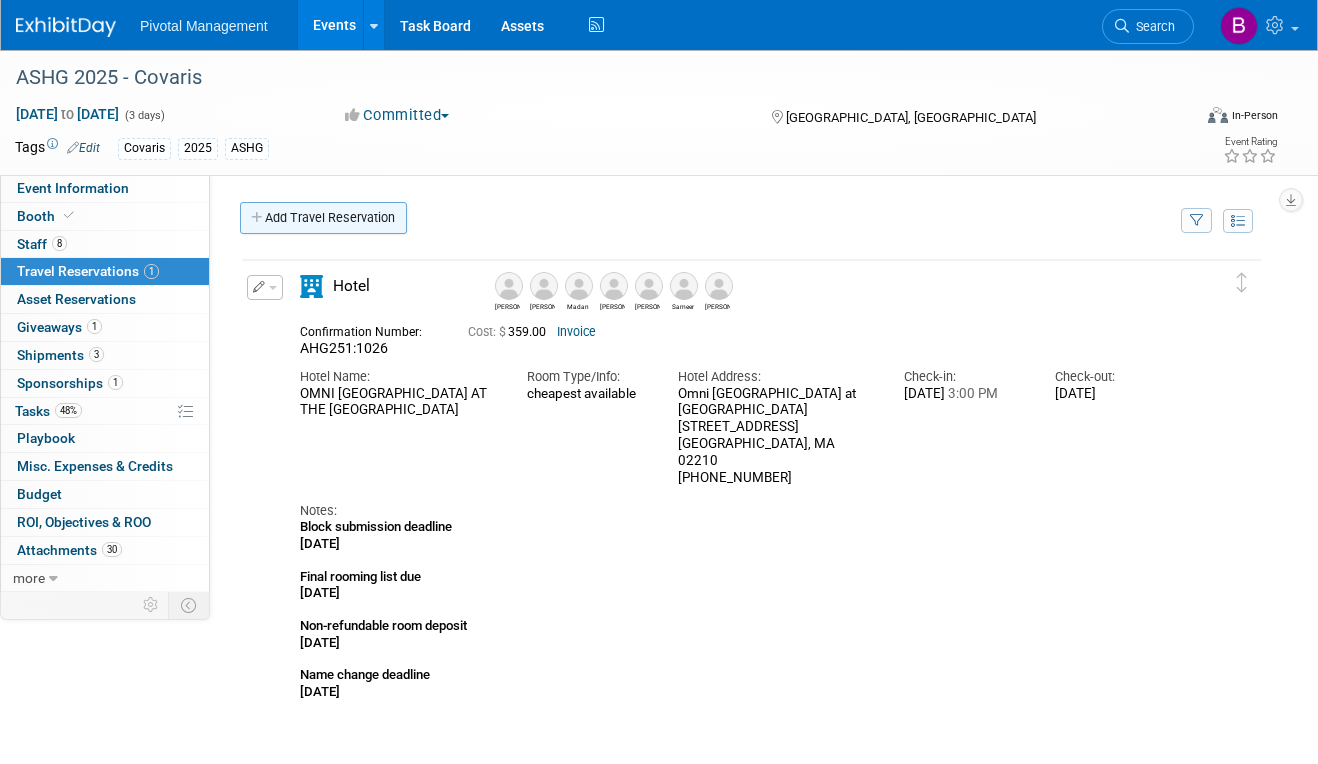 click on "Add Travel Reservation" at bounding box center (323, 218) 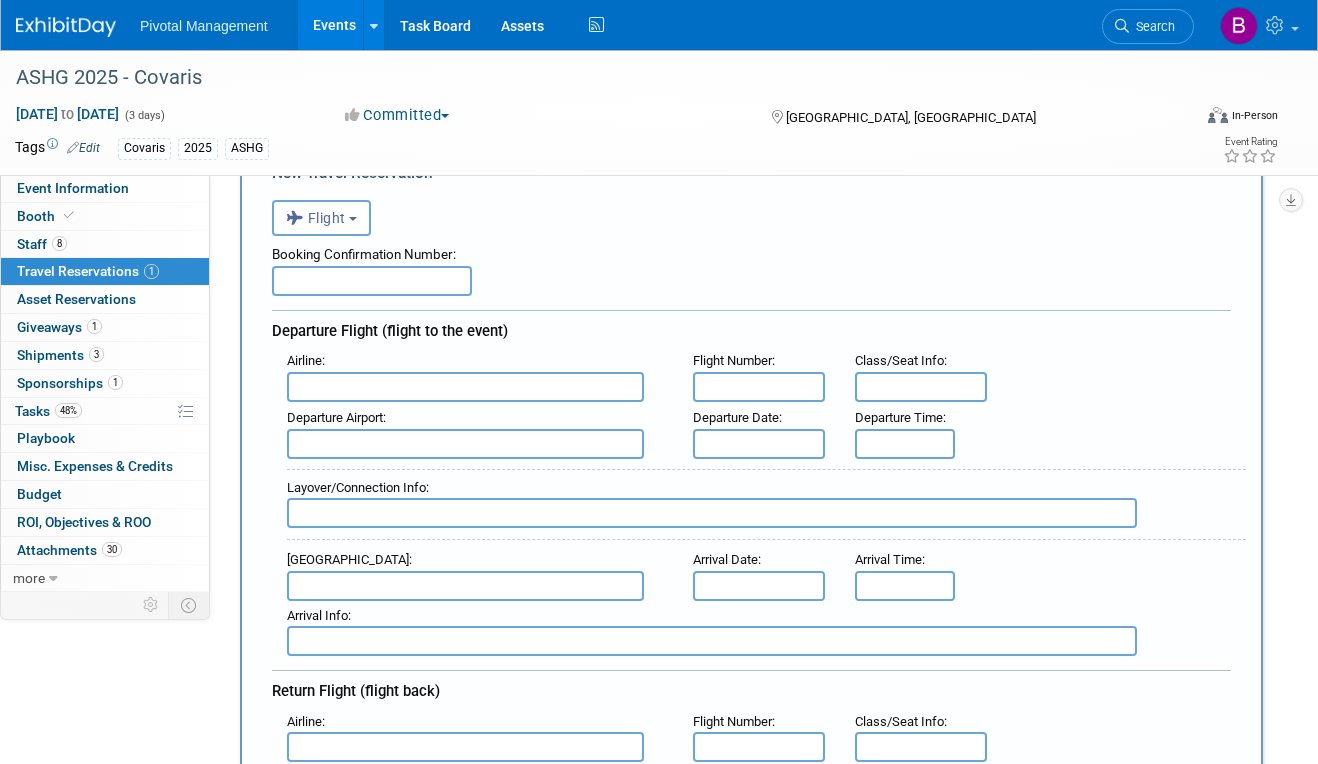 scroll, scrollTop: 73, scrollLeft: 0, axis: vertical 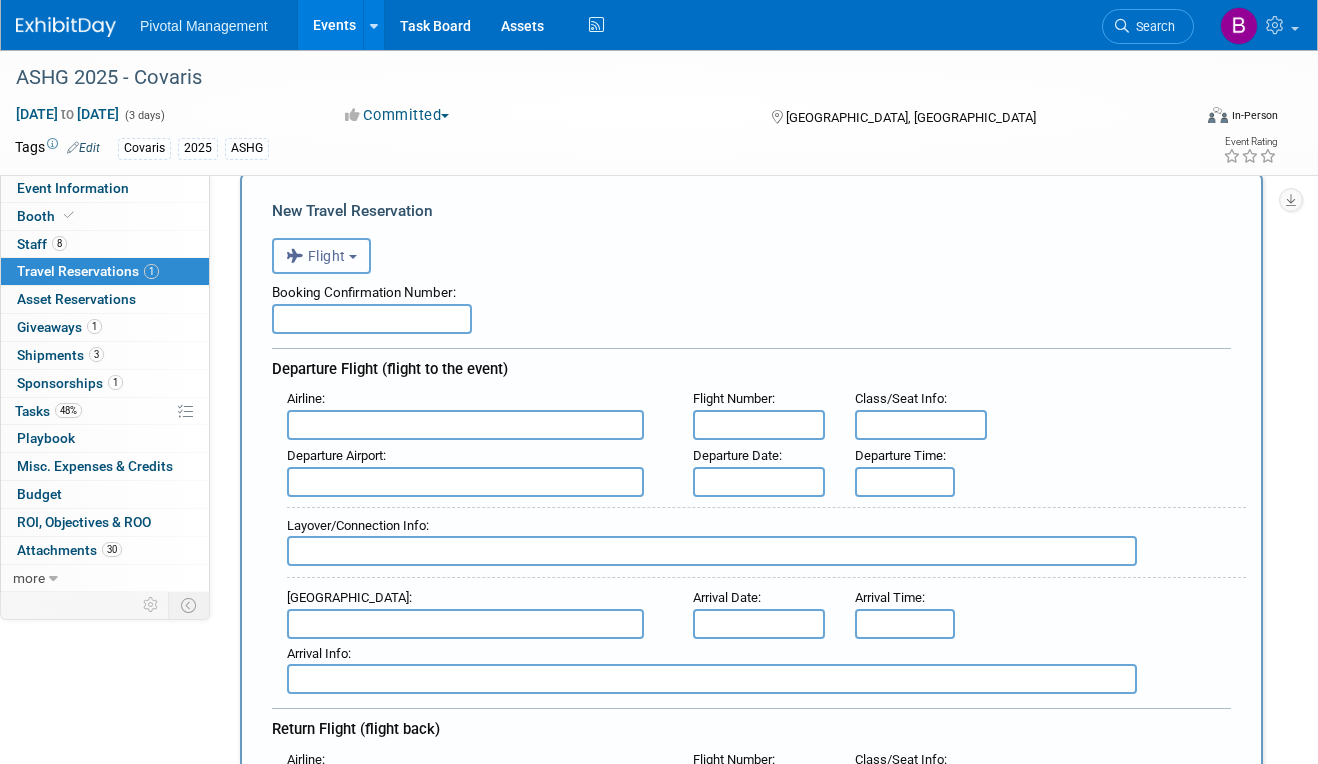 click on "Flight" at bounding box center (321, 256) 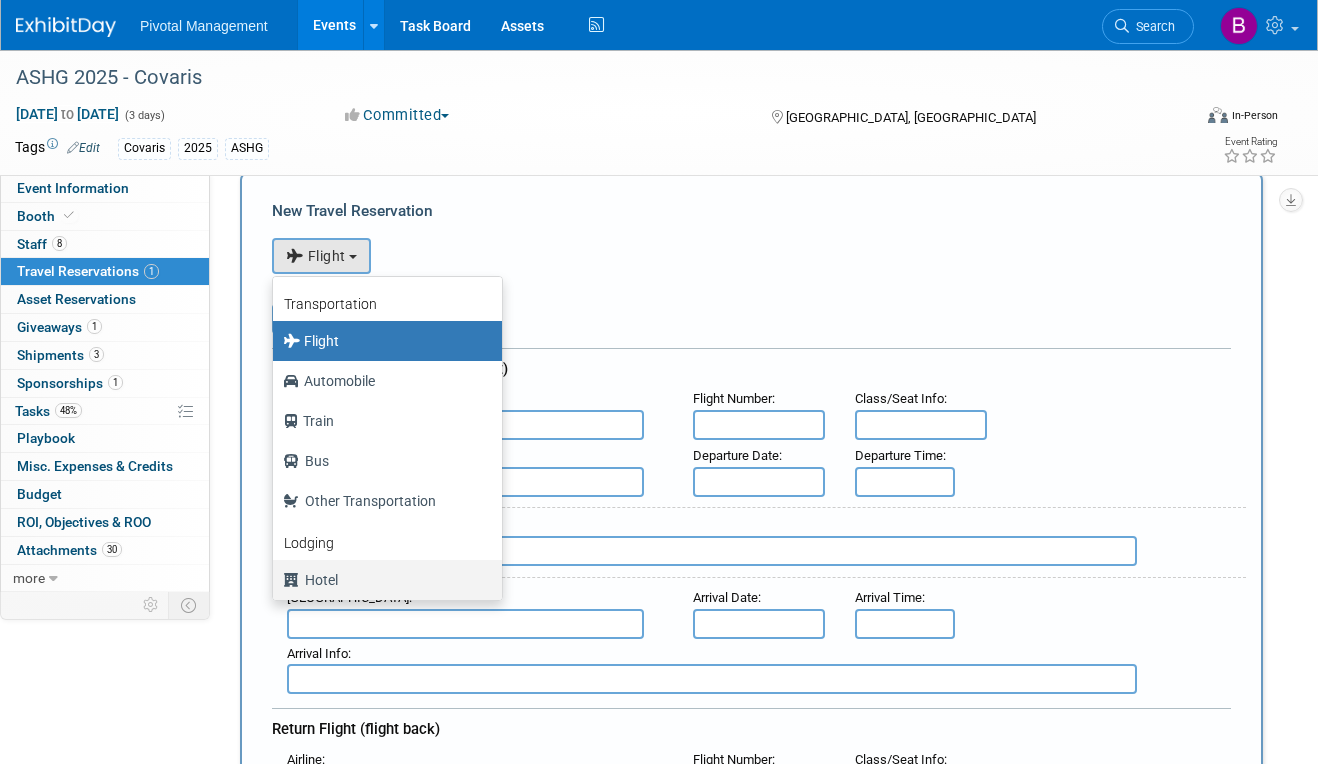 click on "Hotel" at bounding box center [382, 580] 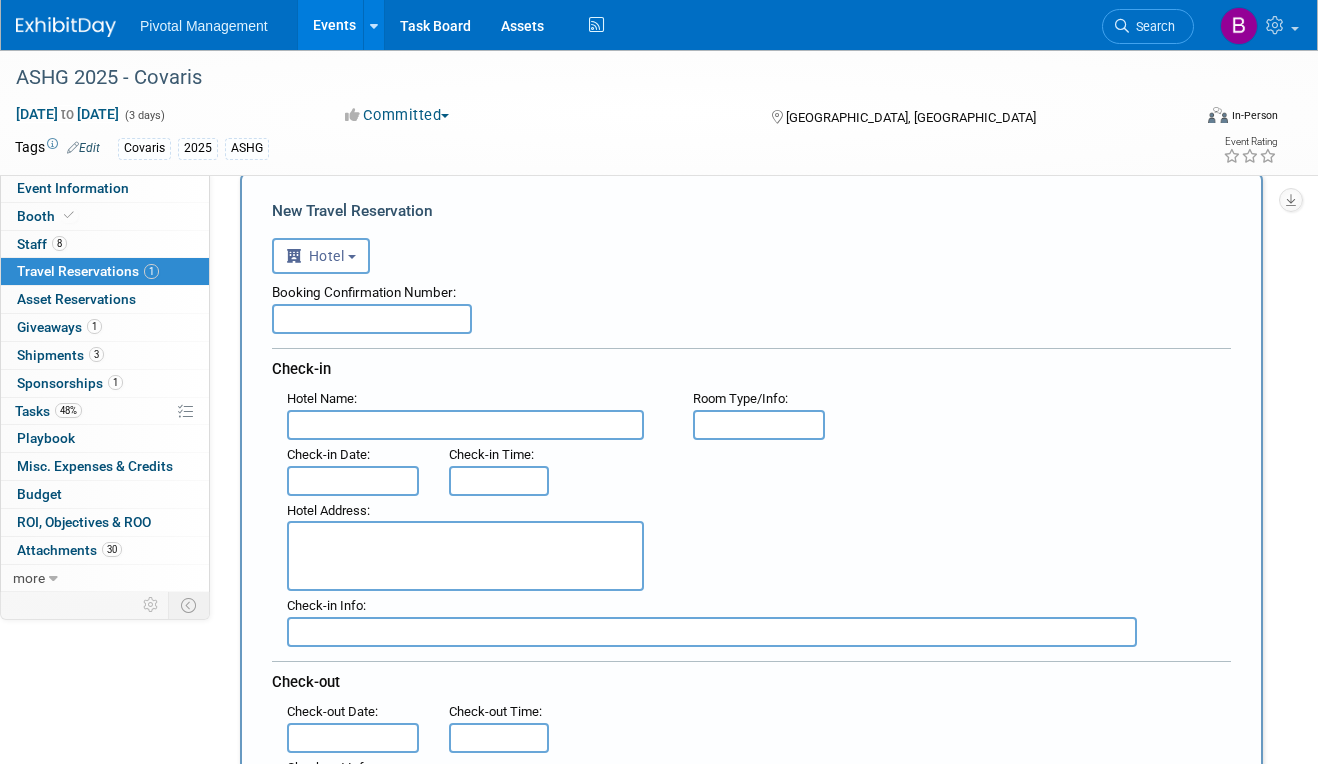 scroll, scrollTop: 143, scrollLeft: 0, axis: vertical 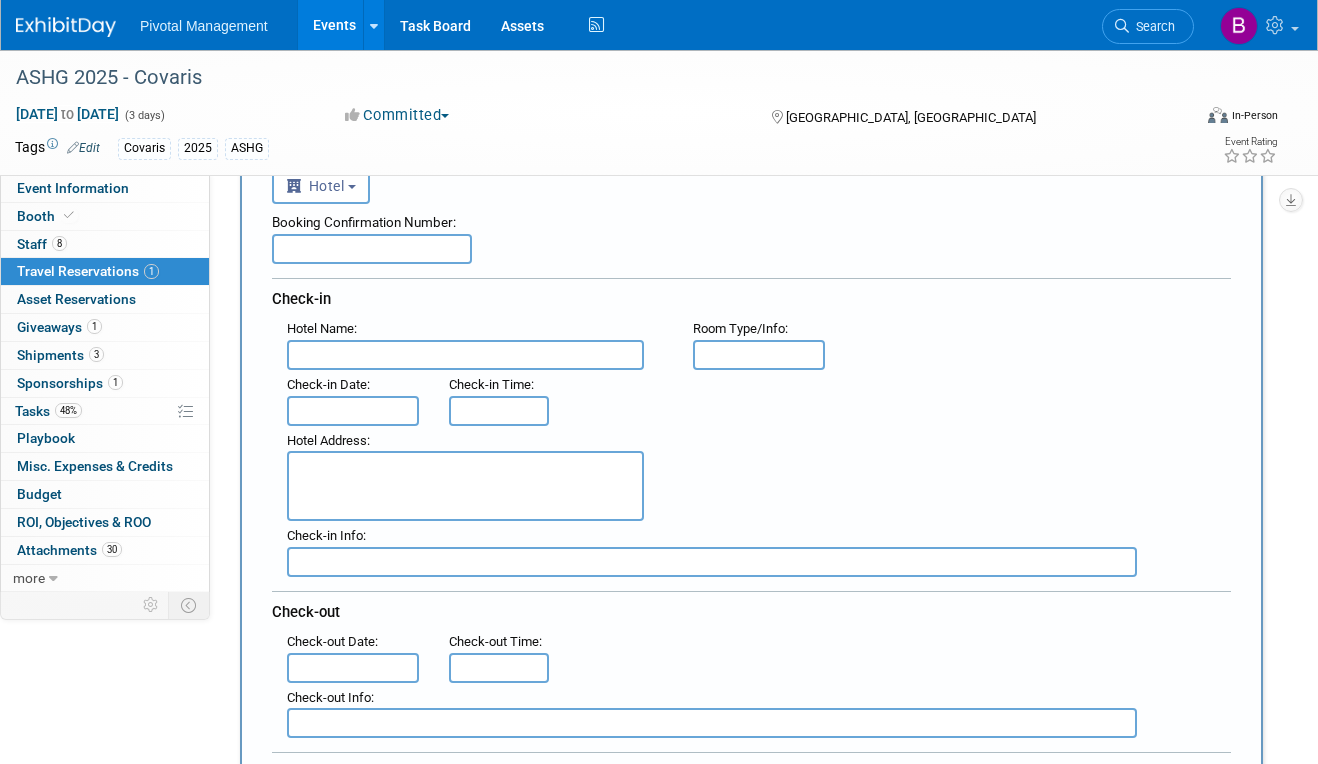 click at bounding box center (465, 355) 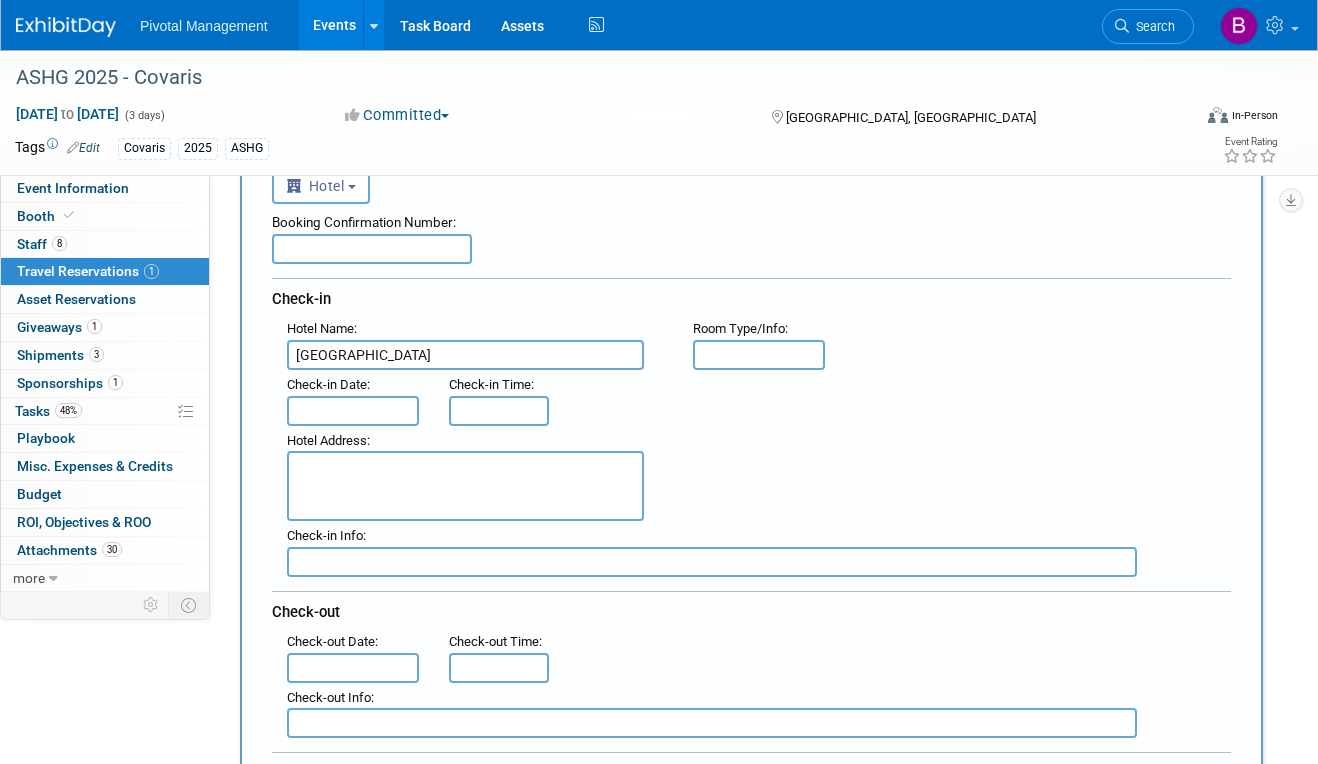 type on "[GEOGRAPHIC_DATA]" 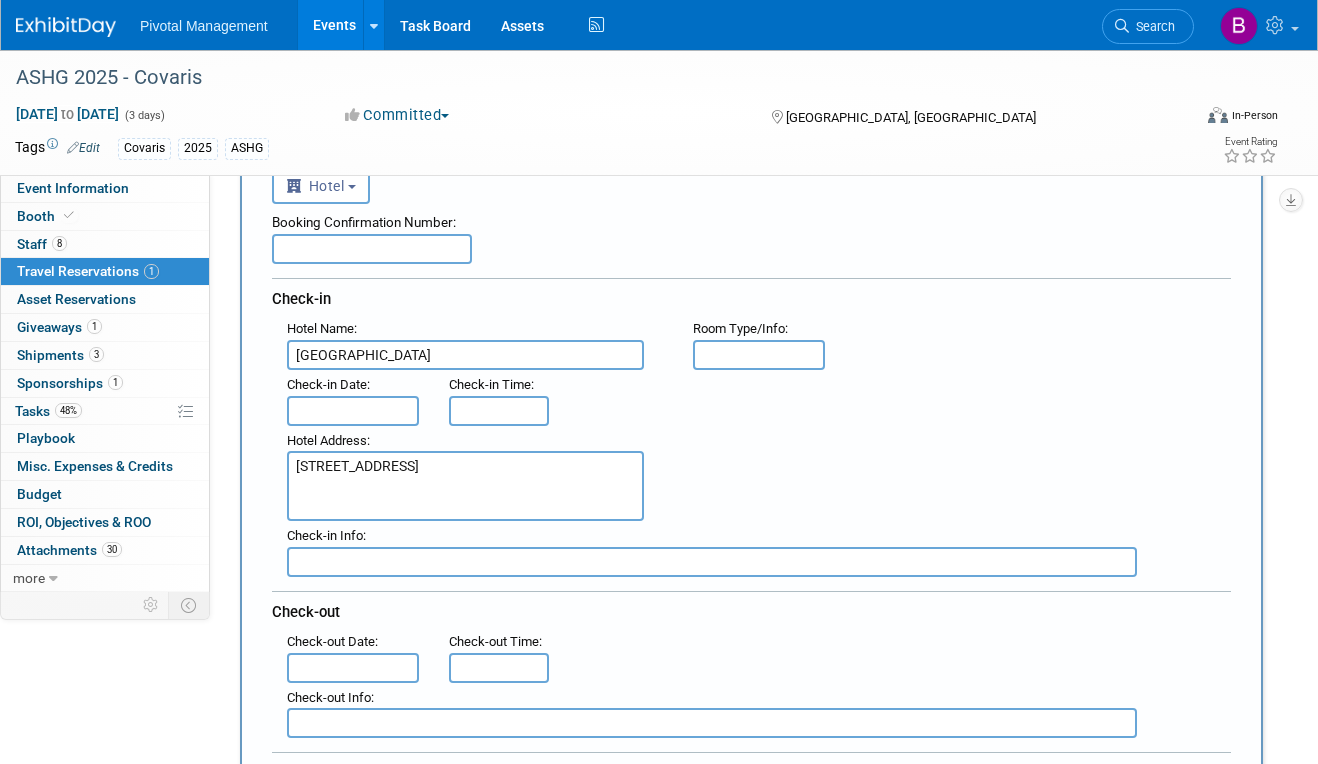 drag, startPoint x: 421, startPoint y: 358, endPoint x: 281, endPoint y: 358, distance: 140 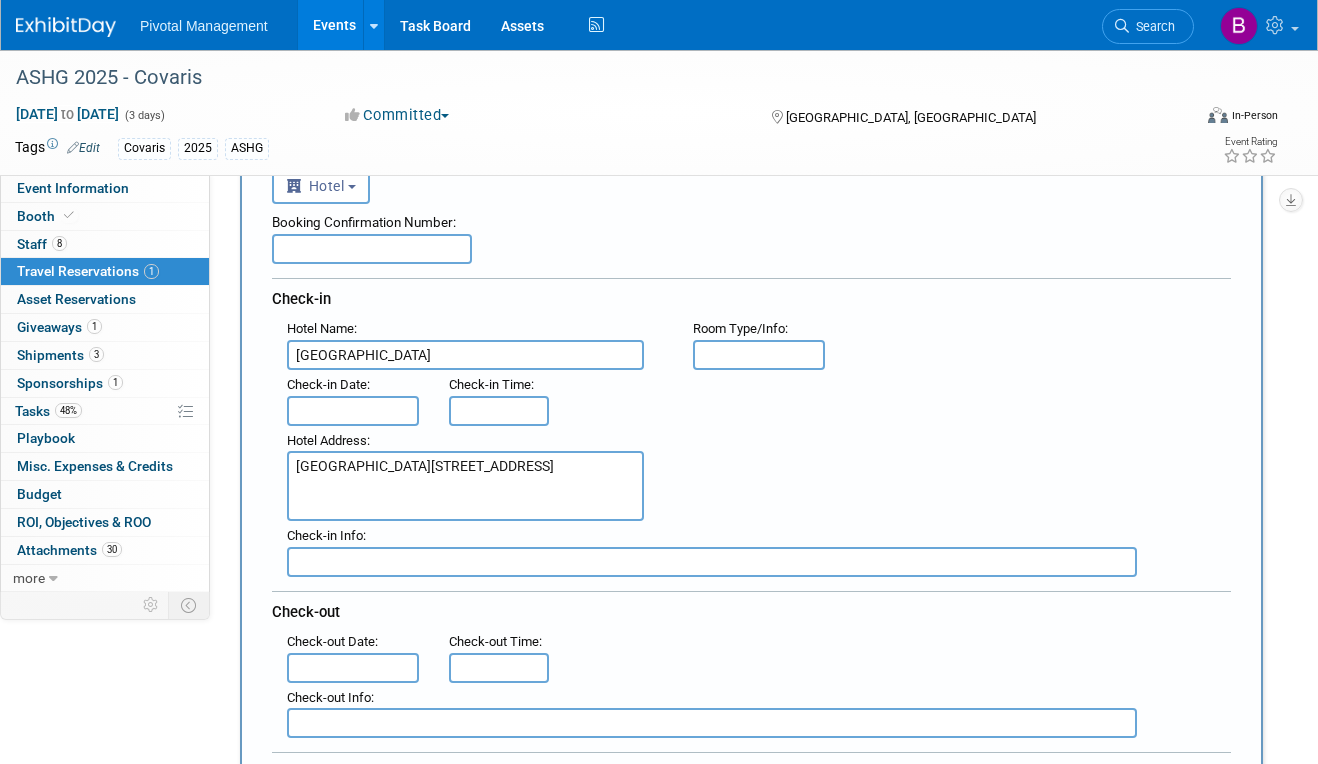 click on "[GEOGRAPHIC_DATA][STREET_ADDRESS]" at bounding box center (465, 486) 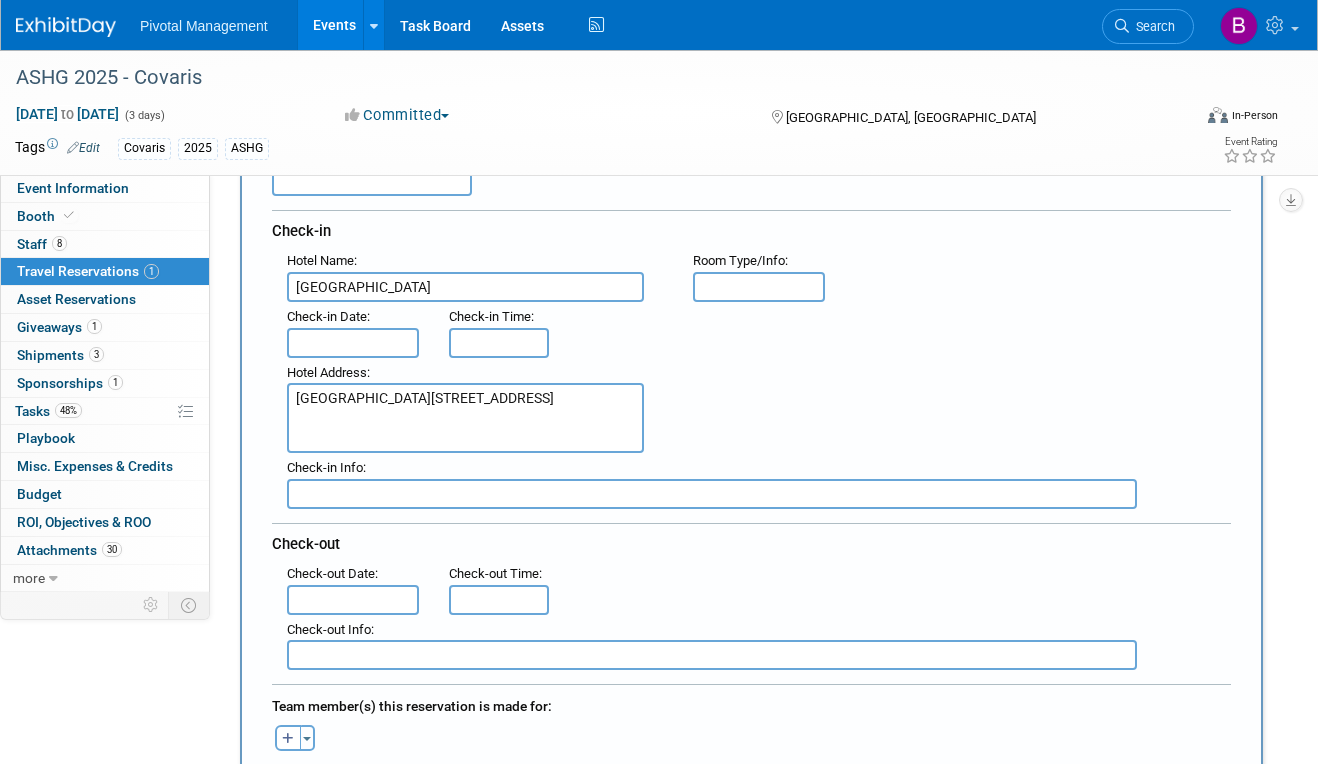 click at bounding box center (353, 343) 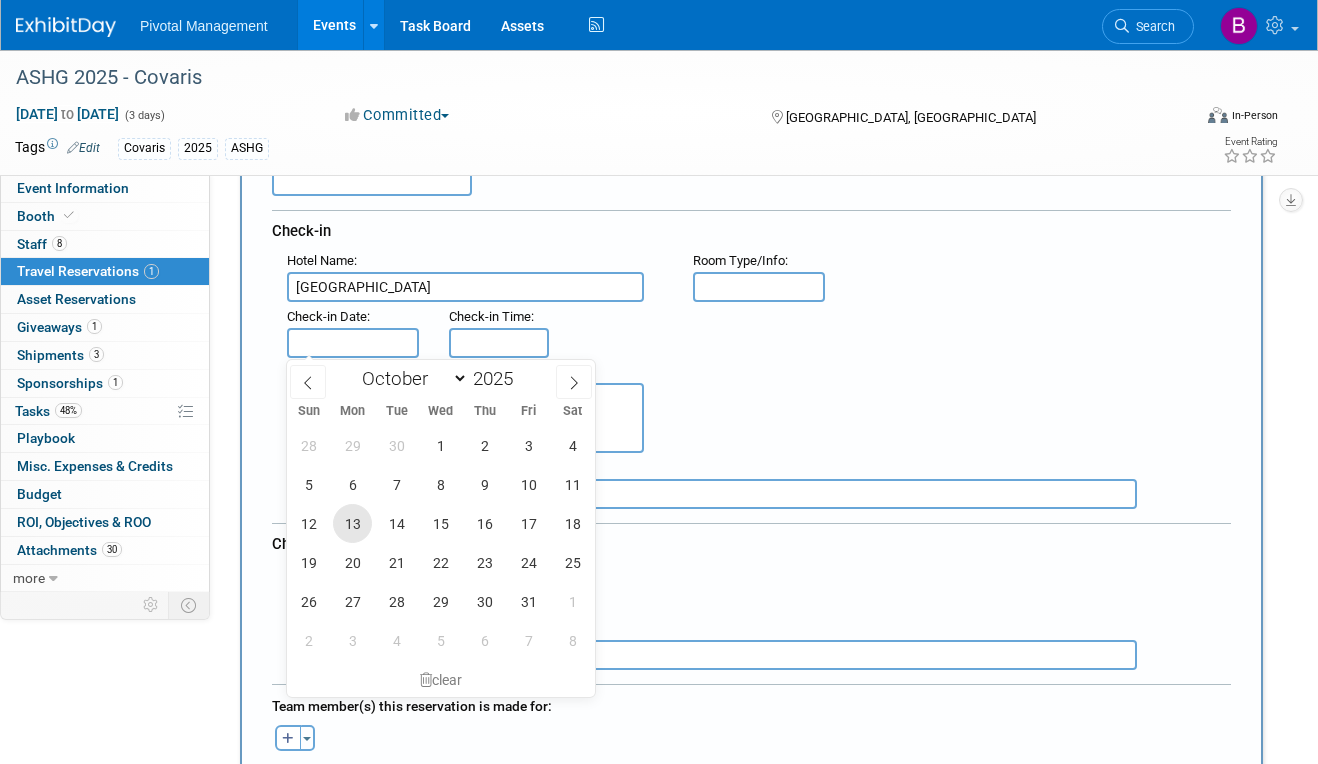 click on "13" at bounding box center [352, 523] 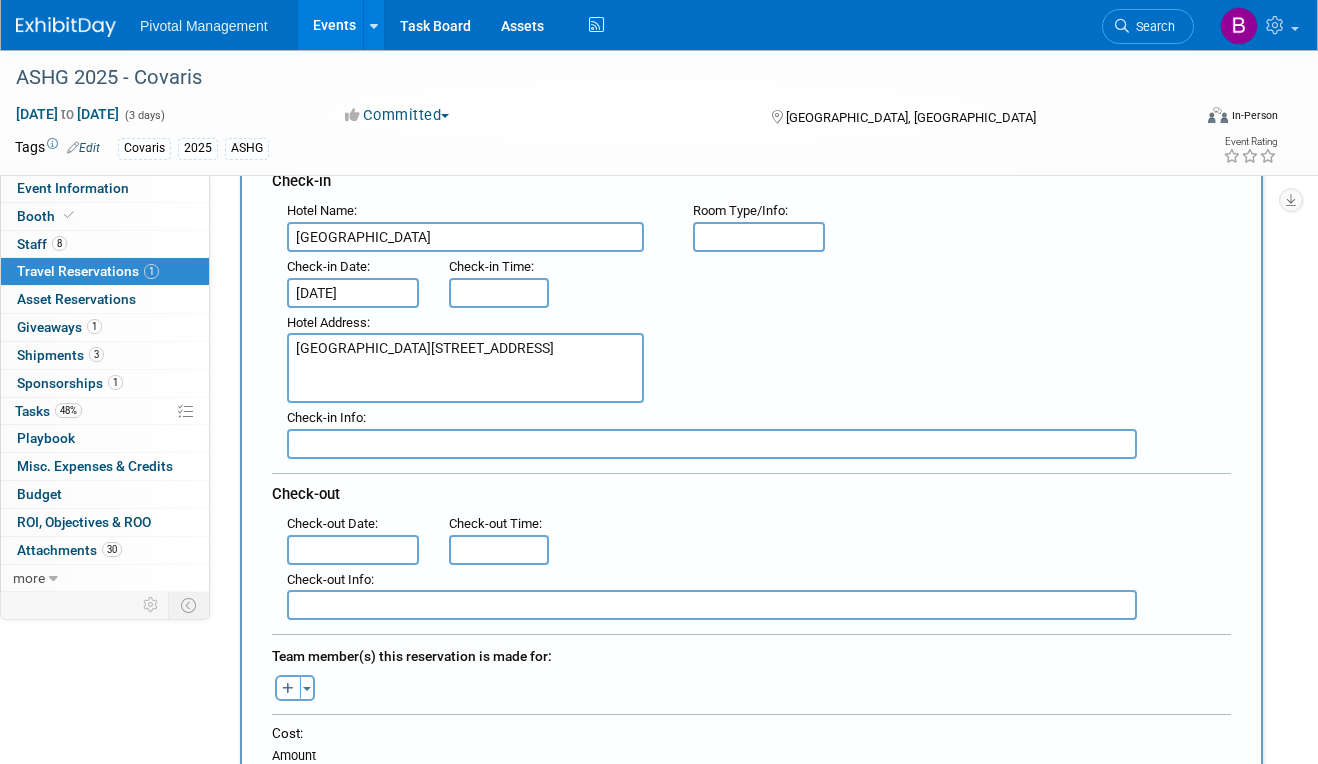 scroll, scrollTop: 274, scrollLeft: 0, axis: vertical 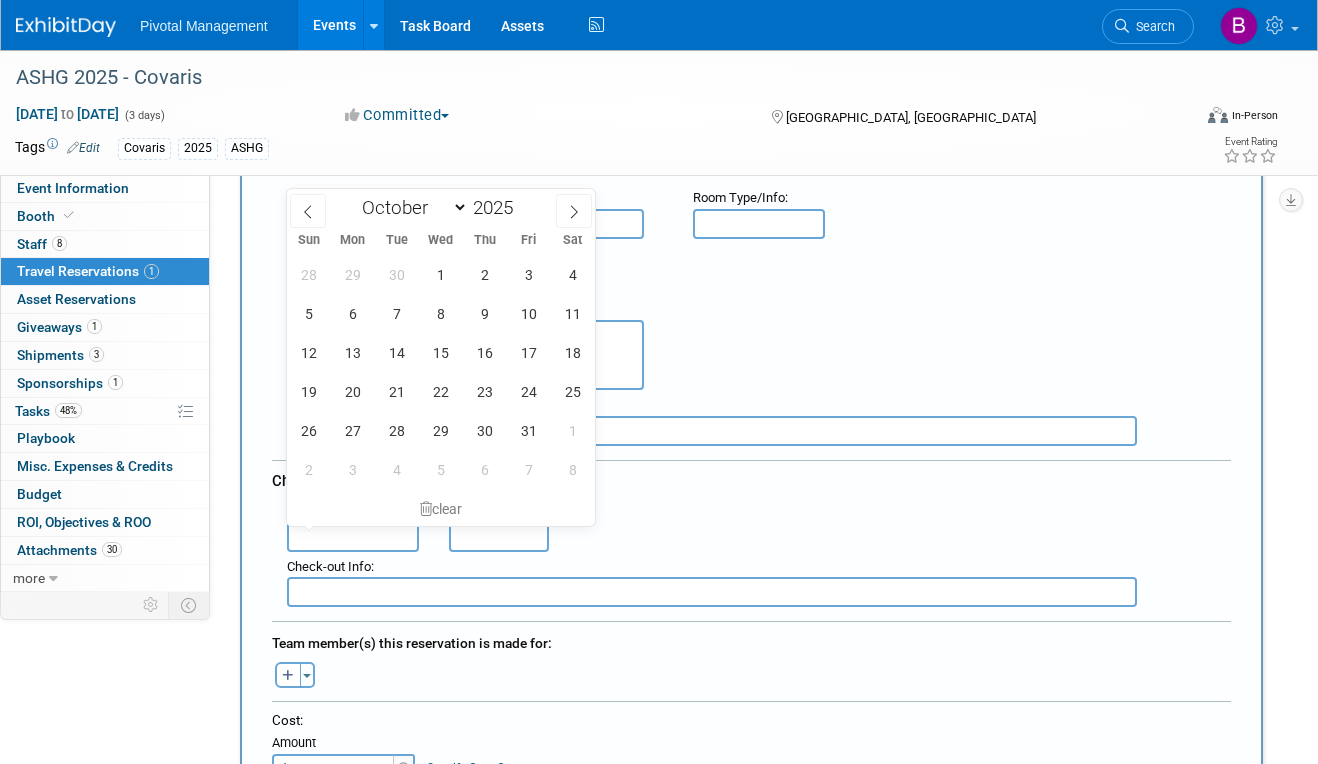 click at bounding box center [353, 537] 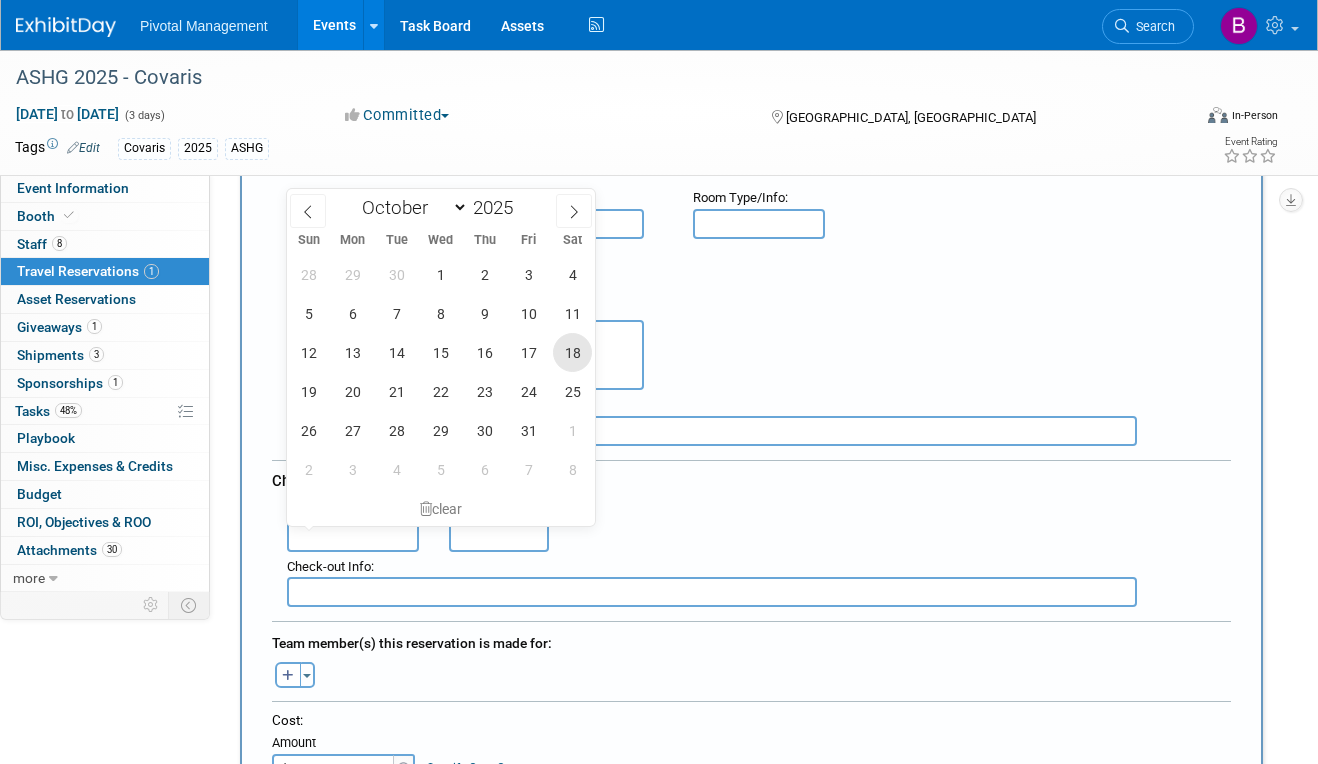click on "18" at bounding box center (572, 352) 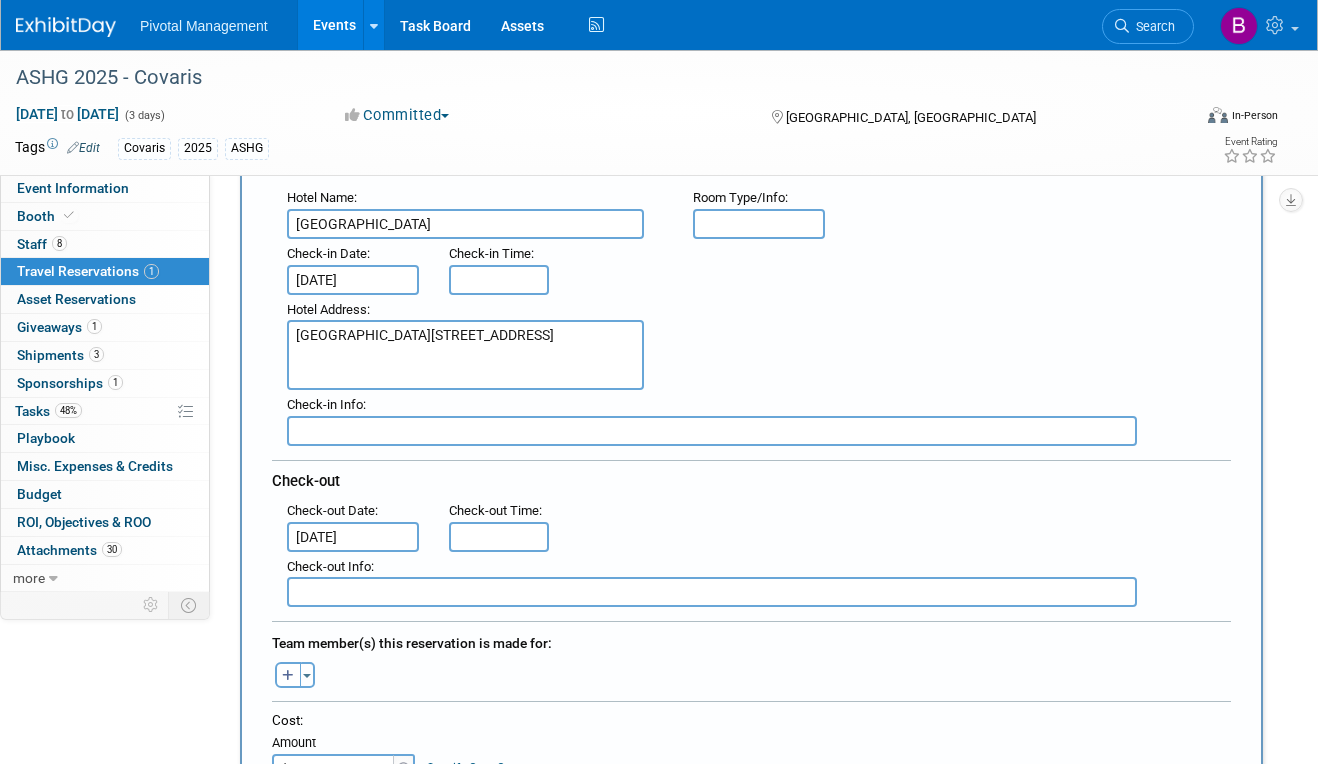 click on ":
Check-out Date :
[DATE]
Check-out Time :" at bounding box center (759, 524) 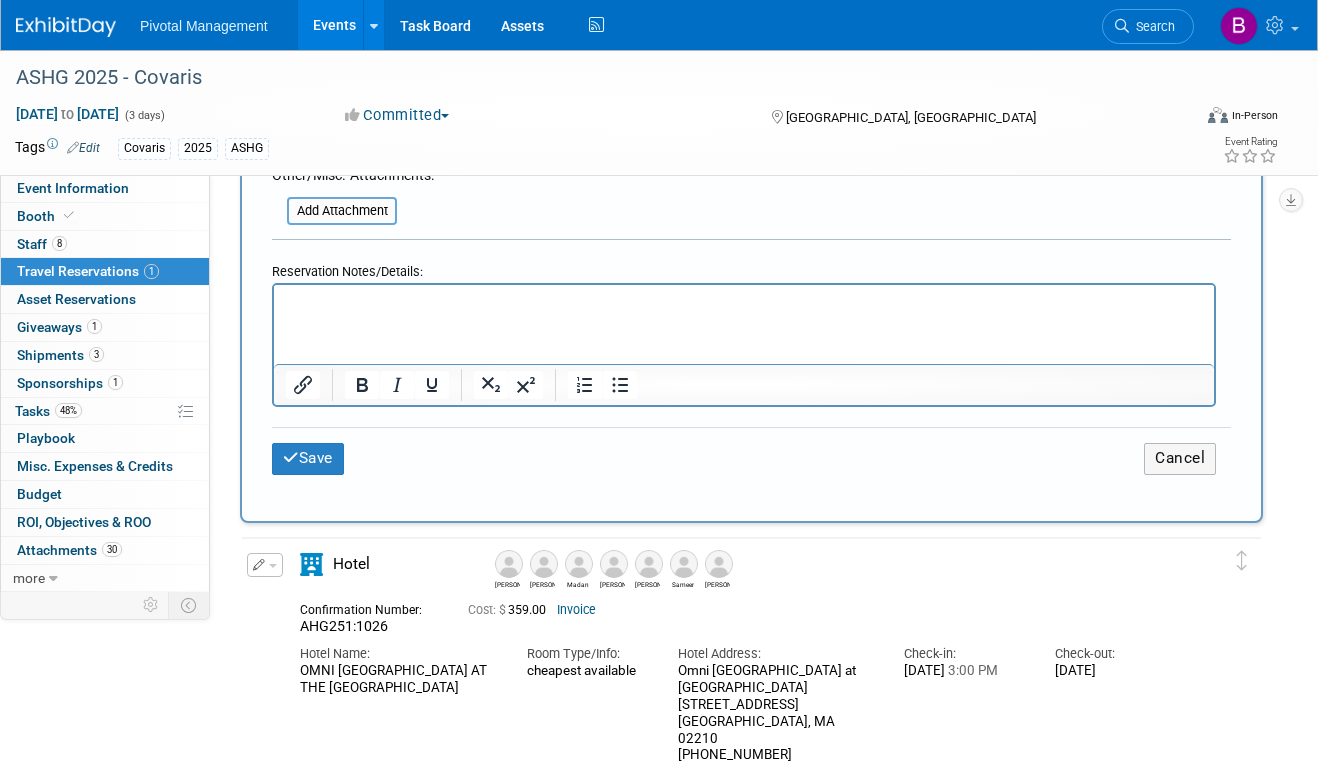 scroll, scrollTop: 985, scrollLeft: 0, axis: vertical 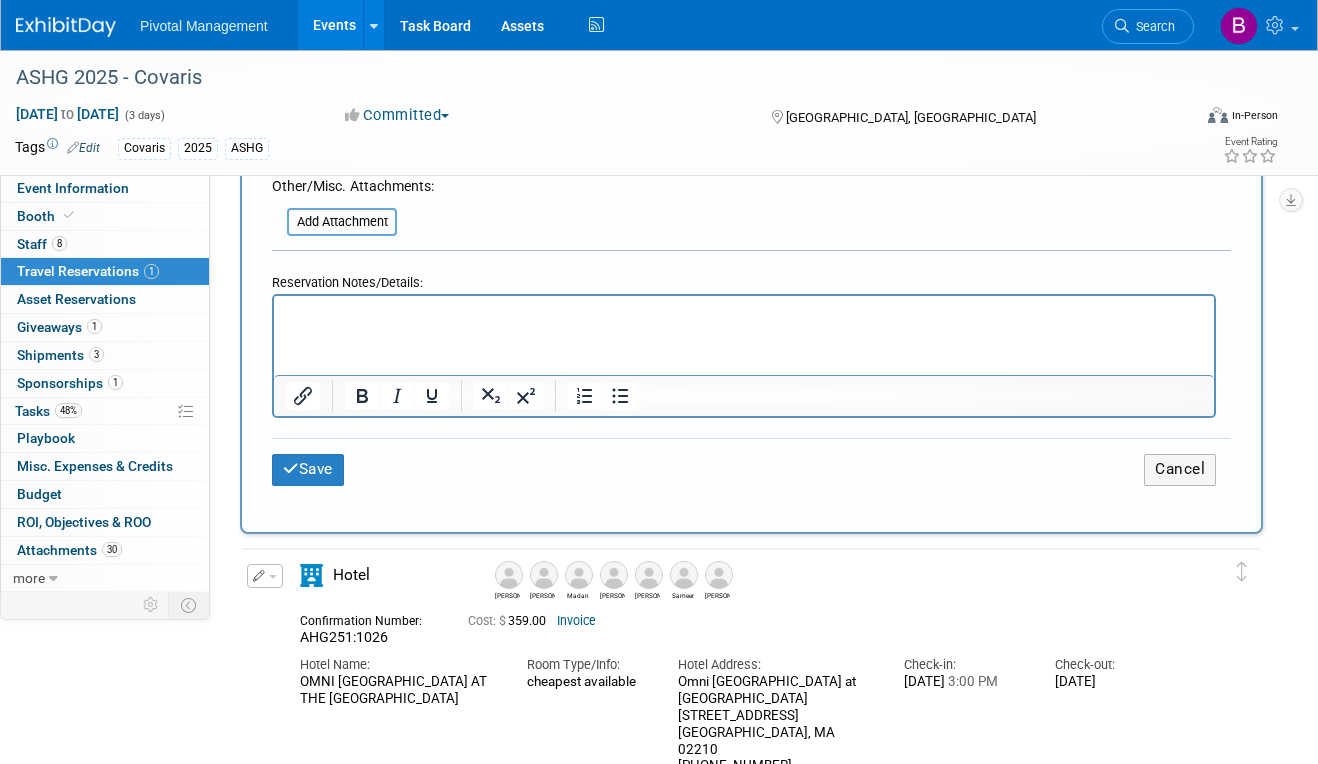 click at bounding box center [744, 314] 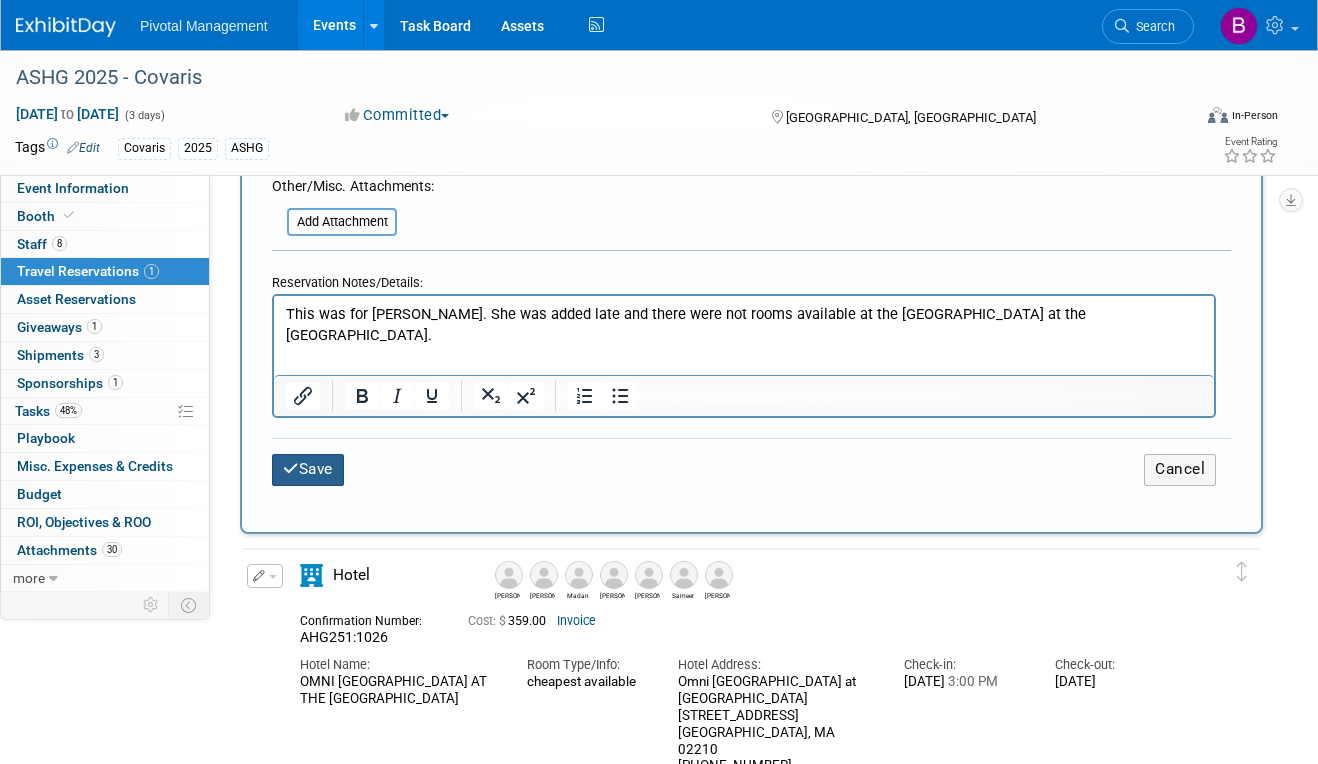 click on "Save" at bounding box center (308, 469) 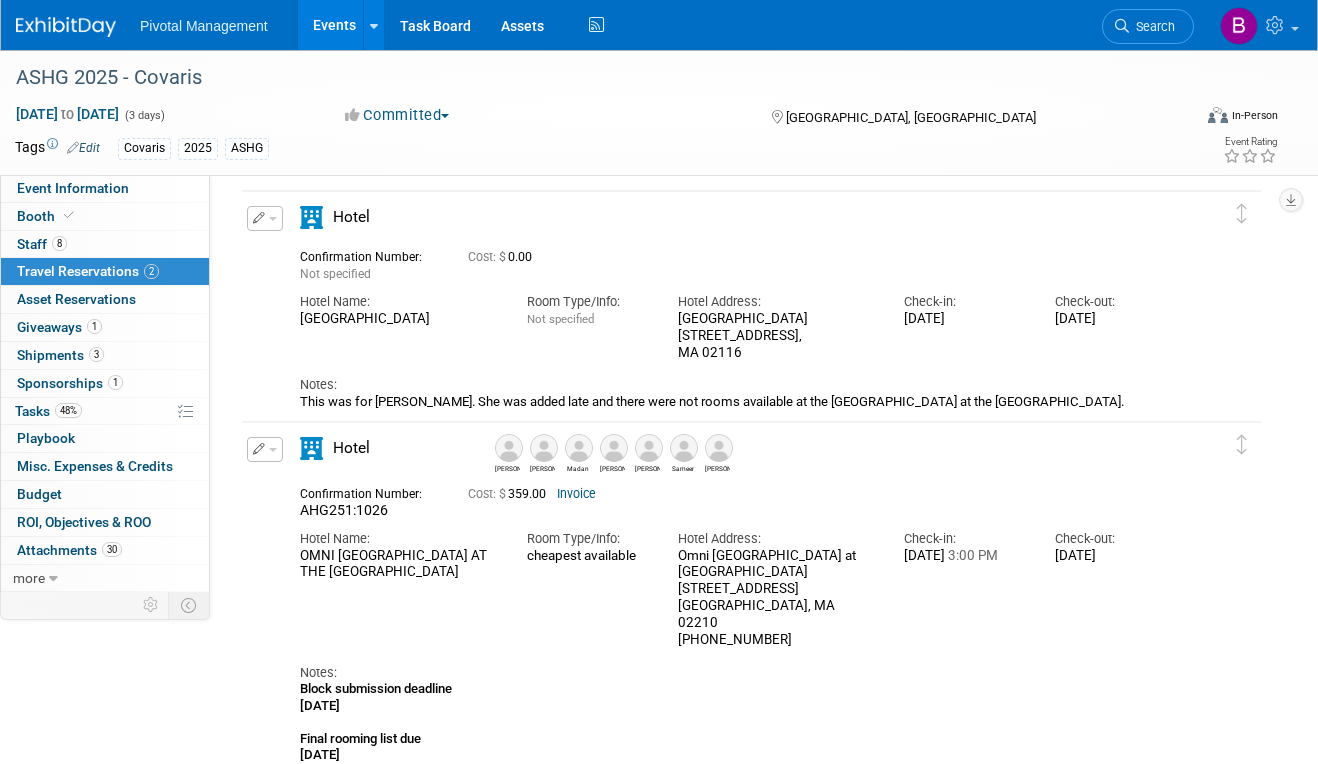 scroll, scrollTop: 0, scrollLeft: 0, axis: both 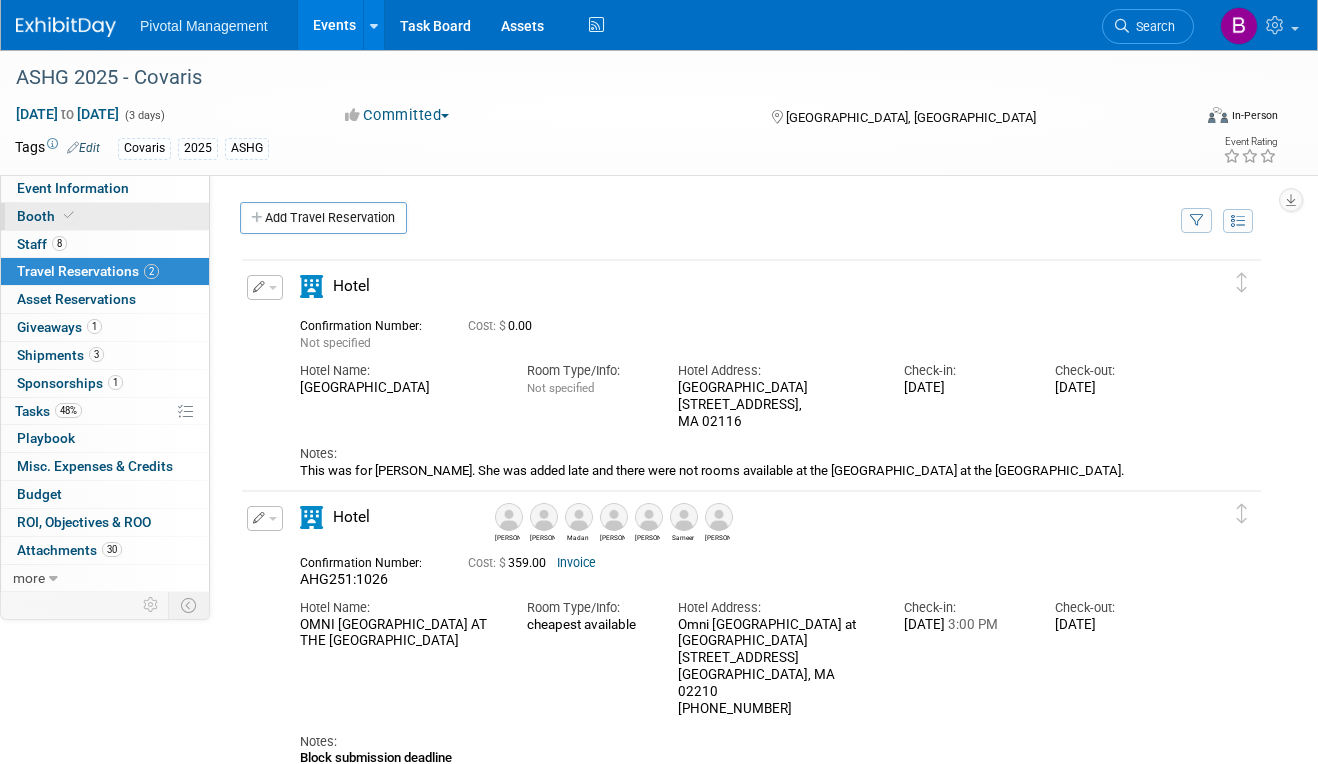 click on "Booth" at bounding box center [105, 216] 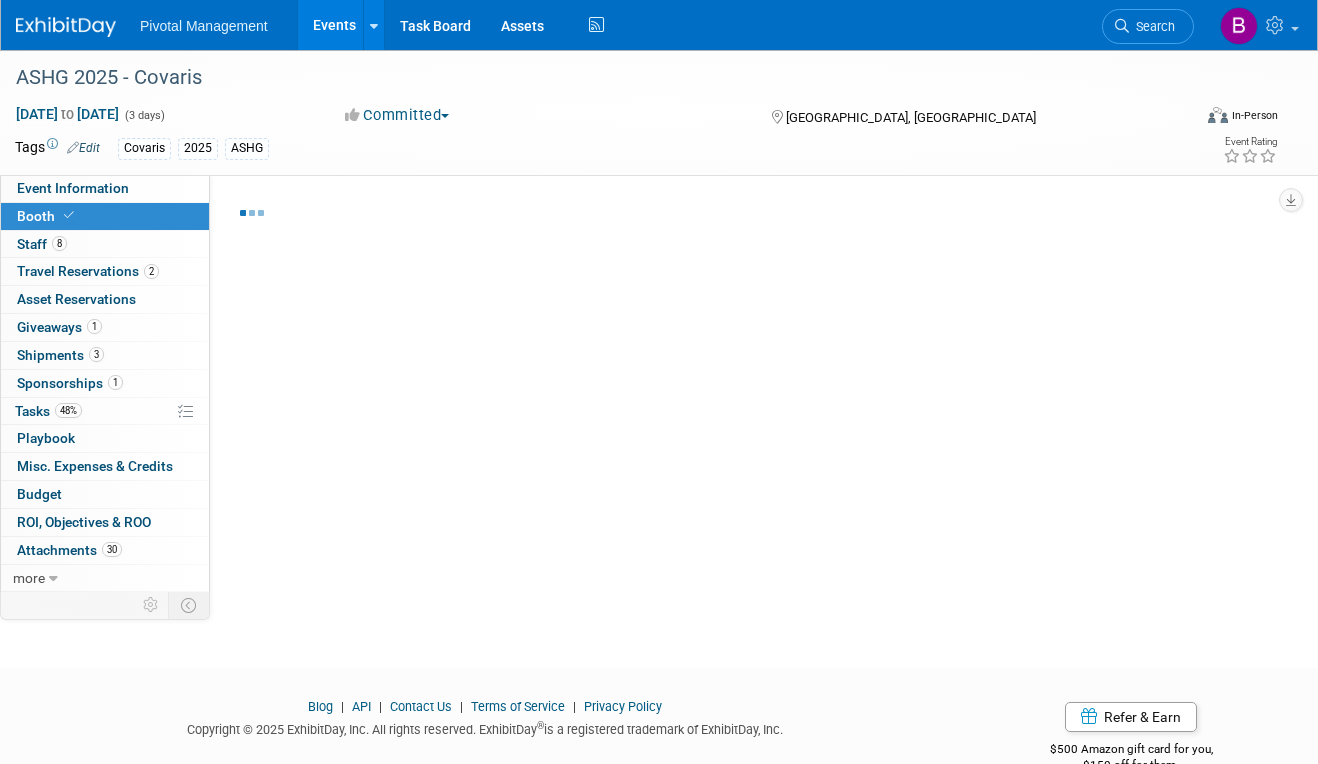 select on "No" 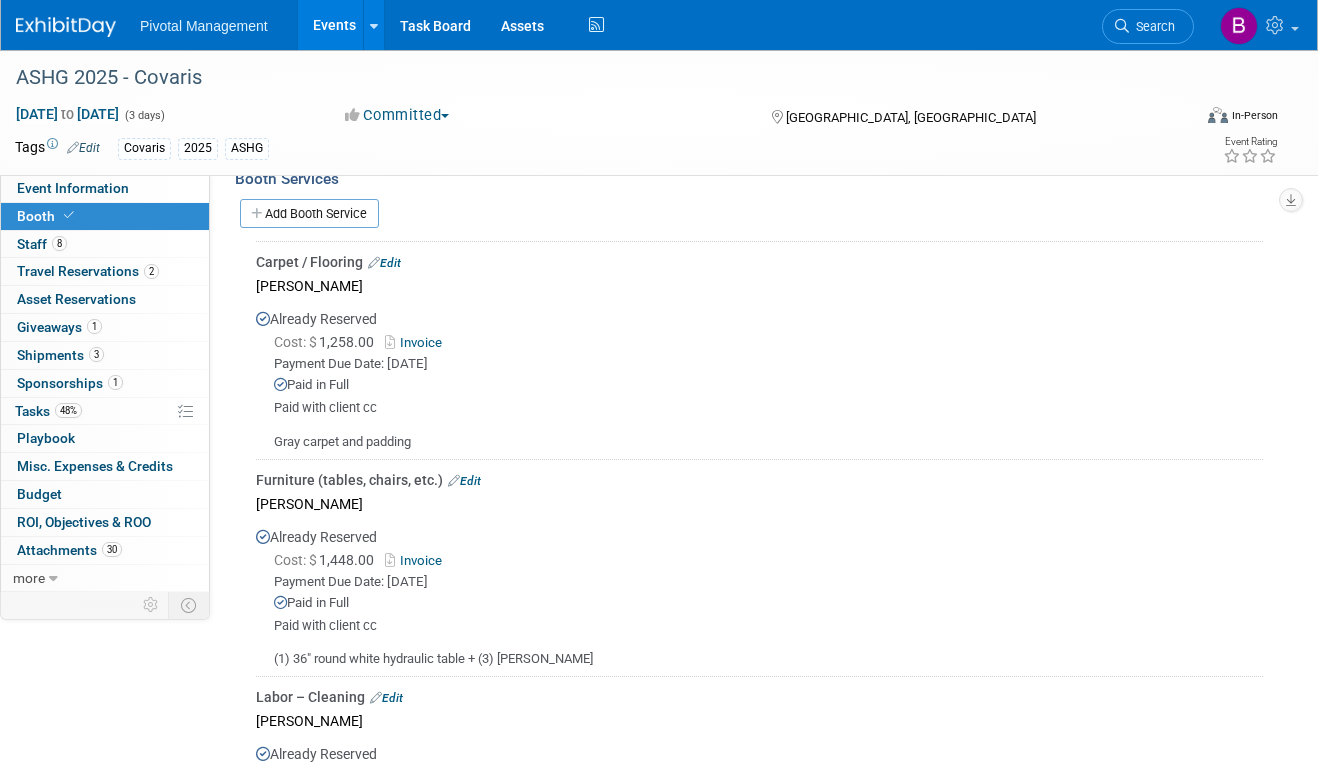 scroll, scrollTop: 1622, scrollLeft: 0, axis: vertical 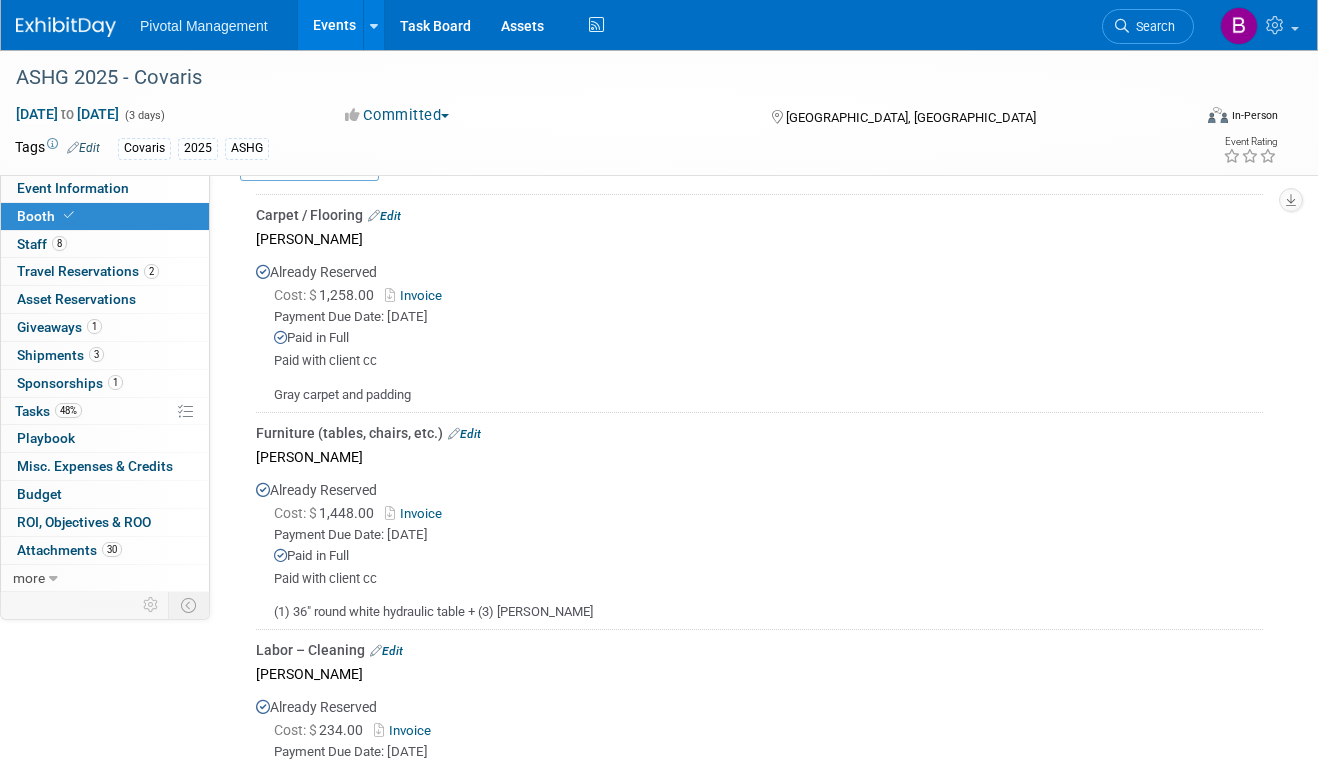 click on "Edit" at bounding box center [384, 216] 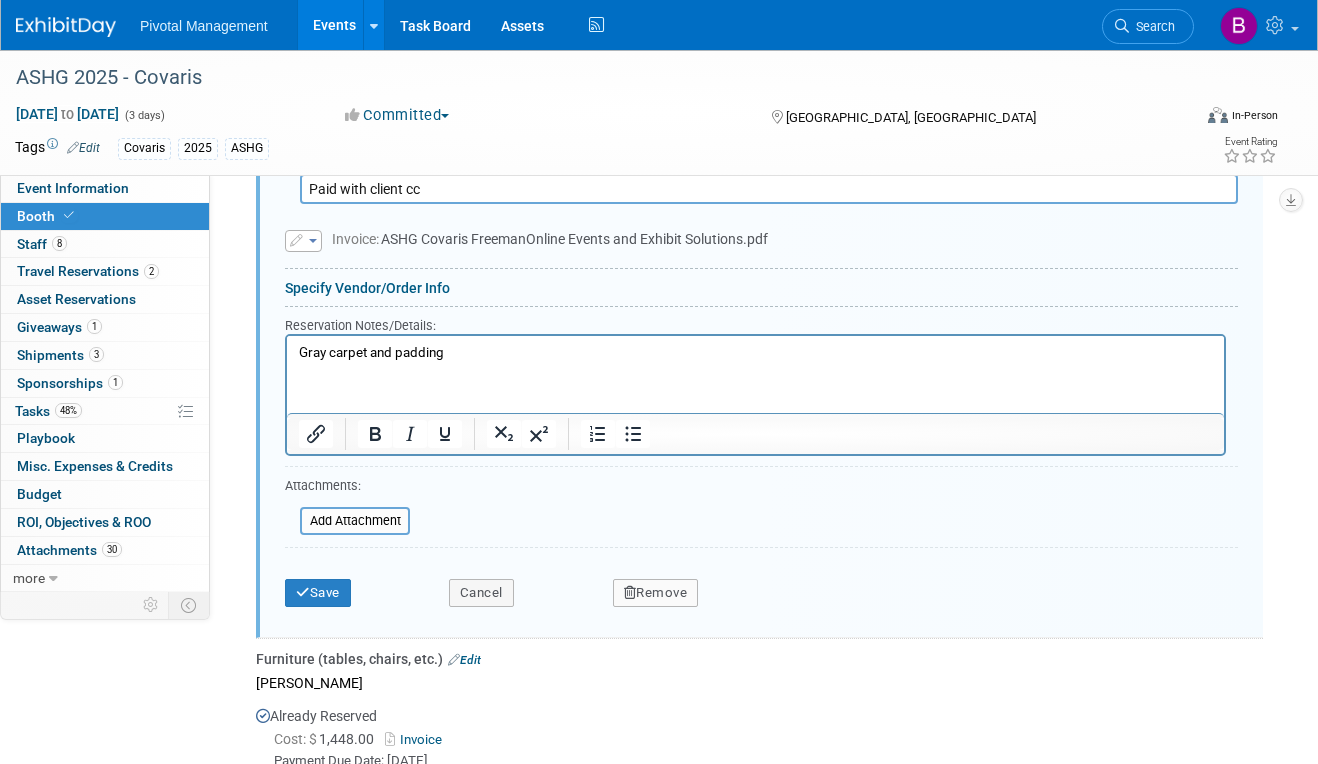 scroll, scrollTop: 2042, scrollLeft: 0, axis: vertical 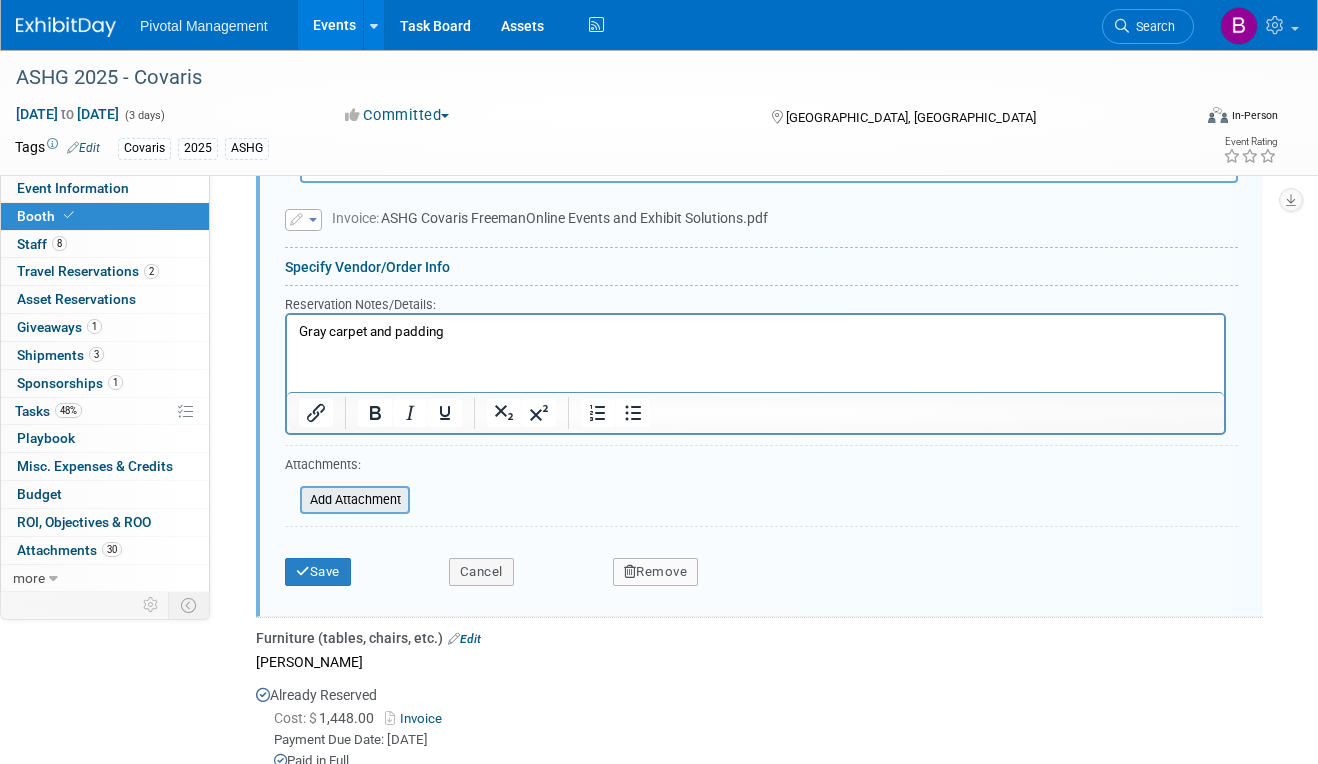click at bounding box center (289, 500) 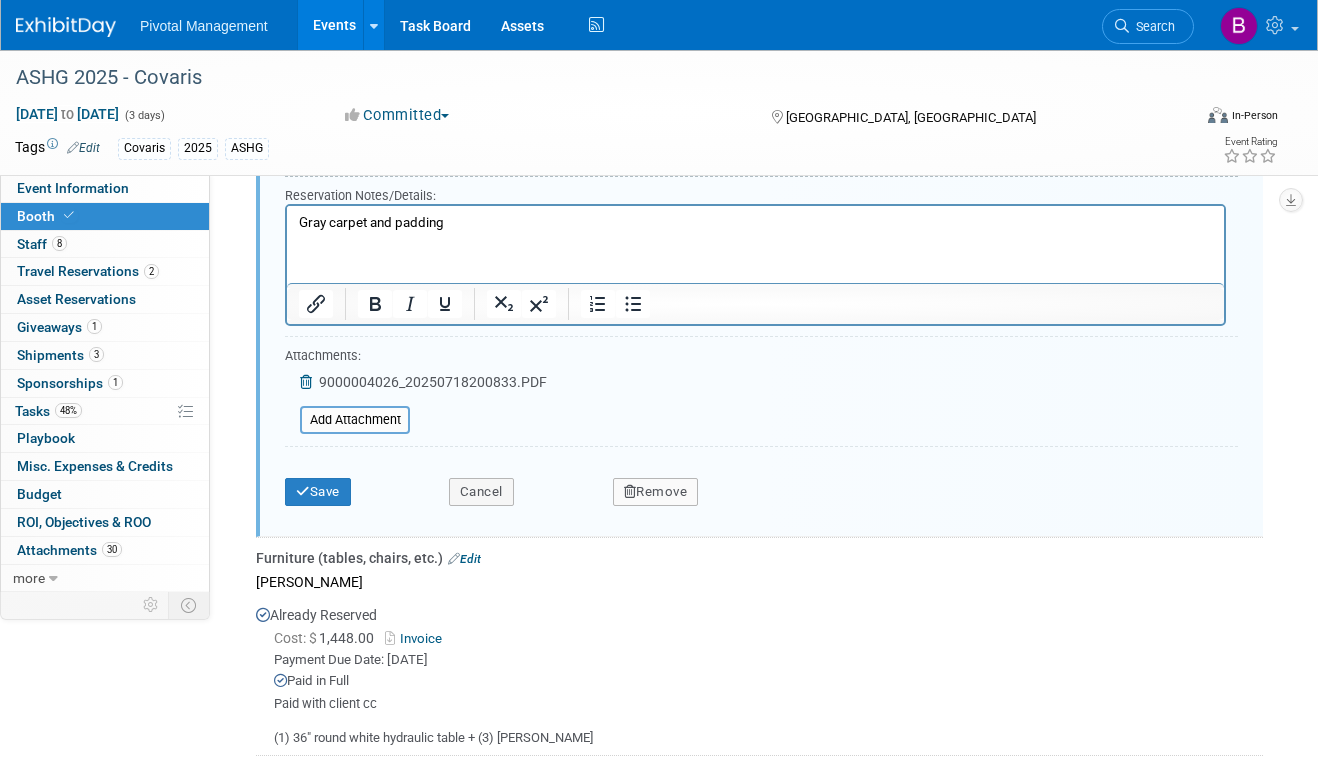 scroll, scrollTop: 2152, scrollLeft: 0, axis: vertical 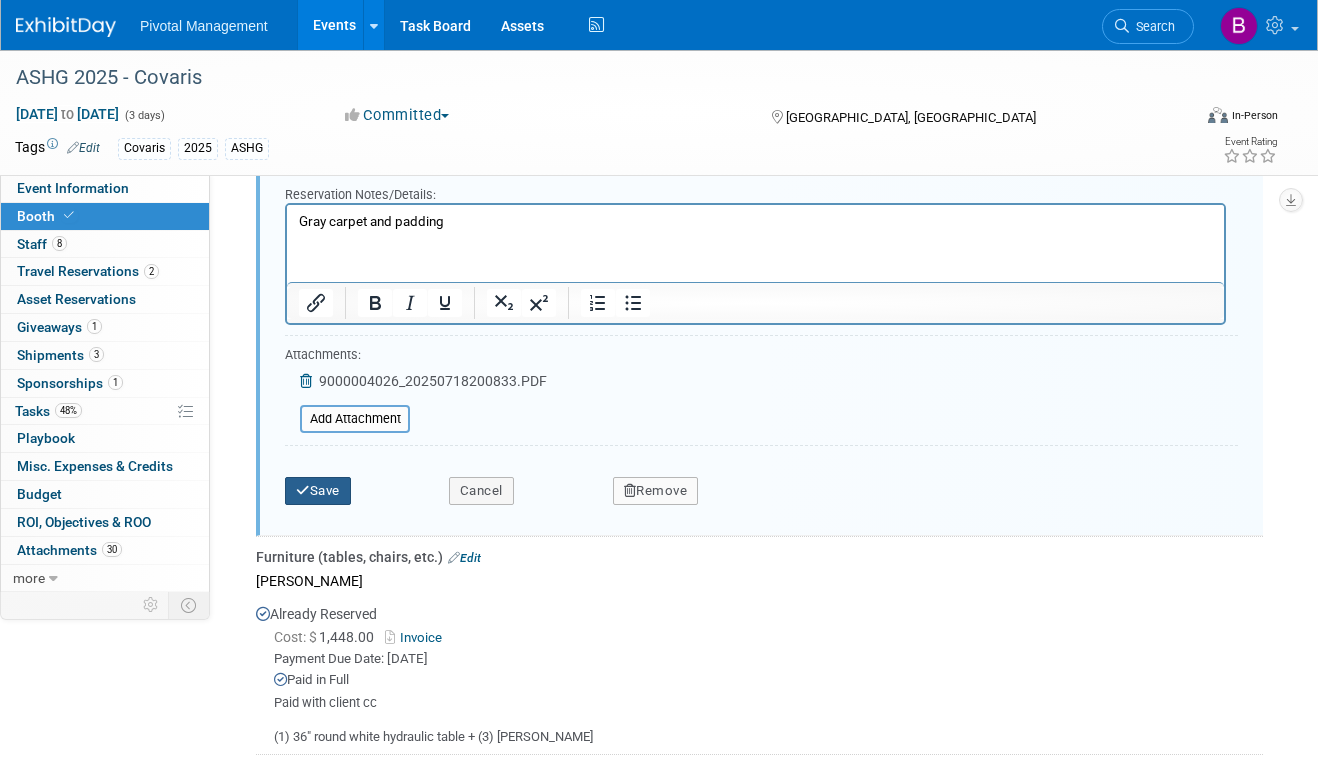 click on "Save" at bounding box center (318, 491) 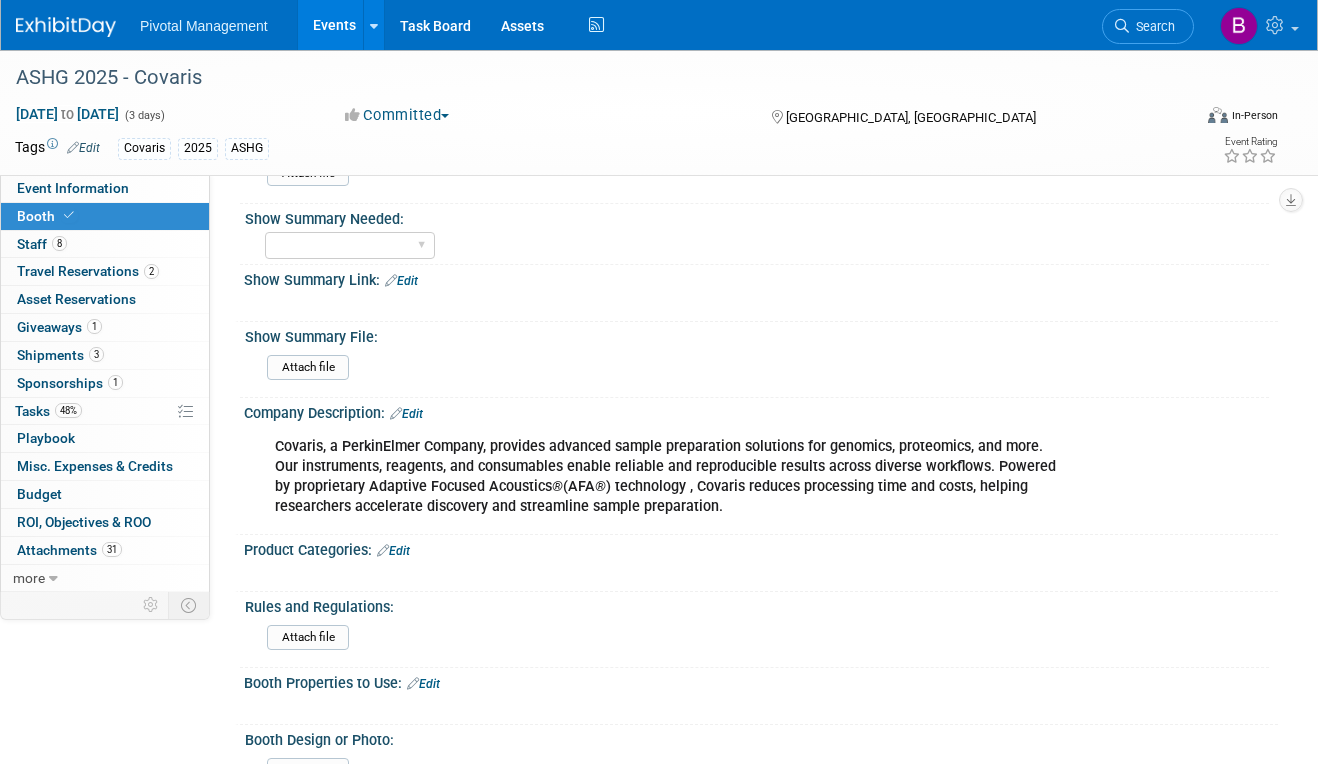 scroll, scrollTop: 0, scrollLeft: 0, axis: both 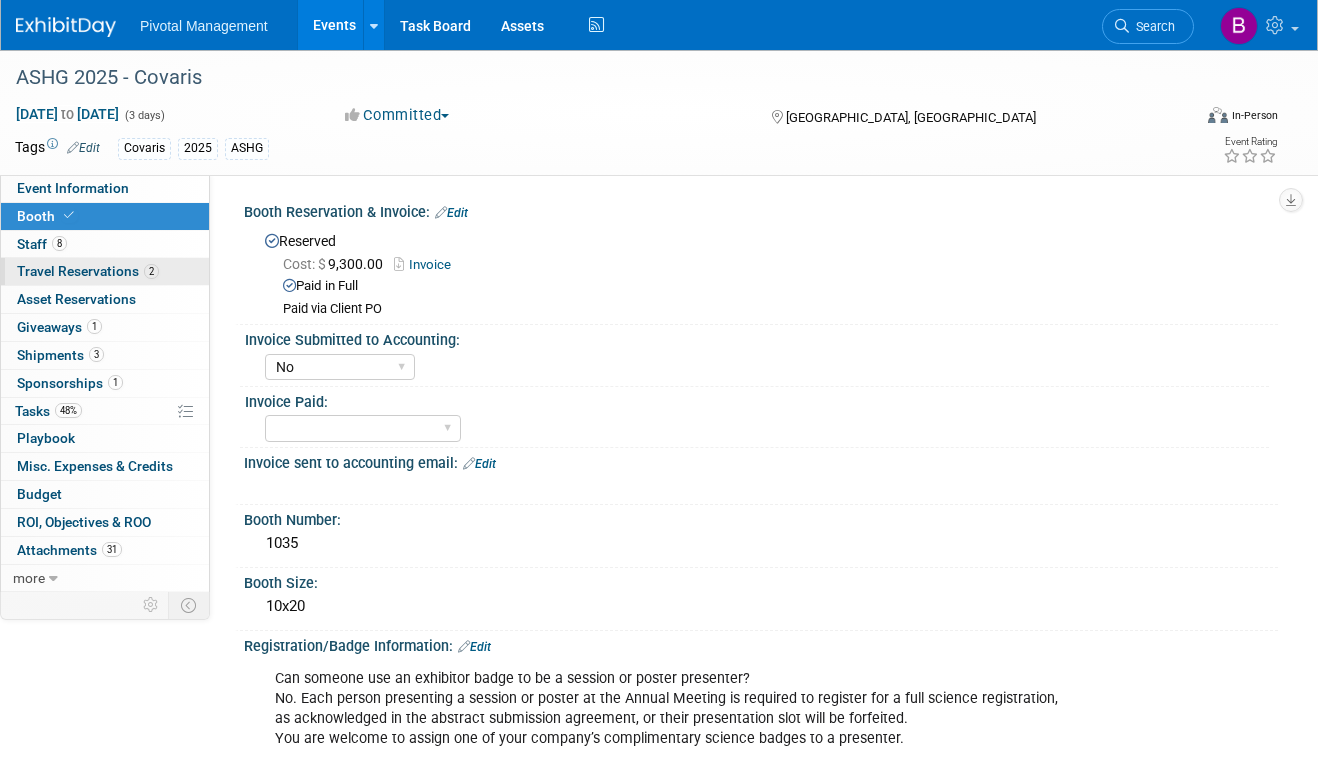 click on "Travel Reservations 2" at bounding box center [88, 271] 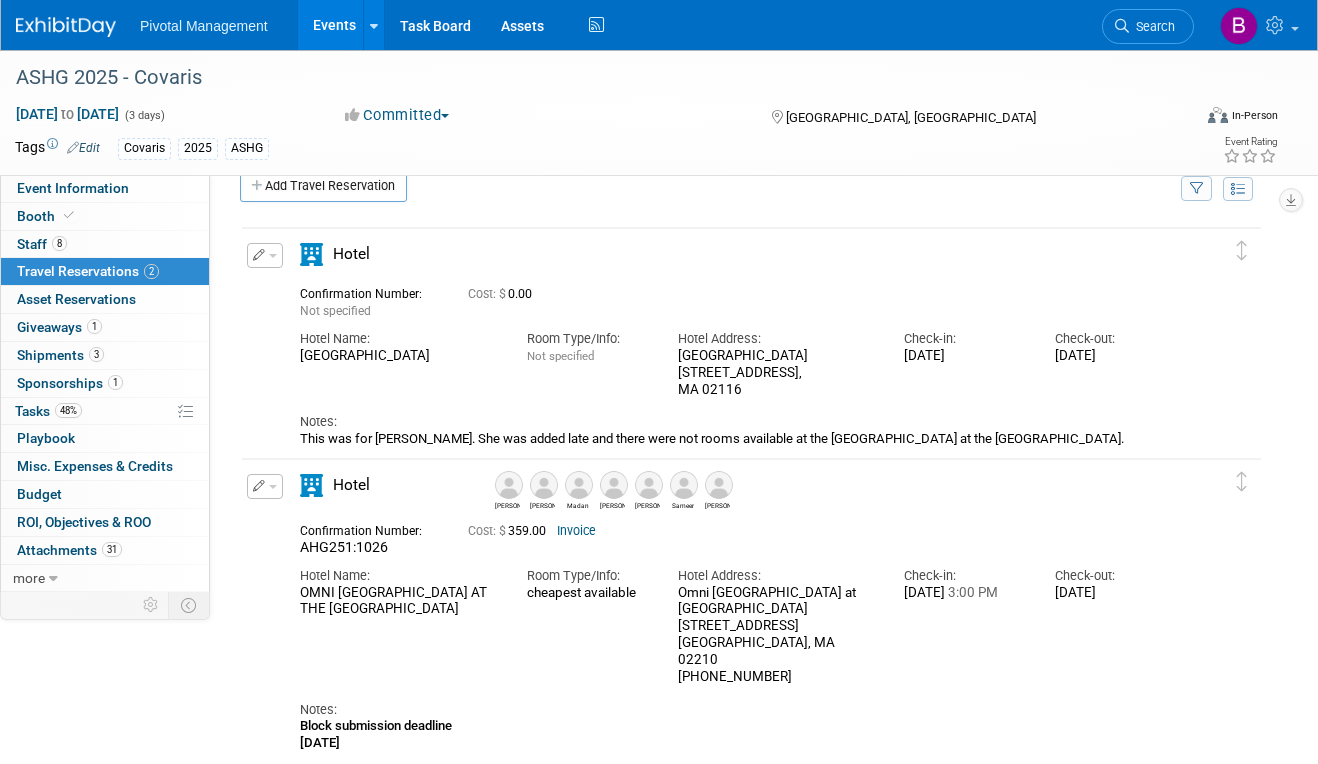 scroll, scrollTop: 0, scrollLeft: 0, axis: both 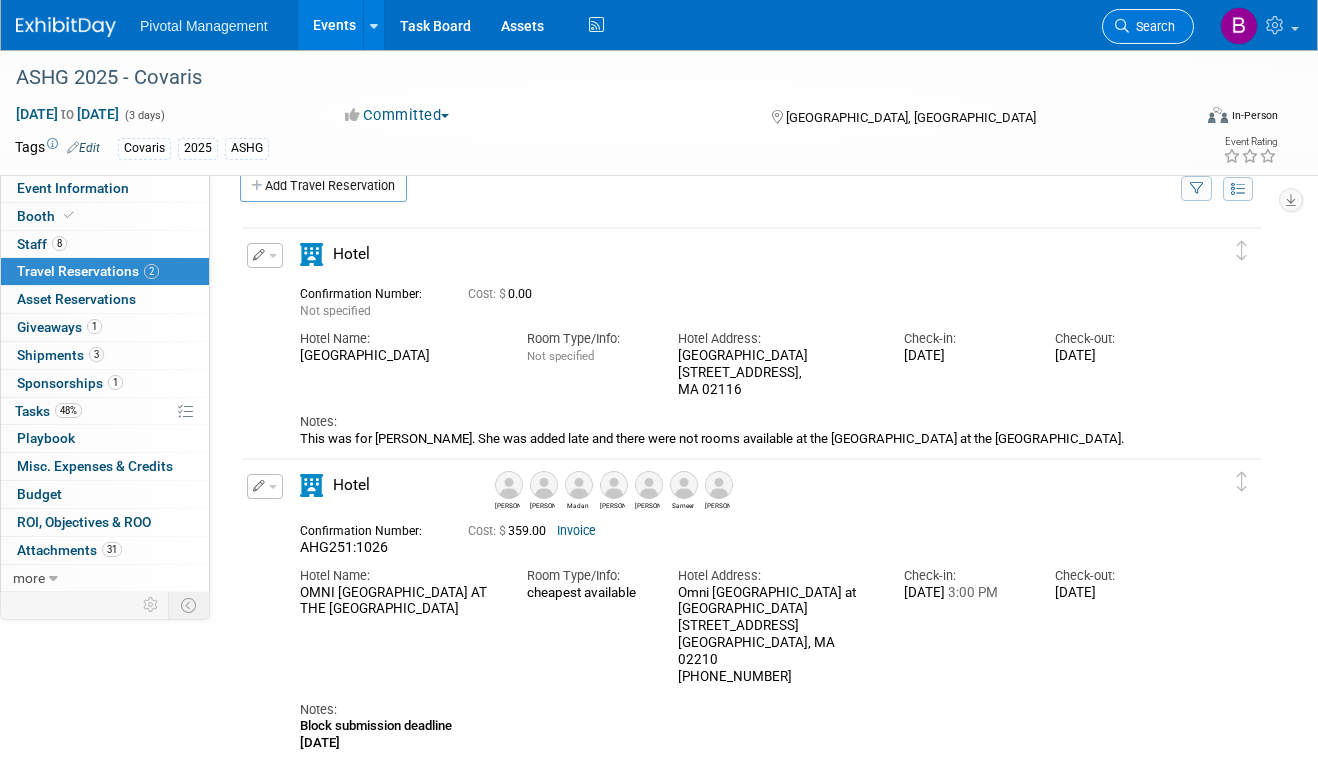 click on "Search" at bounding box center (1152, 26) 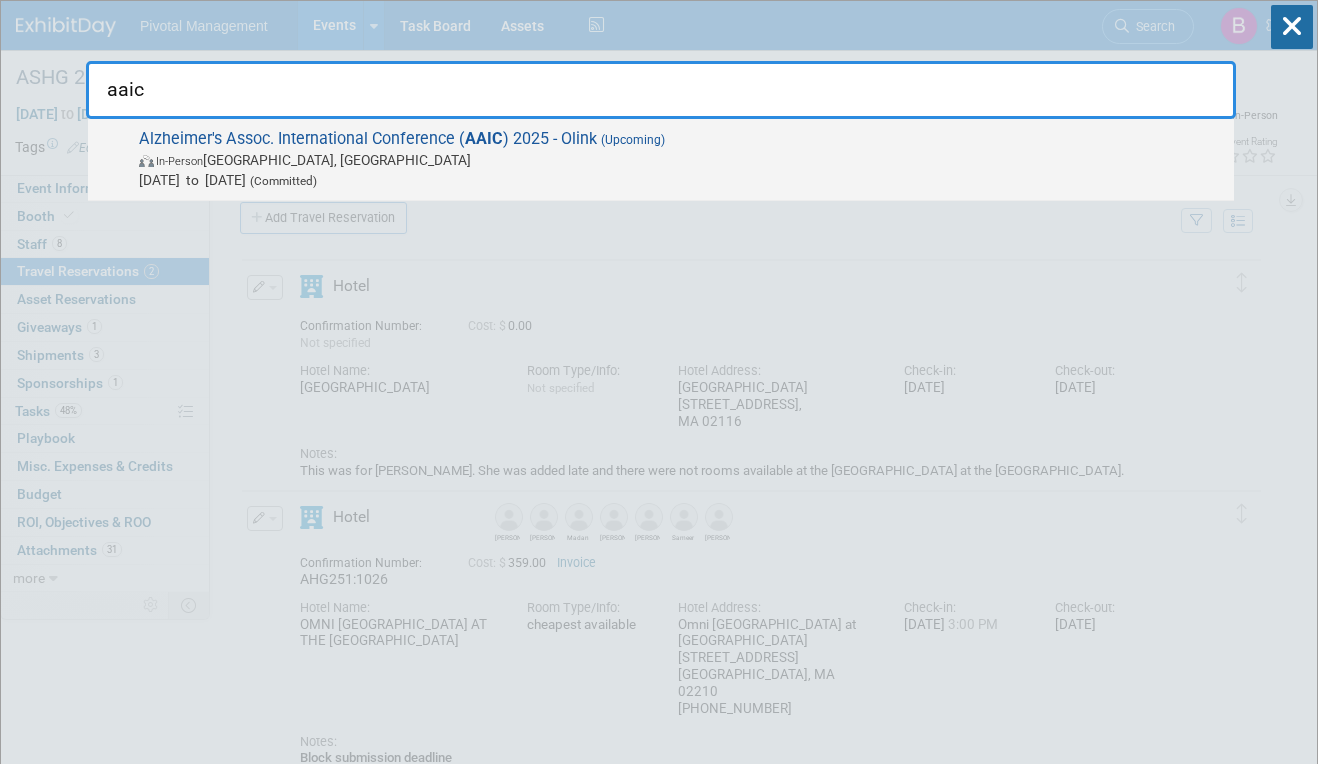 type on "aaic" 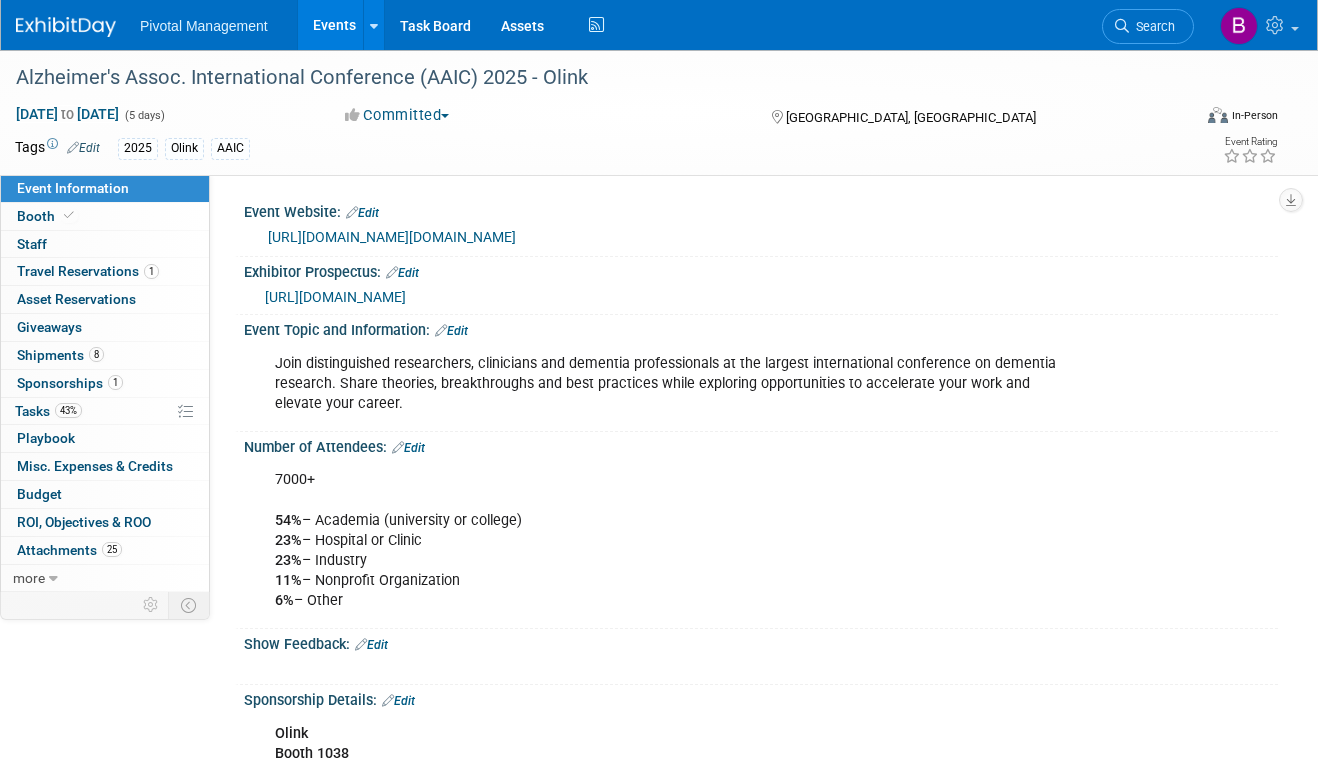 scroll, scrollTop: 0, scrollLeft: 0, axis: both 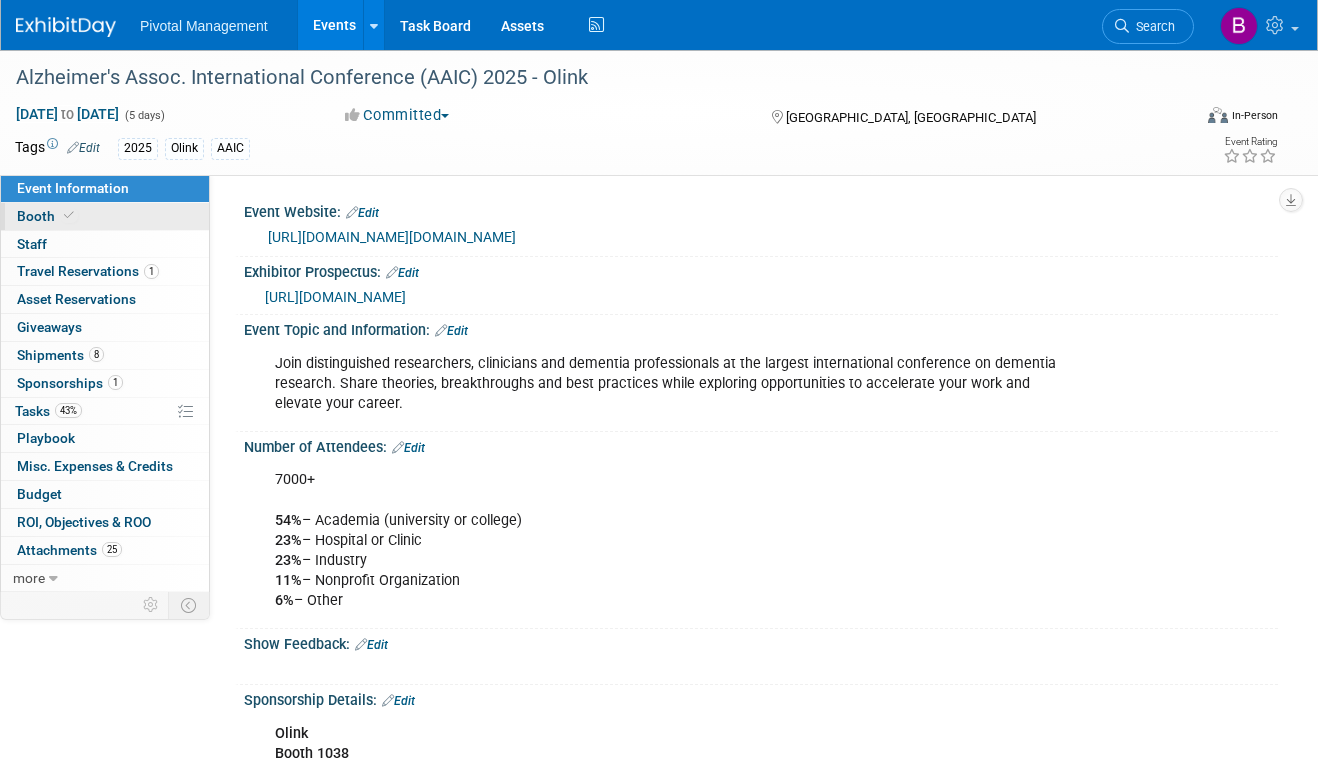 click on "Booth" at bounding box center [105, 216] 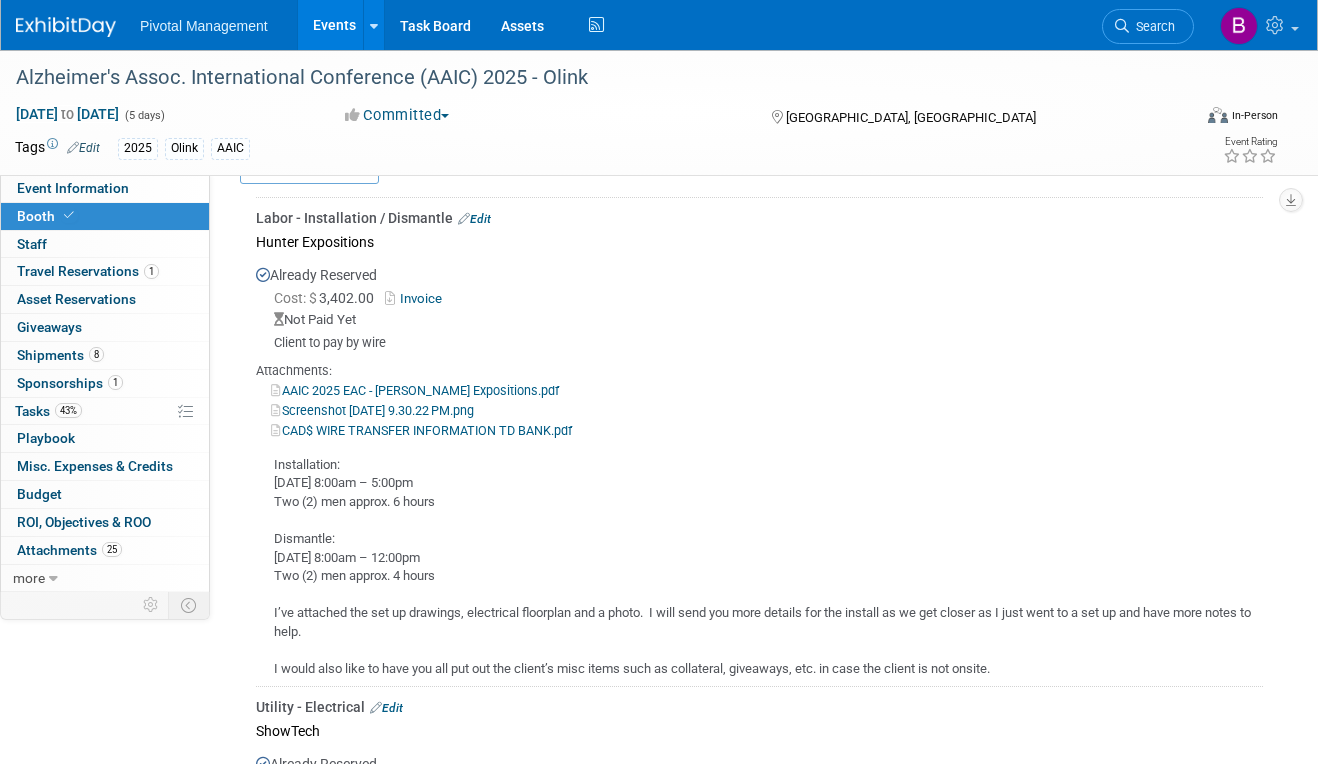 scroll, scrollTop: 1454, scrollLeft: 0, axis: vertical 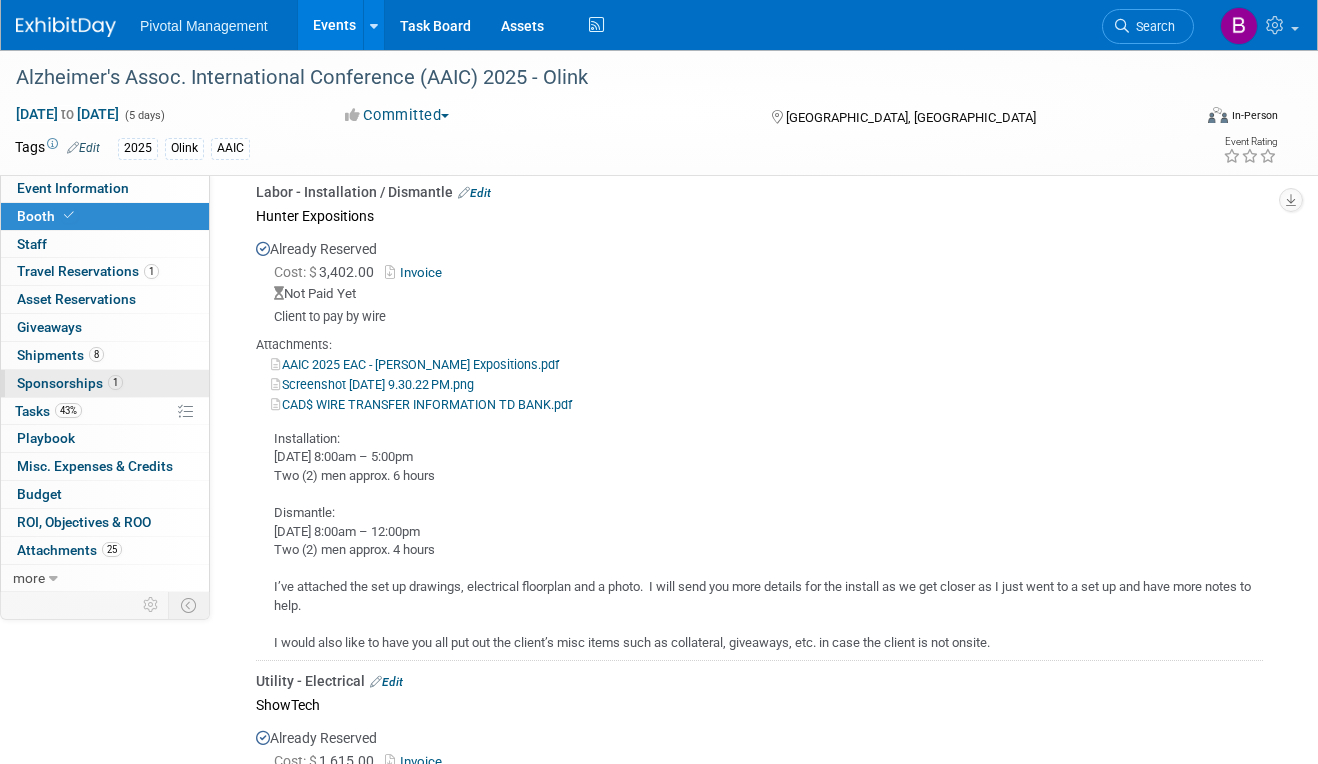click on "1
Sponsorships 1" at bounding box center (105, 383) 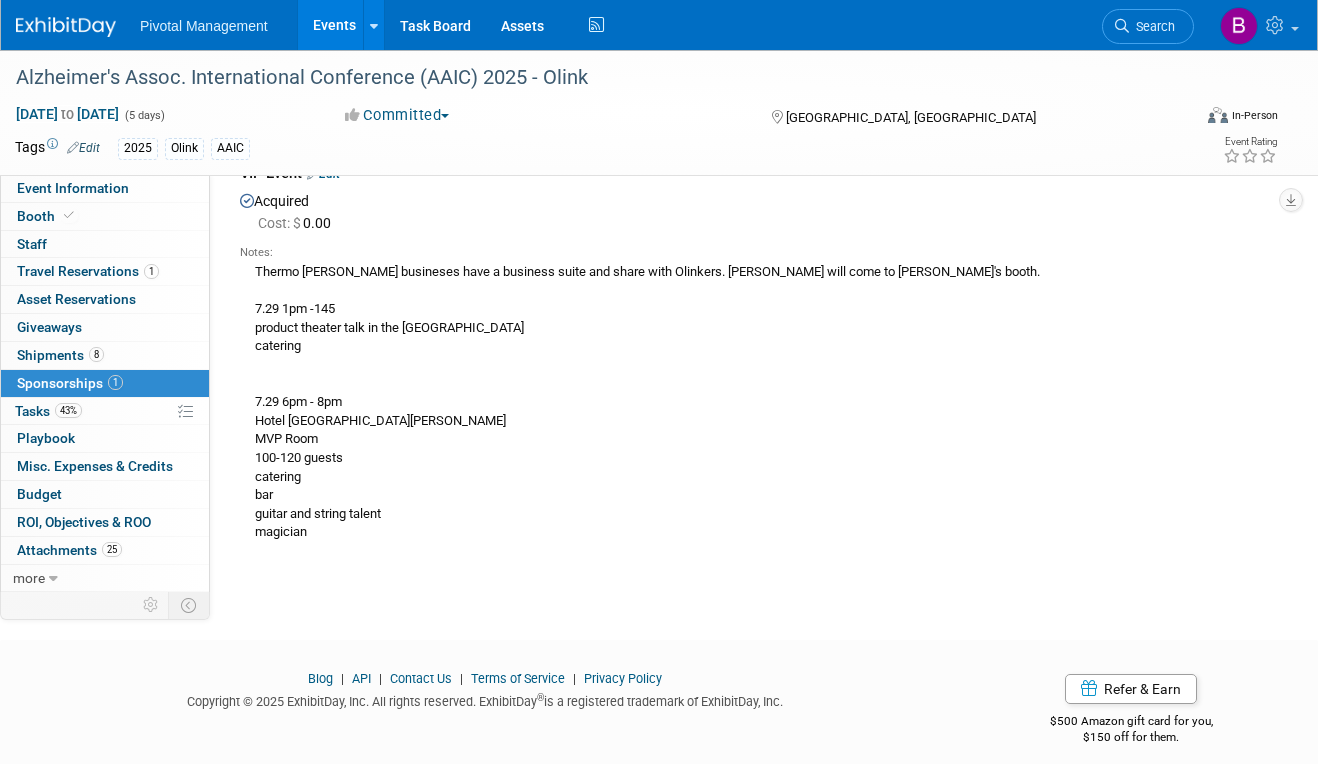 scroll, scrollTop: 111, scrollLeft: 0, axis: vertical 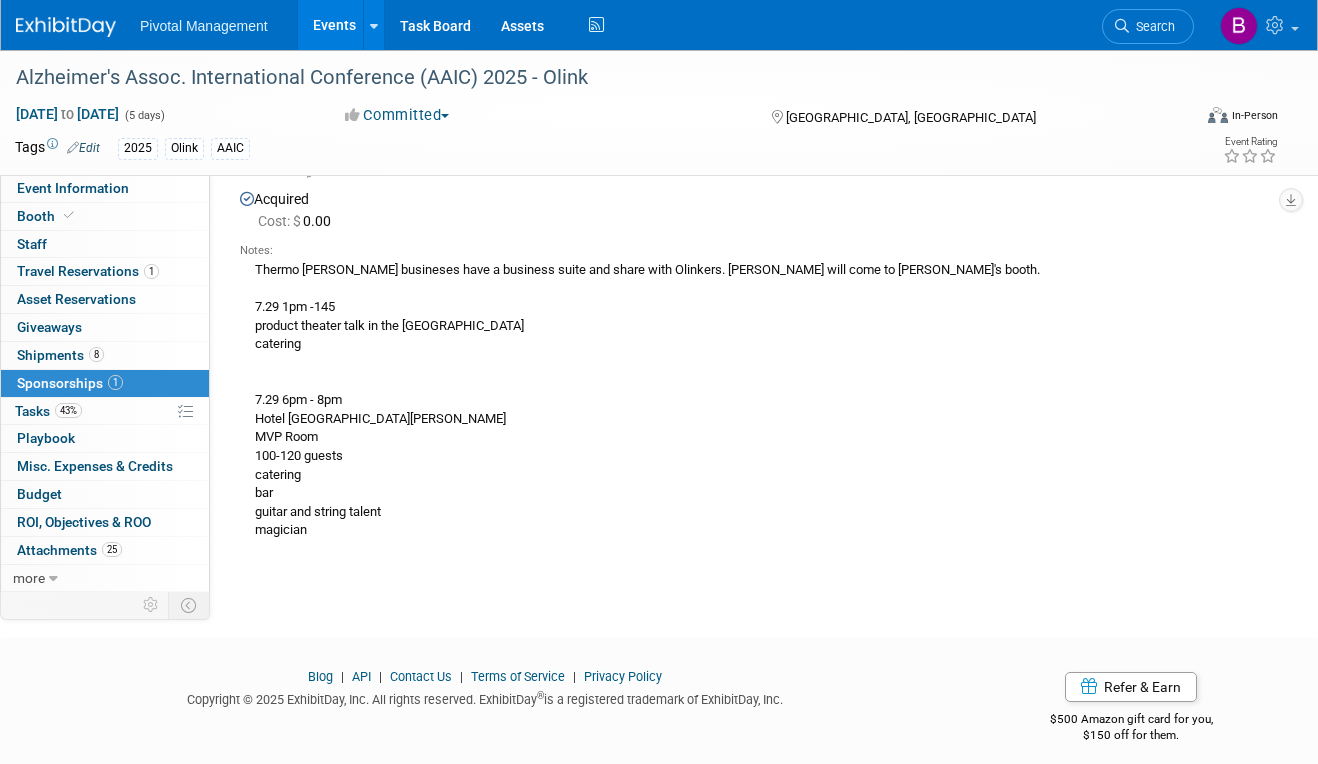 drag, startPoint x: 333, startPoint y: 350, endPoint x: 249, endPoint y: 306, distance: 94.82616 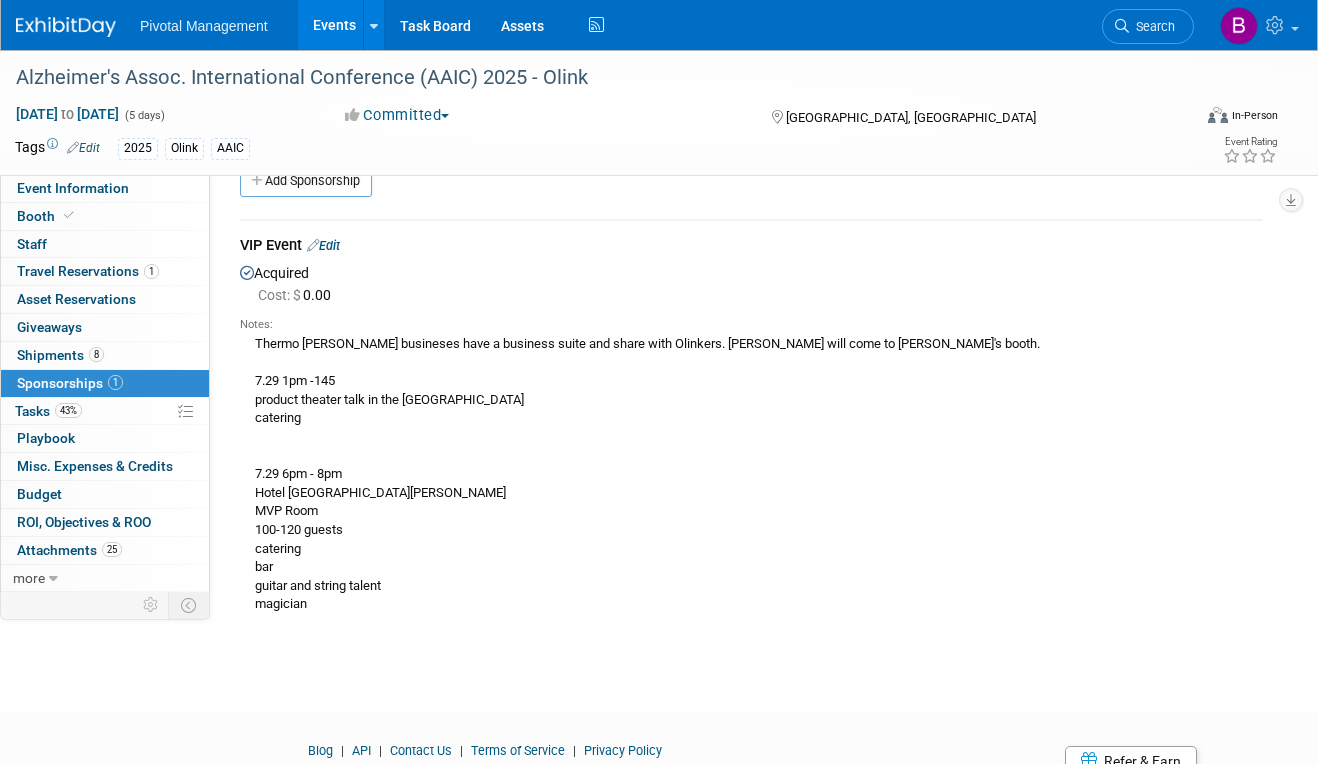 scroll, scrollTop: 21, scrollLeft: 0, axis: vertical 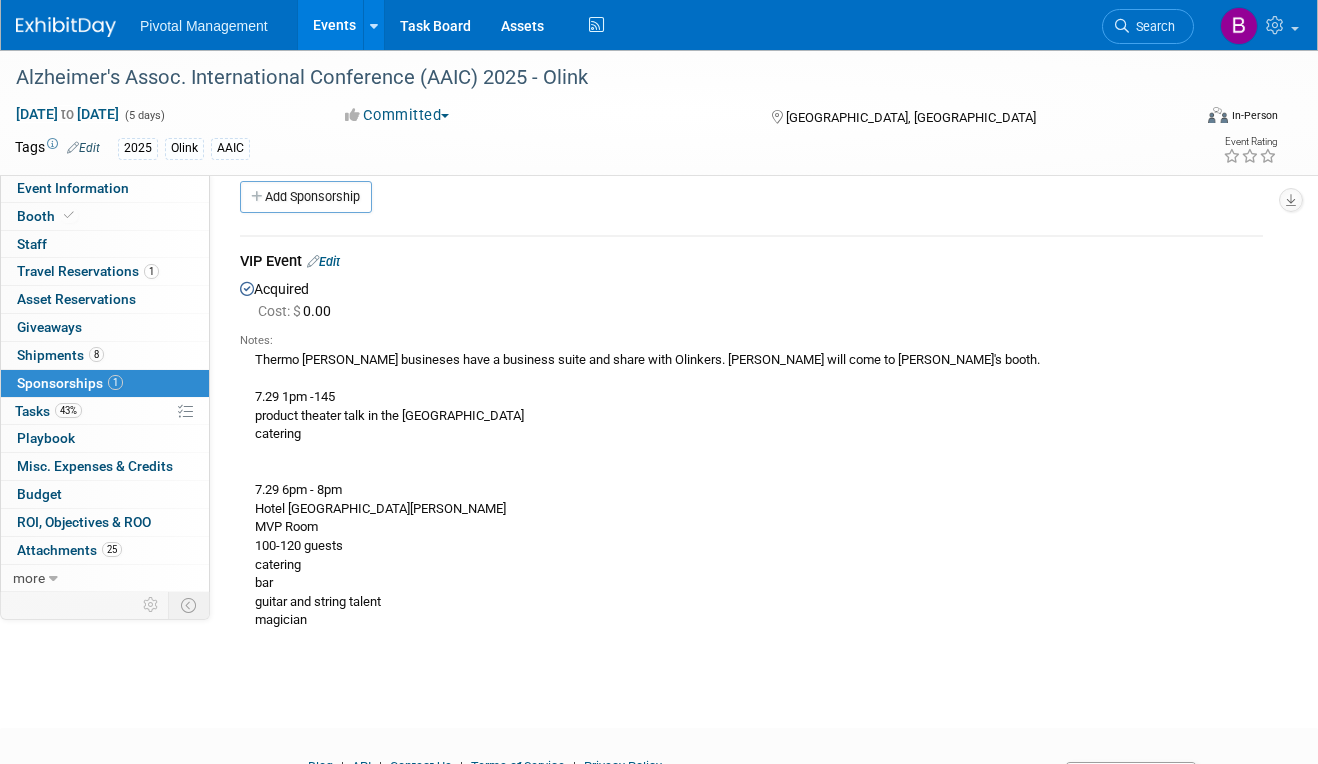 click on "Edit" at bounding box center (323, 261) 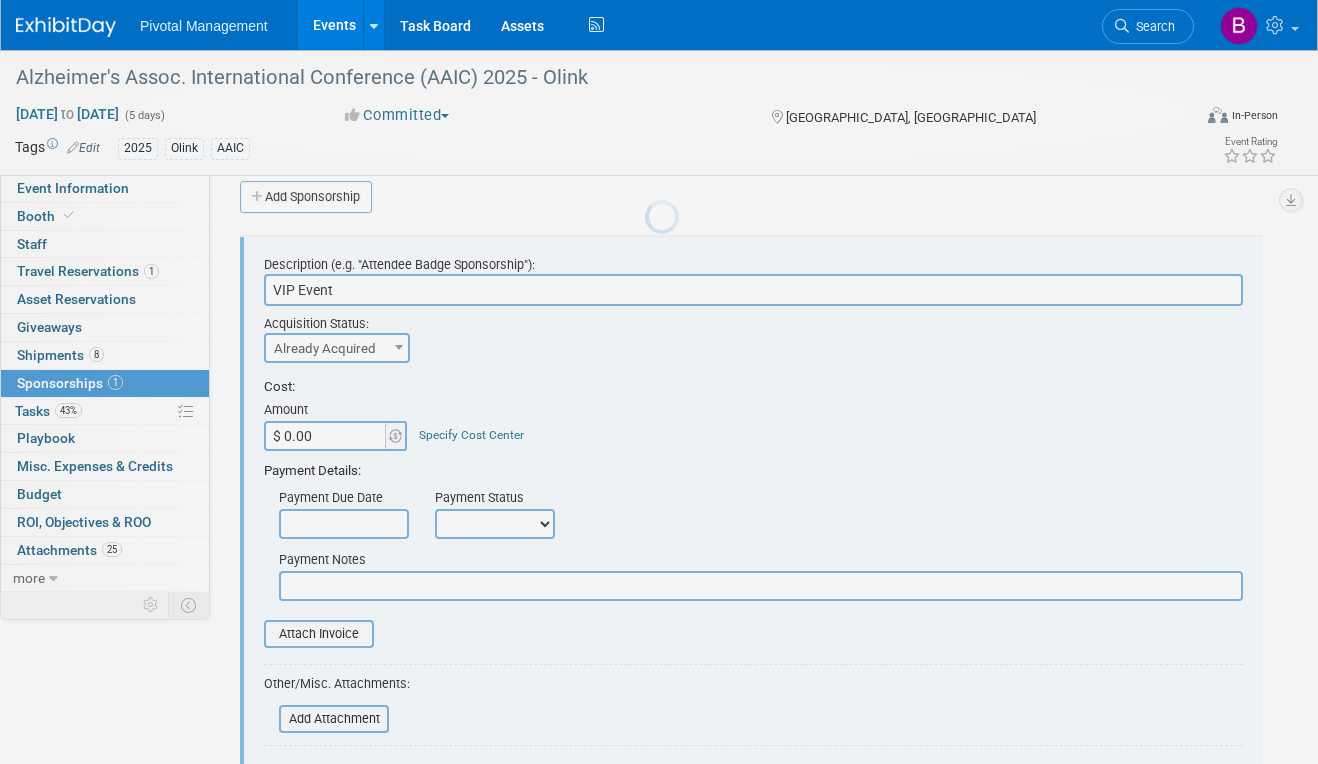 scroll, scrollTop: 29, scrollLeft: 0, axis: vertical 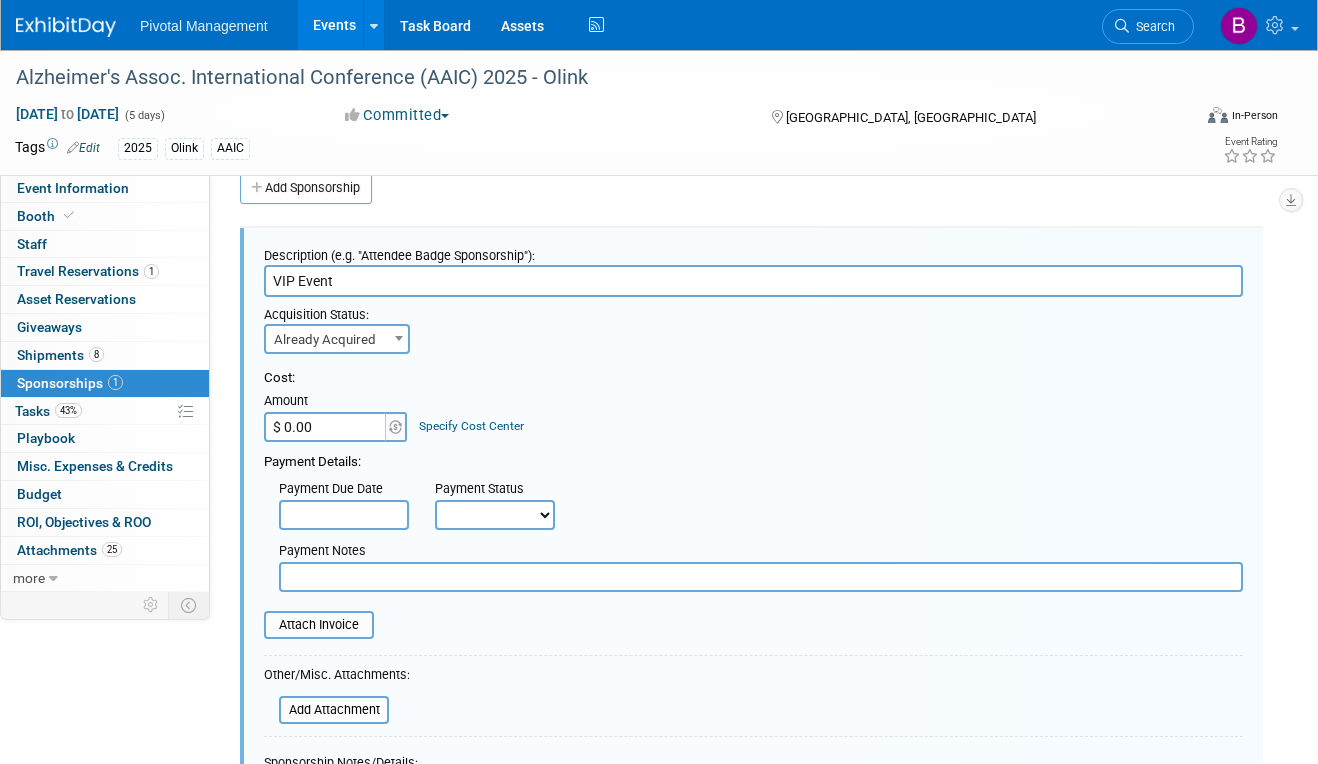 click on "VIP Event" at bounding box center [753, 281] 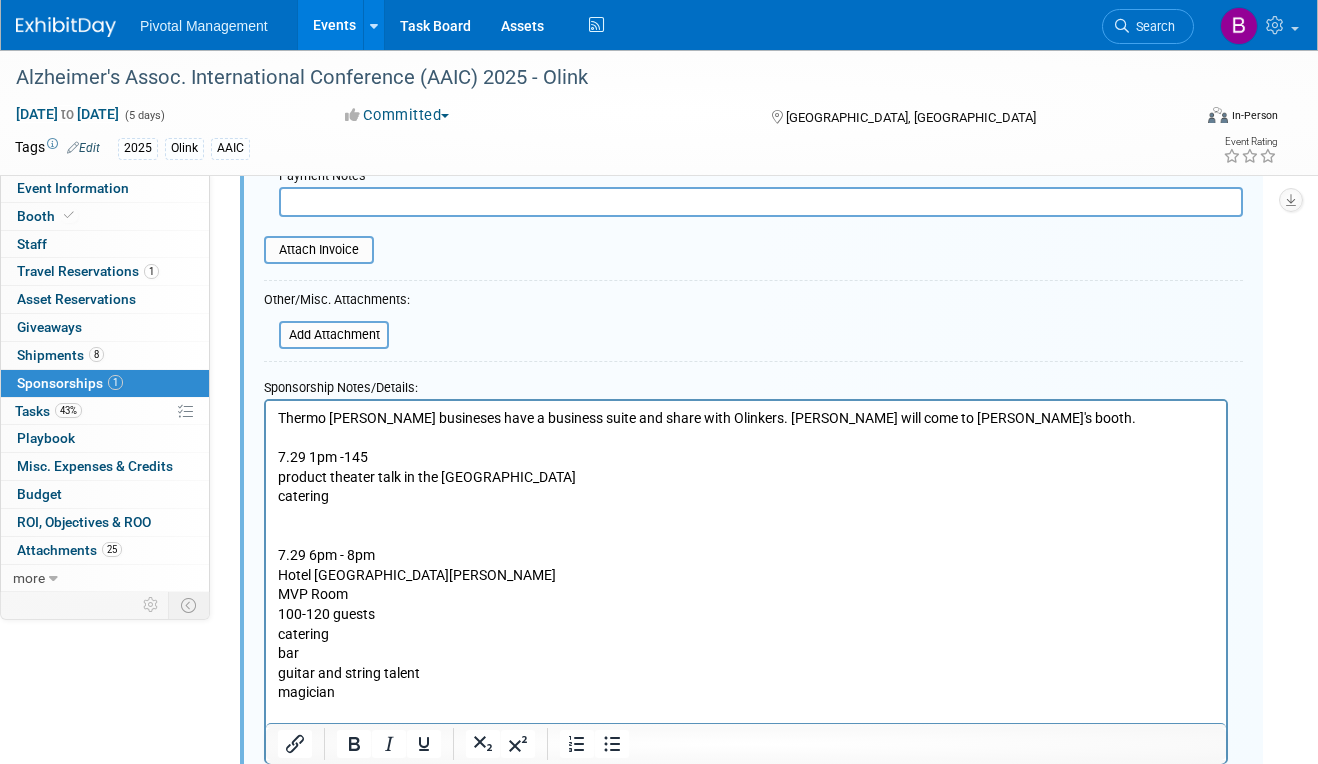 scroll, scrollTop: 418, scrollLeft: 0, axis: vertical 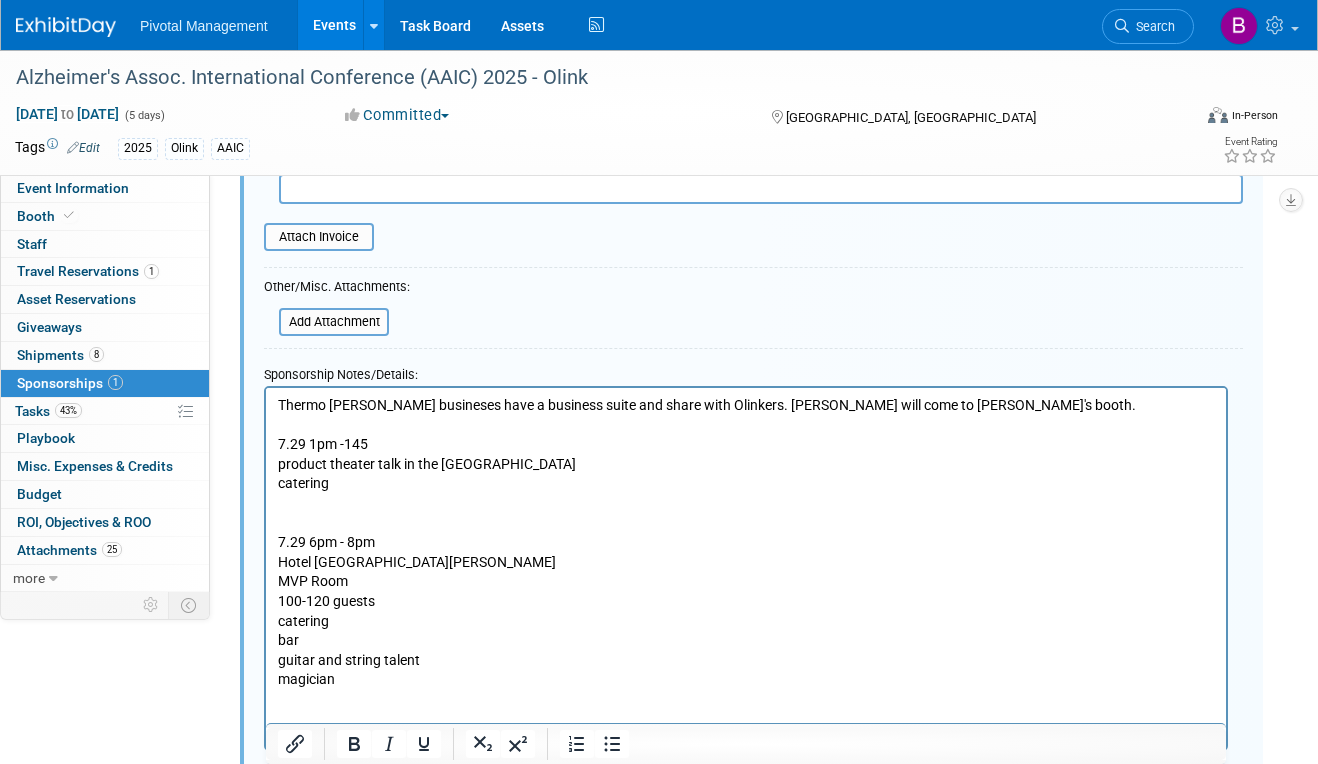 drag, startPoint x: 275, startPoint y: 464, endPoint x: 423, endPoint y: 459, distance: 148.08444 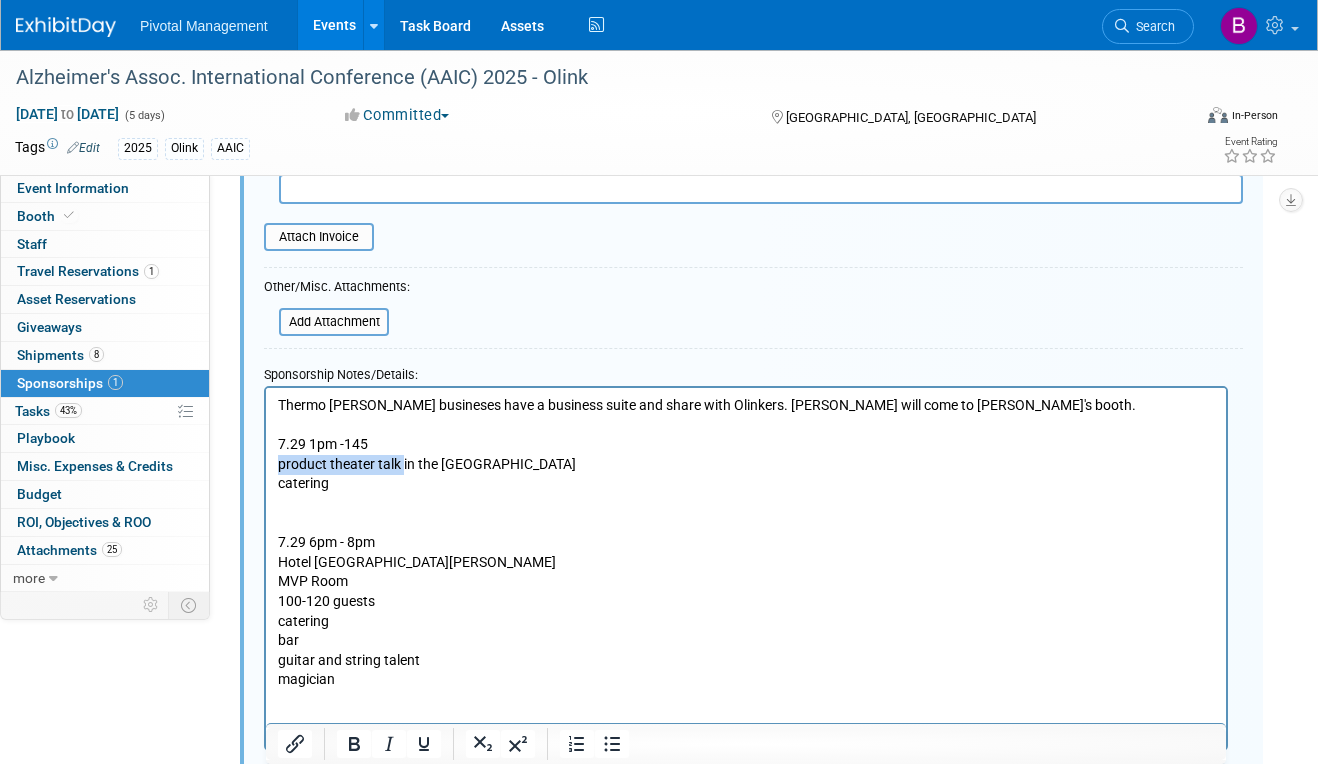drag, startPoint x: 402, startPoint y: 460, endPoint x: 280, endPoint y: 461, distance: 122.0041 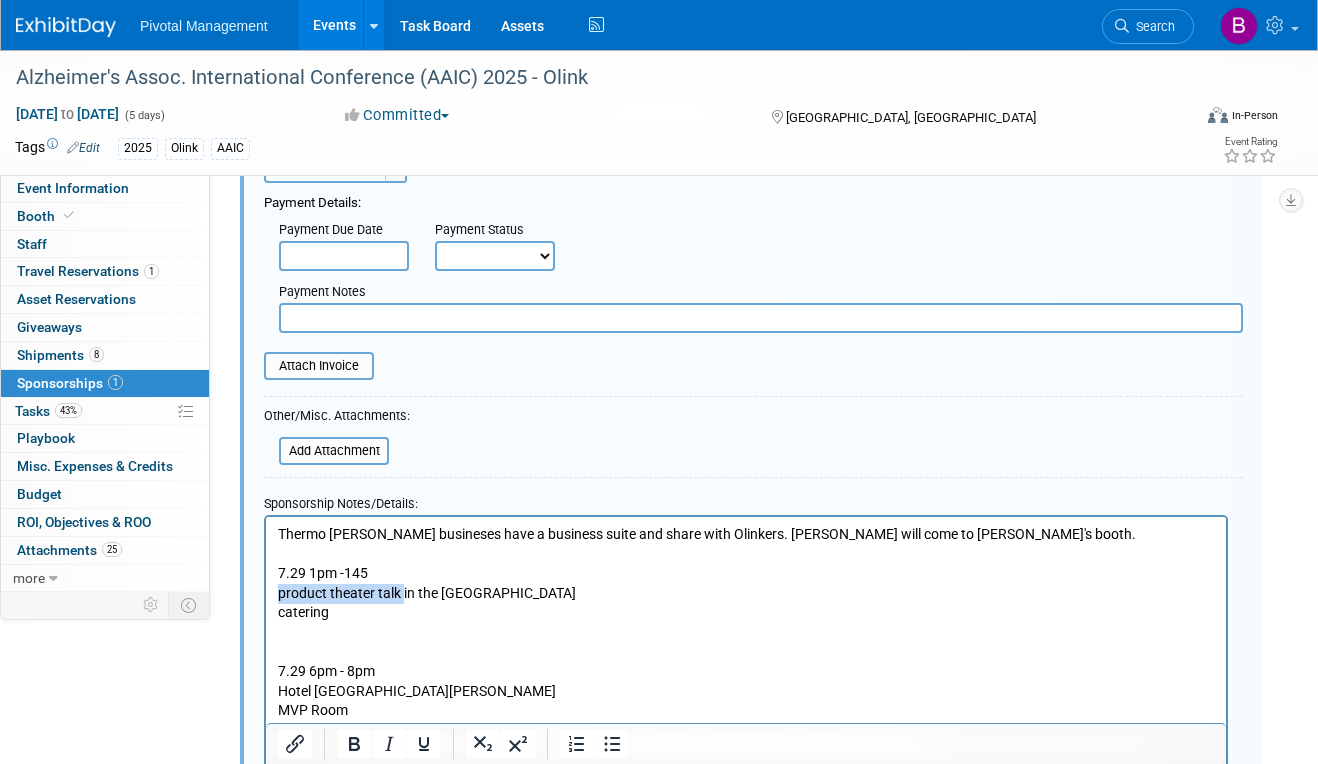 scroll, scrollTop: 0, scrollLeft: 0, axis: both 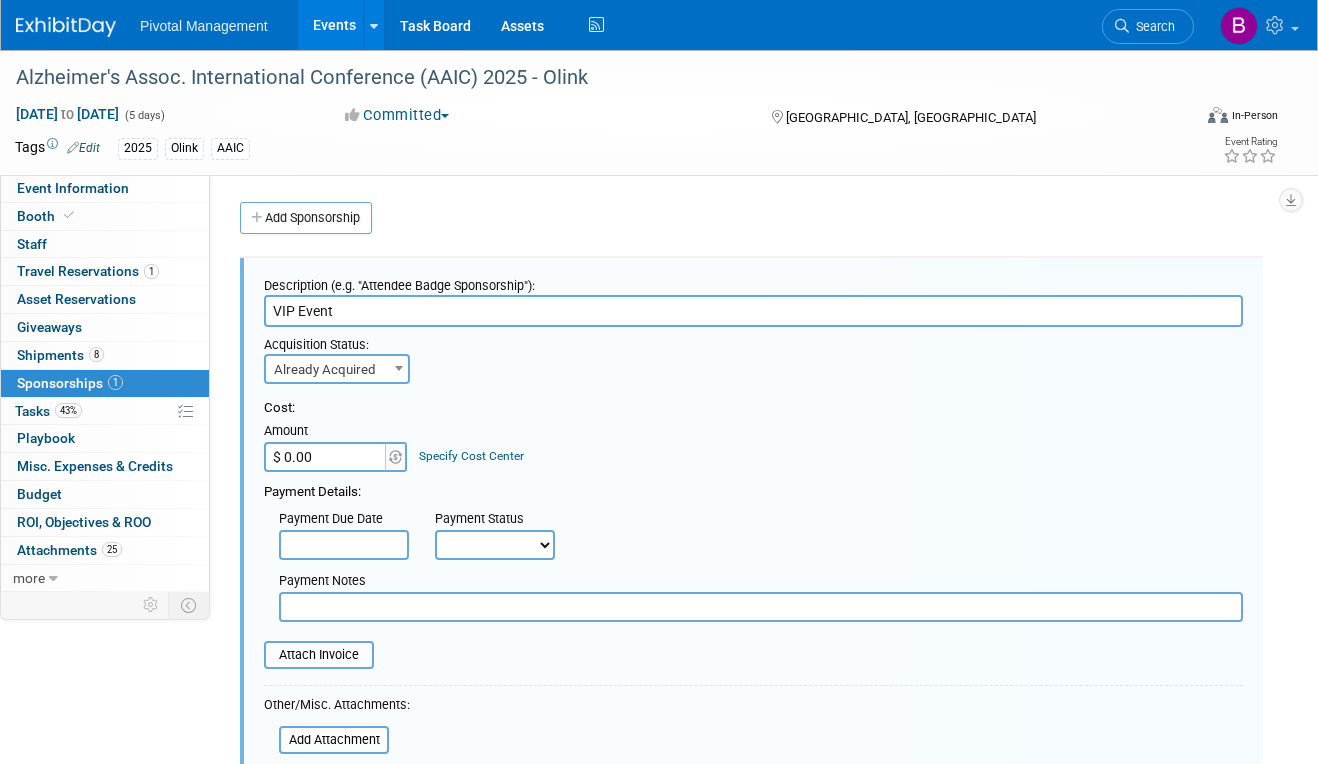 click on "VIP Event" at bounding box center [753, 311] 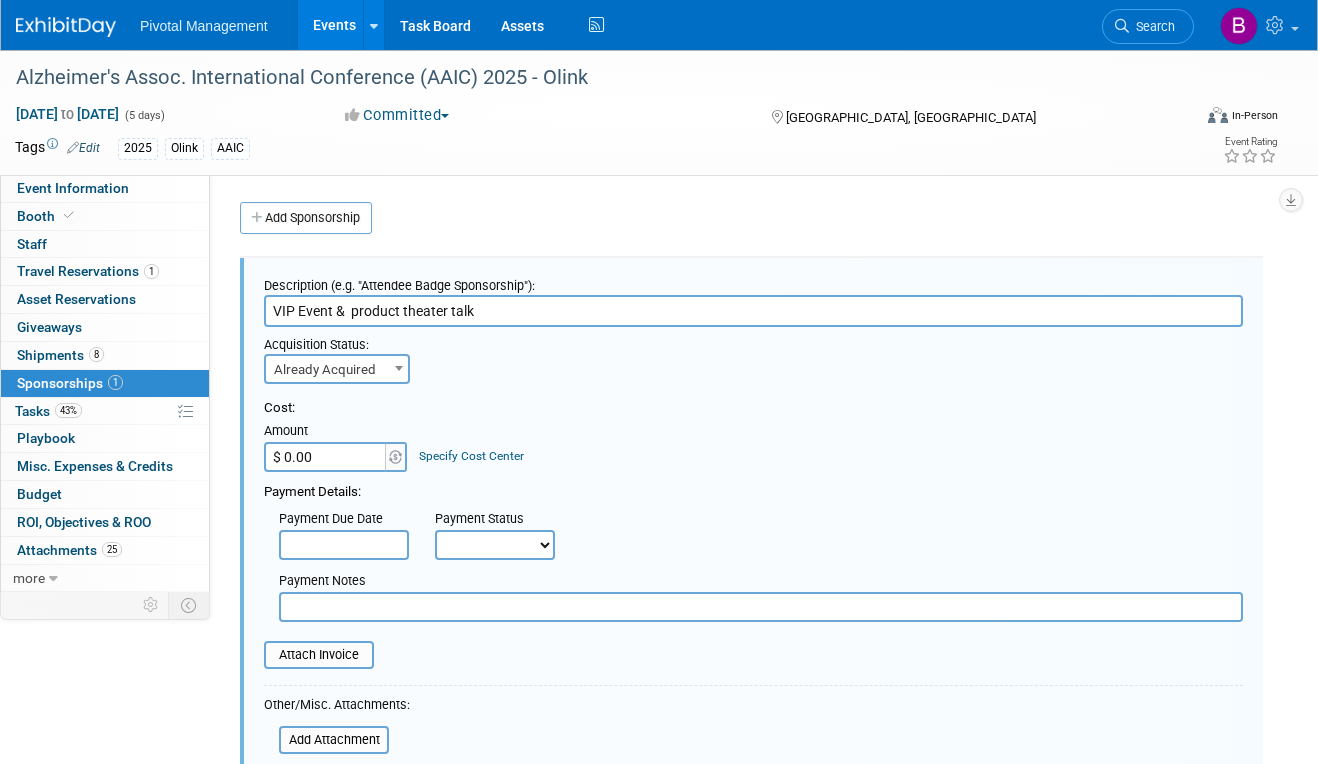 click on "VIP Event &  product theater talk" at bounding box center [753, 311] 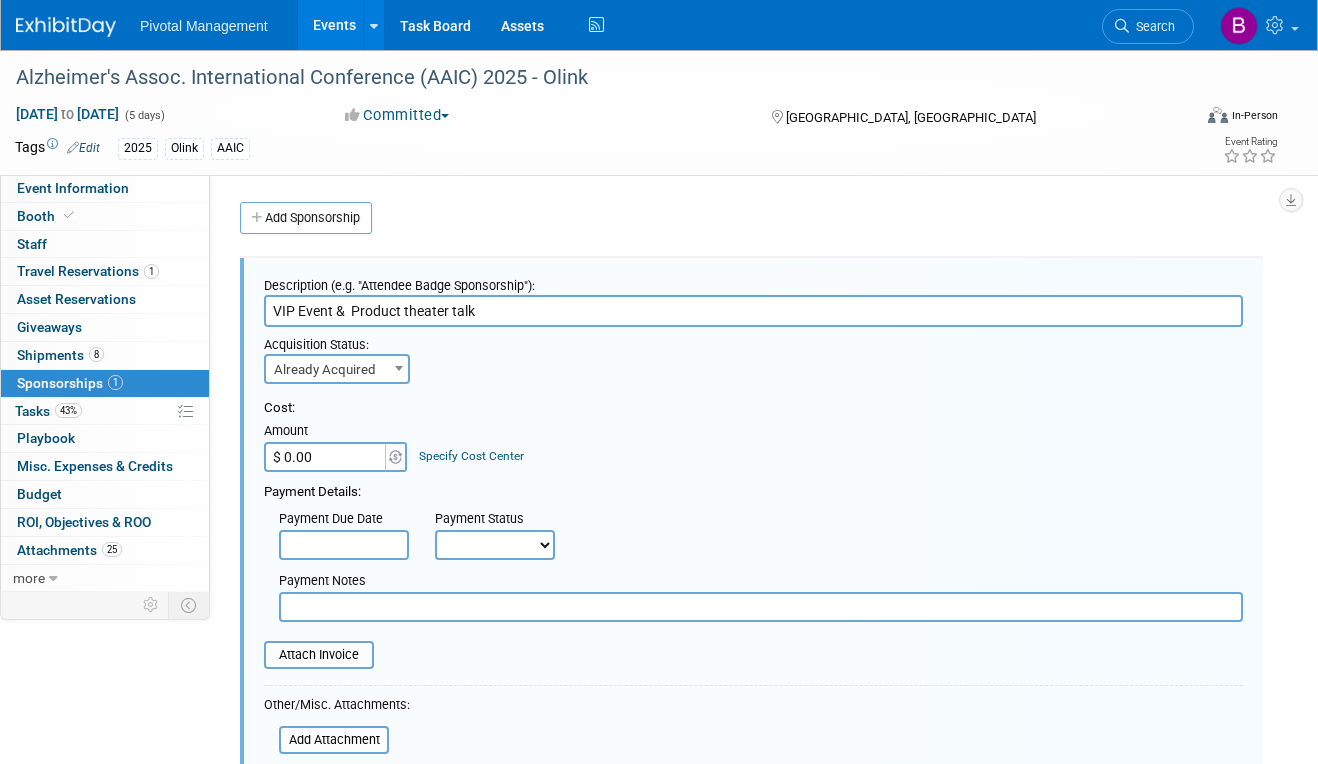 click on "VIP Event &  Product theater talk" at bounding box center [753, 311] 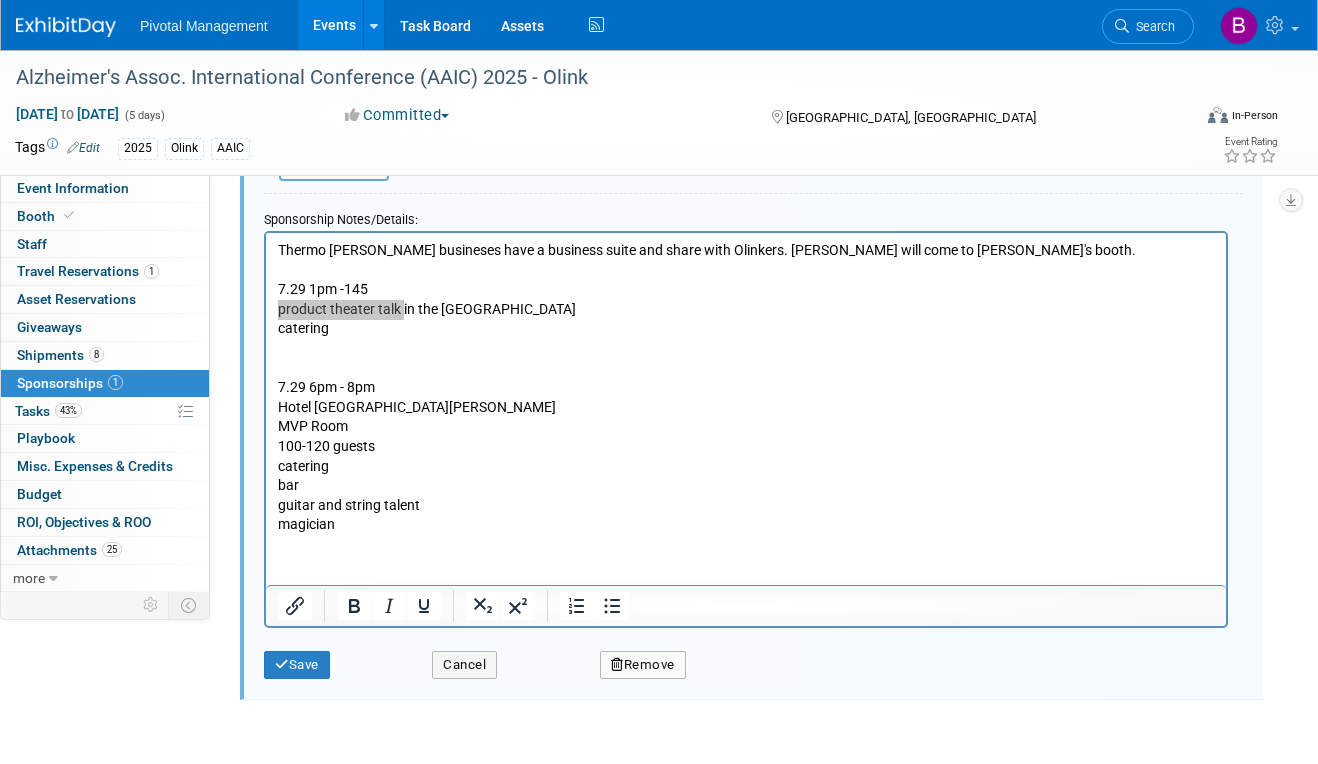 scroll, scrollTop: 588, scrollLeft: 0, axis: vertical 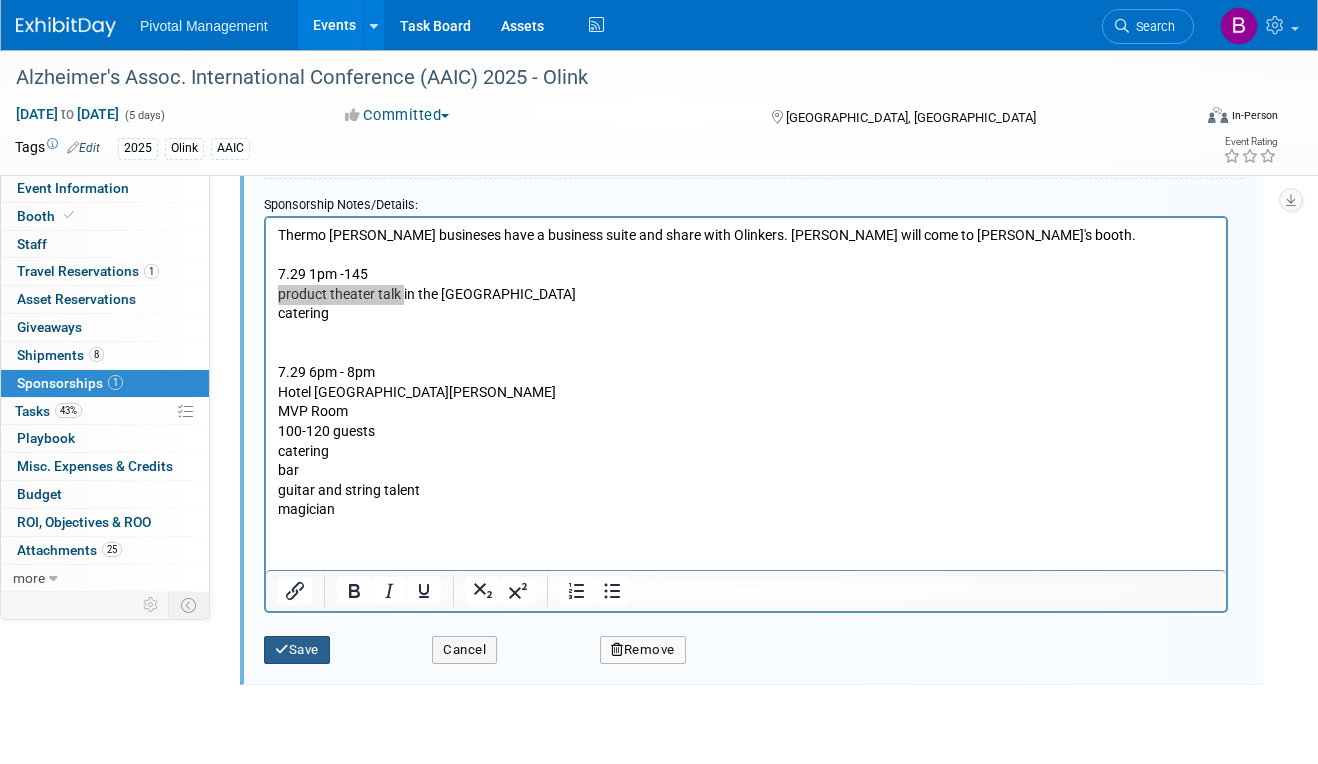 type on "VIP Event &  Product Theater Talk" 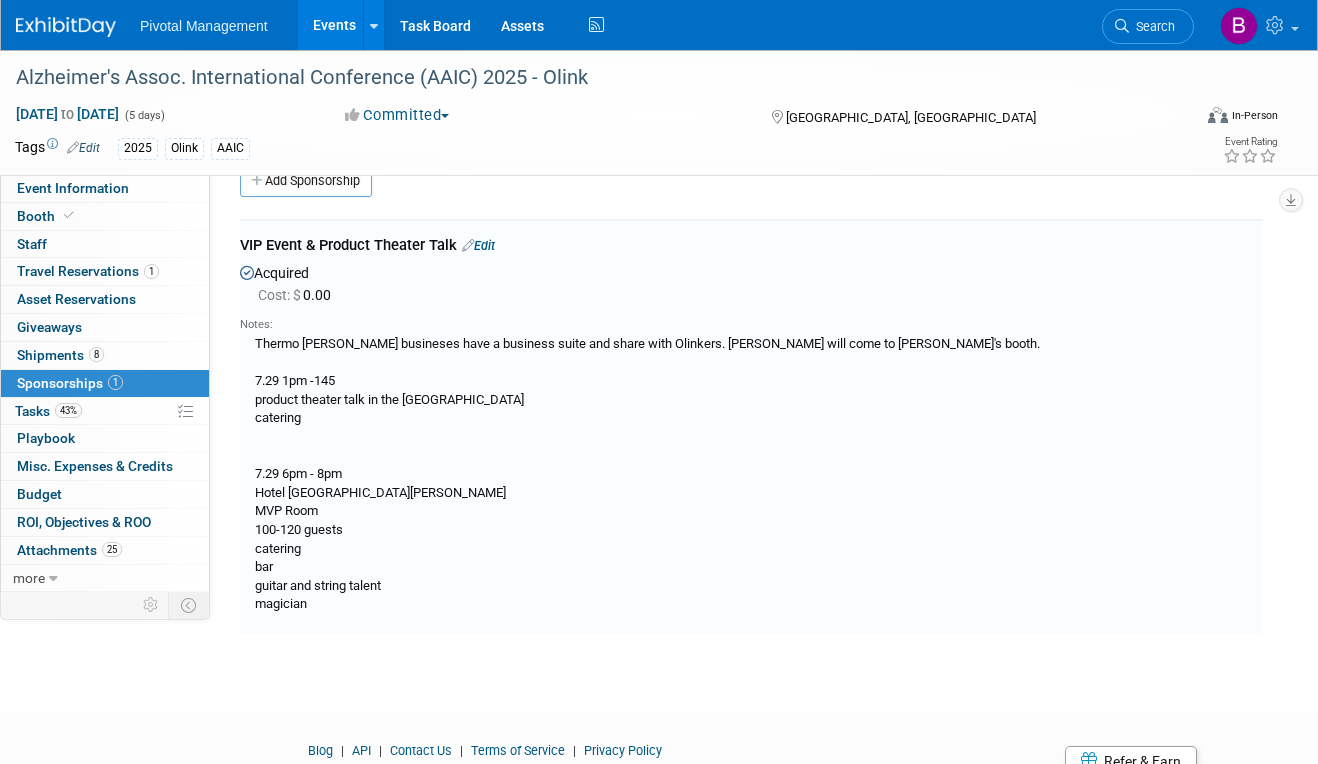 scroll, scrollTop: 0, scrollLeft: 0, axis: both 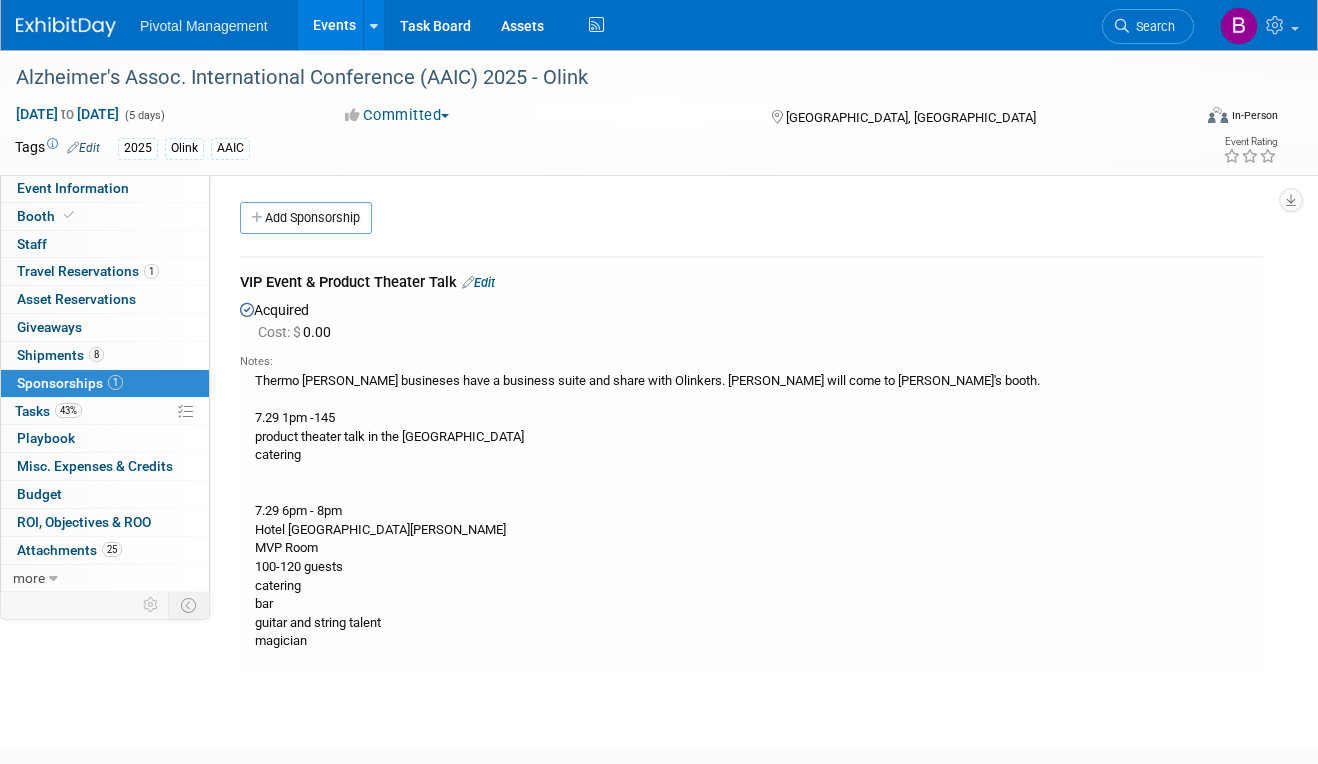 drag, startPoint x: 322, startPoint y: 284, endPoint x: 476, endPoint y: 284, distance: 154 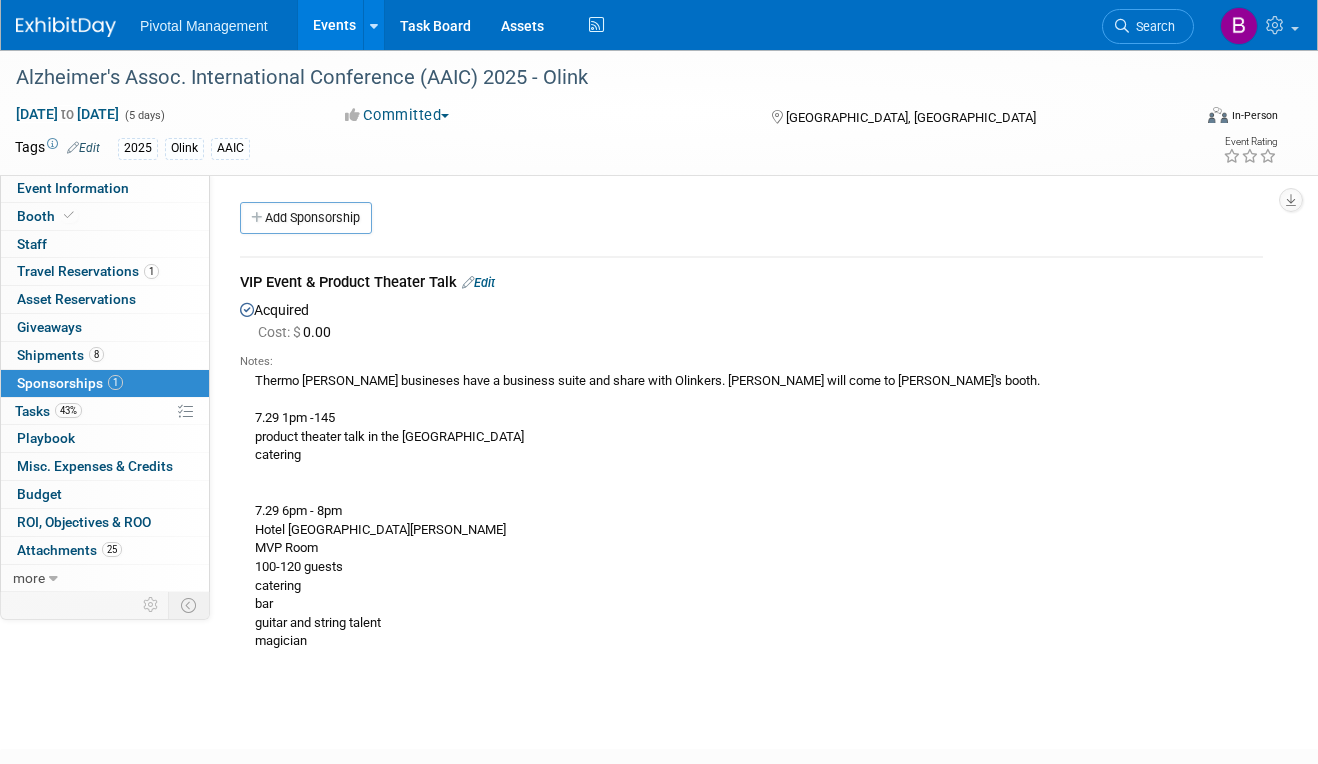 click on "Cost: $  0.00" at bounding box center [760, 332] 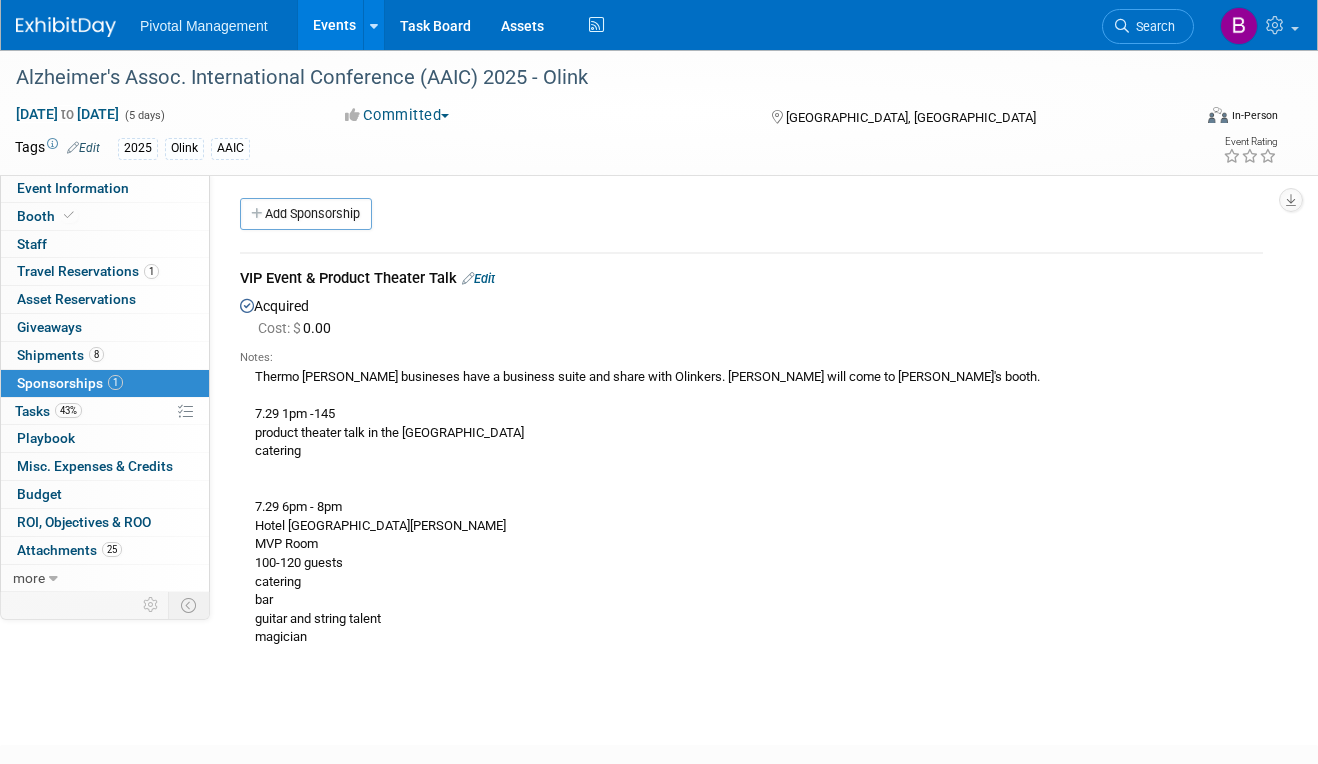 scroll, scrollTop: 0, scrollLeft: 0, axis: both 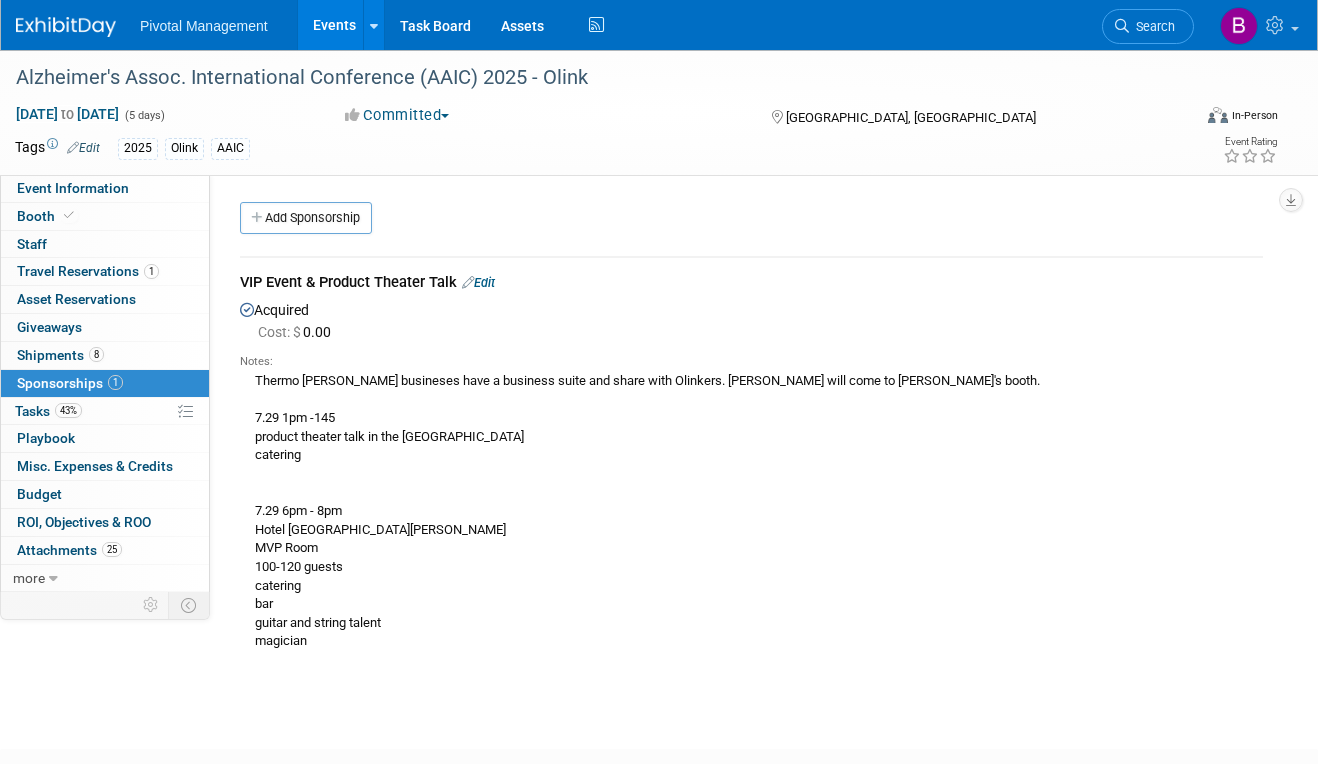 click on "Edit" at bounding box center (478, 282) 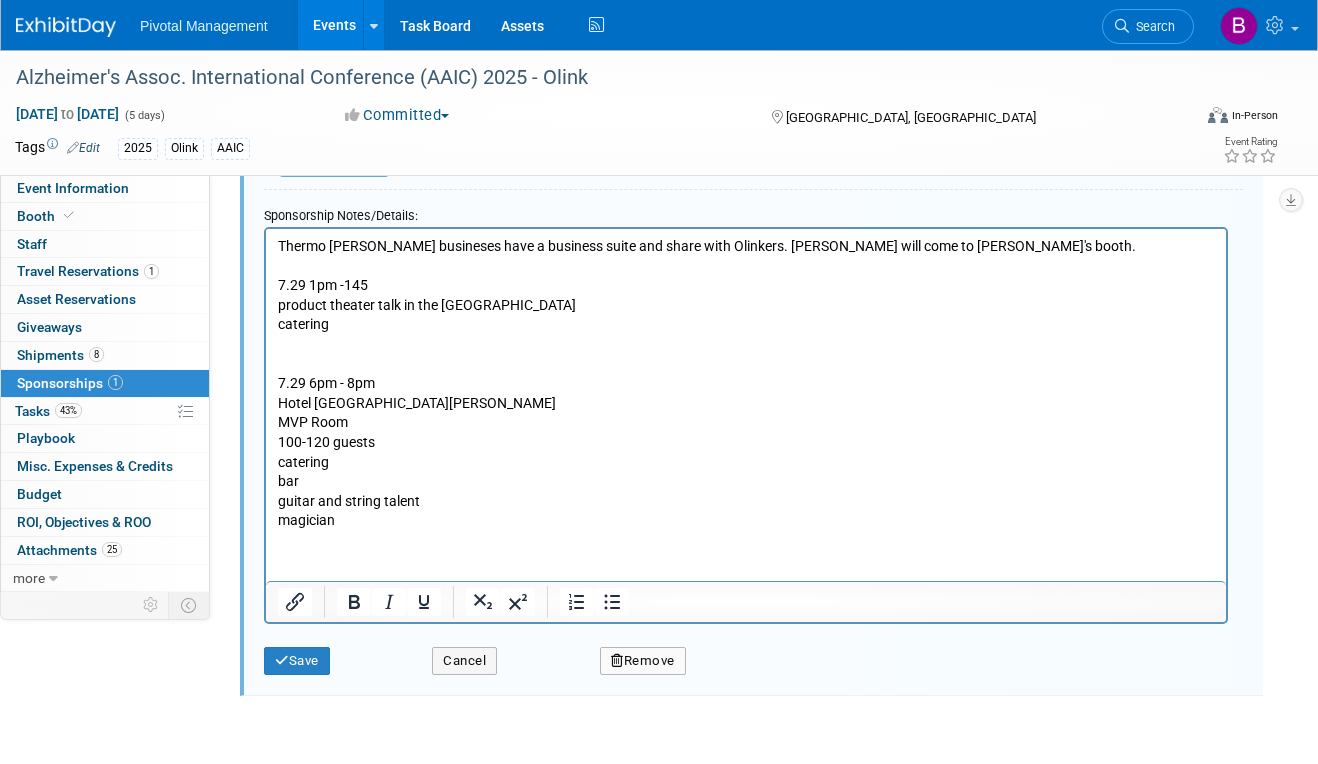 scroll, scrollTop: 667, scrollLeft: 0, axis: vertical 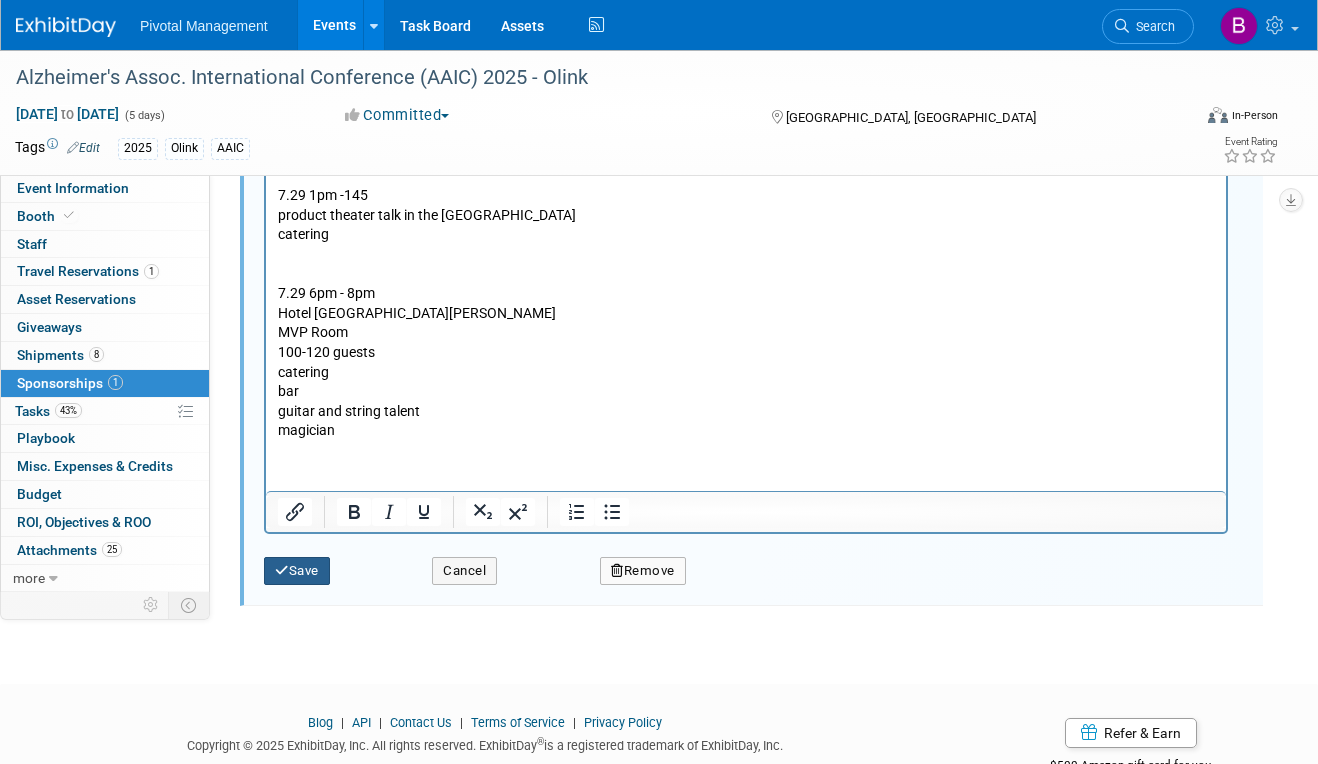 click on "Save" at bounding box center (297, 571) 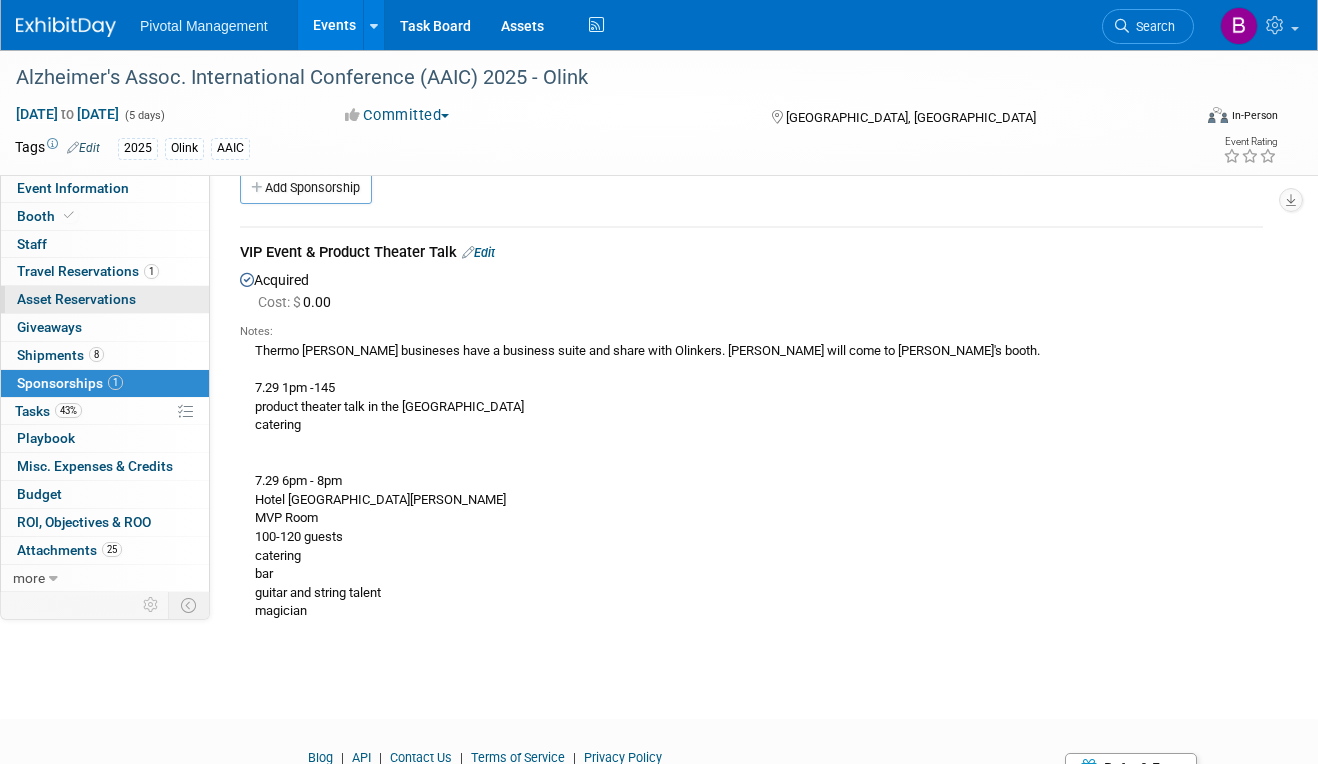 scroll, scrollTop: 0, scrollLeft: 0, axis: both 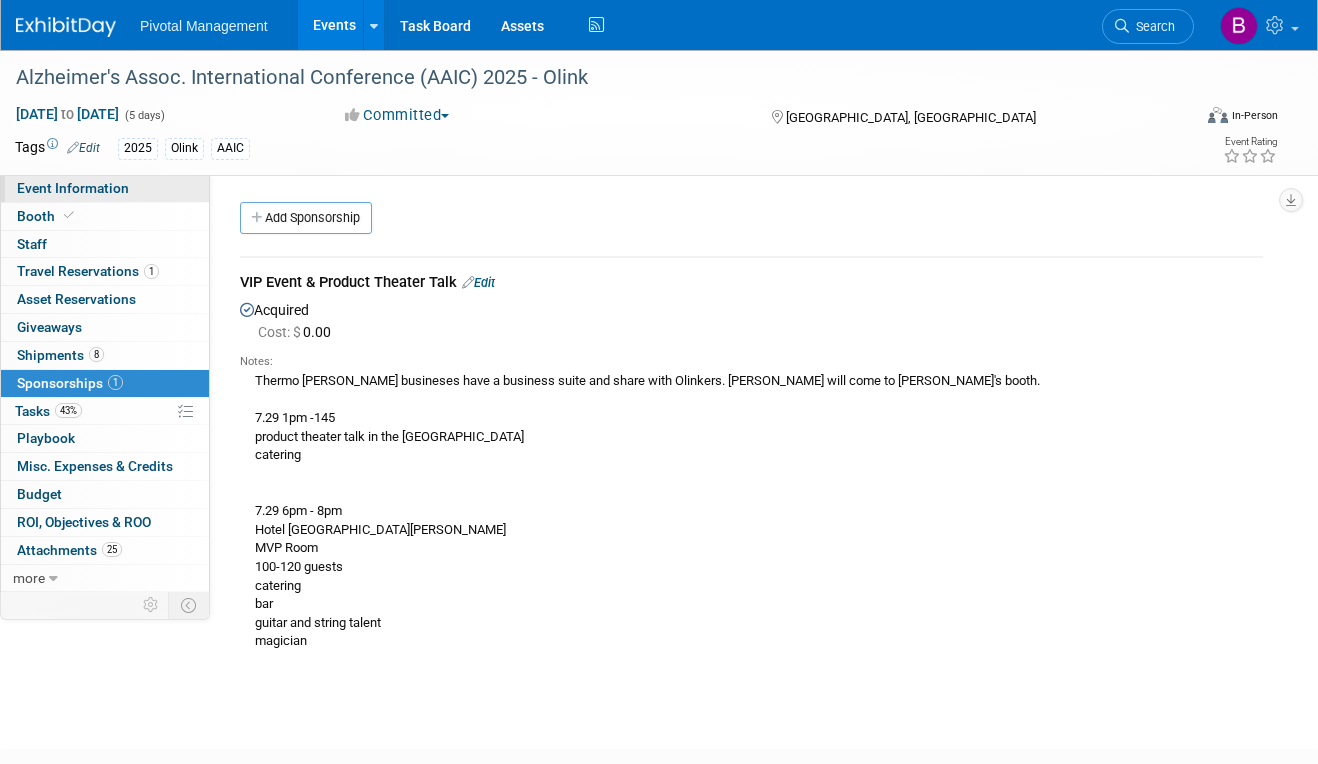 click on "Event Information" at bounding box center [73, 188] 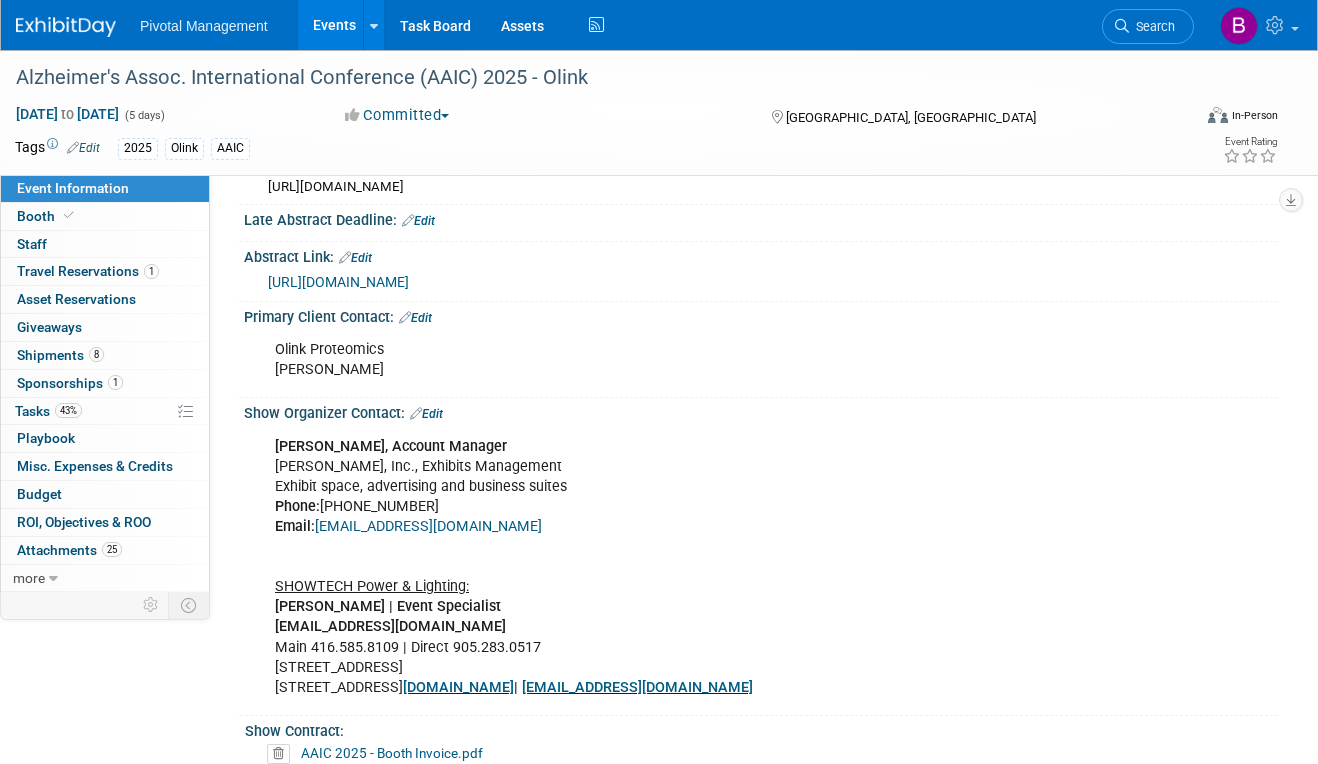 scroll, scrollTop: 1138, scrollLeft: 0, axis: vertical 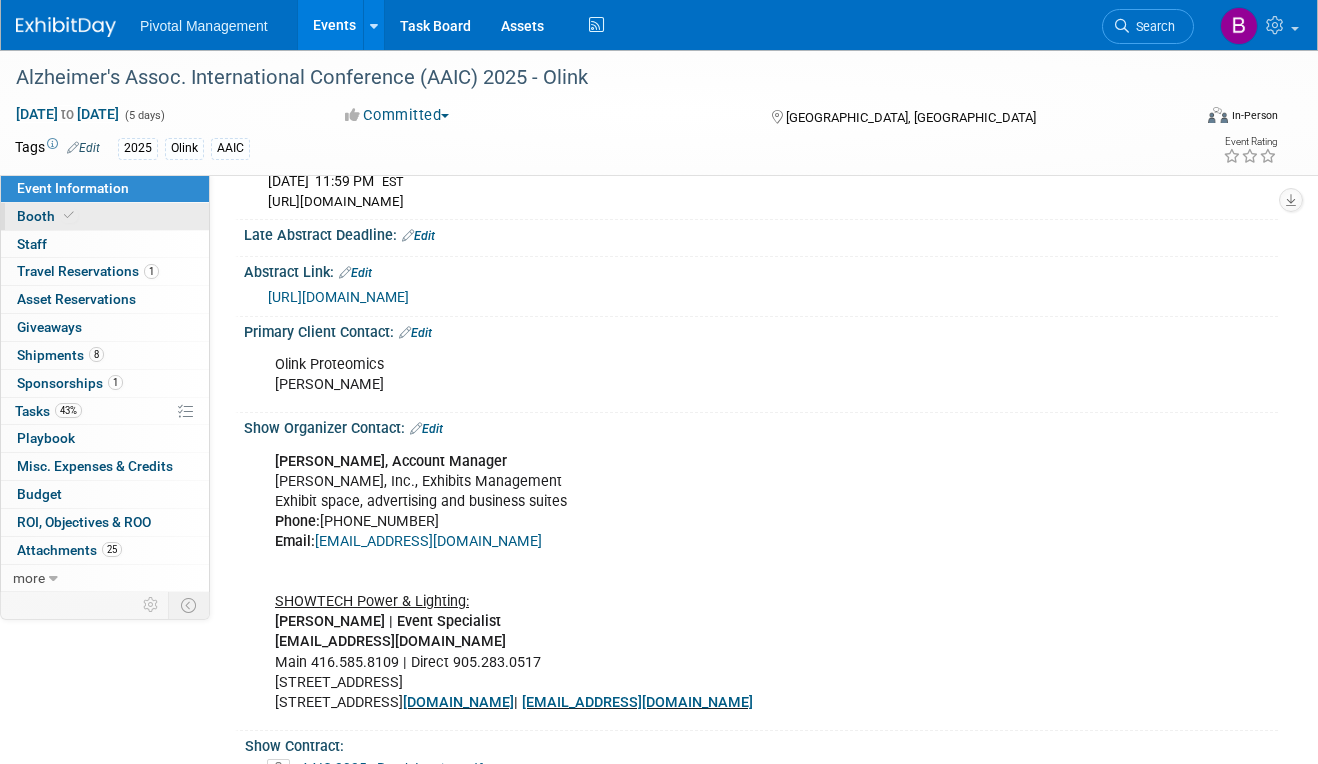 click on "Booth" at bounding box center (105, 216) 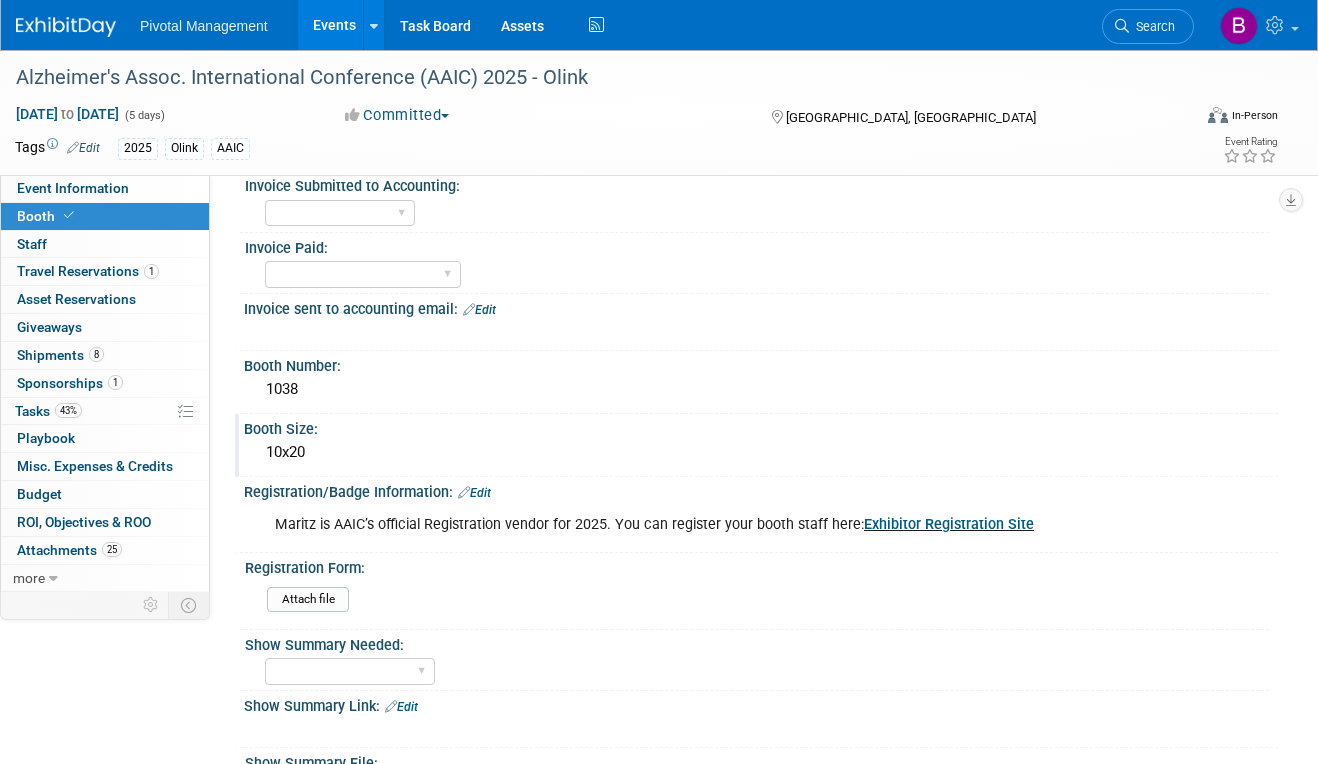 scroll, scrollTop: 132, scrollLeft: 0, axis: vertical 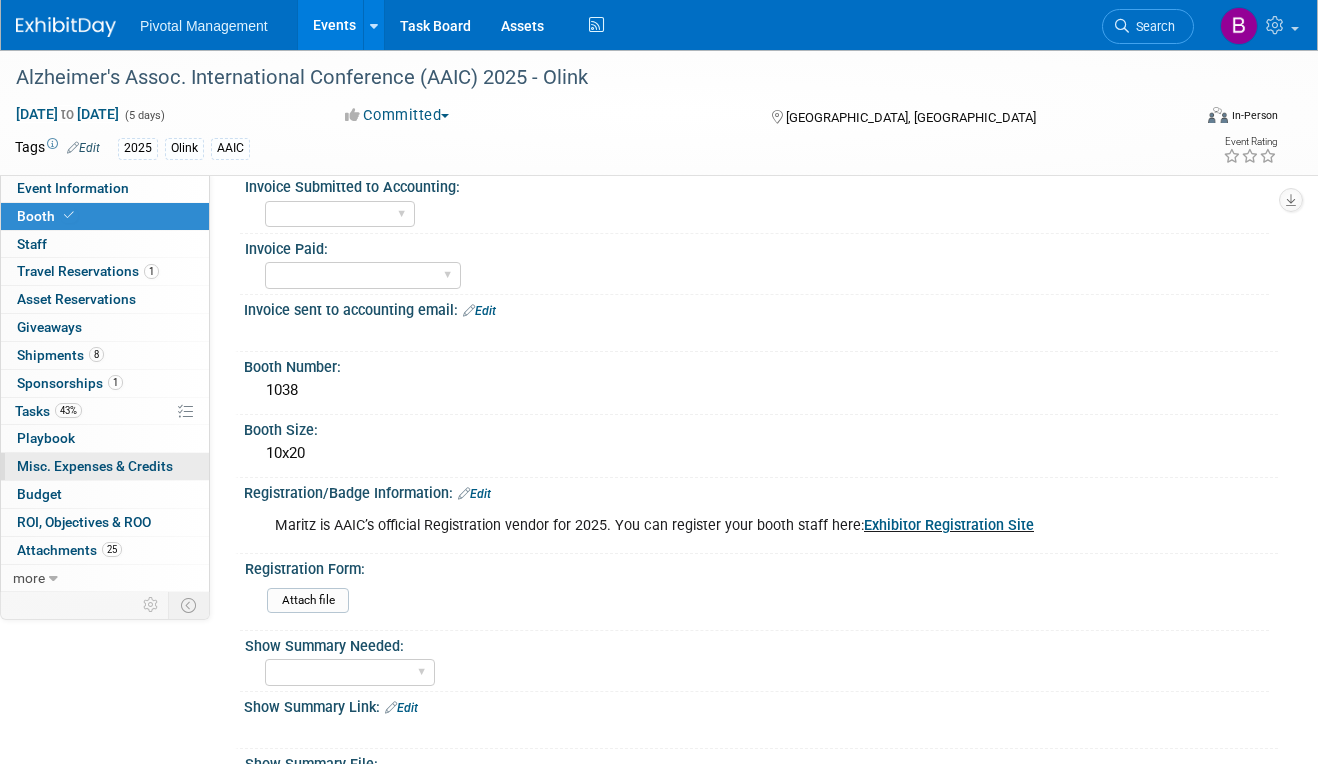 click on "0
Misc. Expenses & Credits 0" at bounding box center (105, 466) 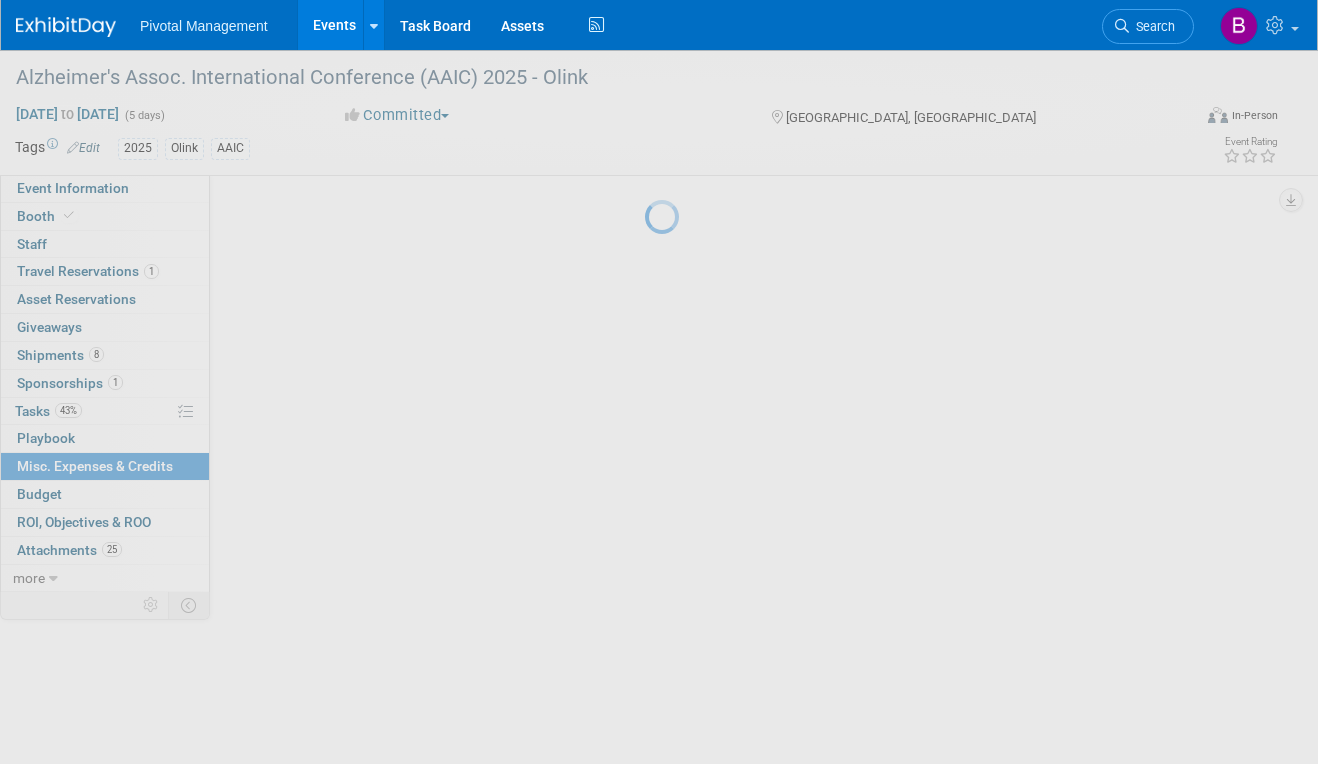 scroll, scrollTop: 0, scrollLeft: 0, axis: both 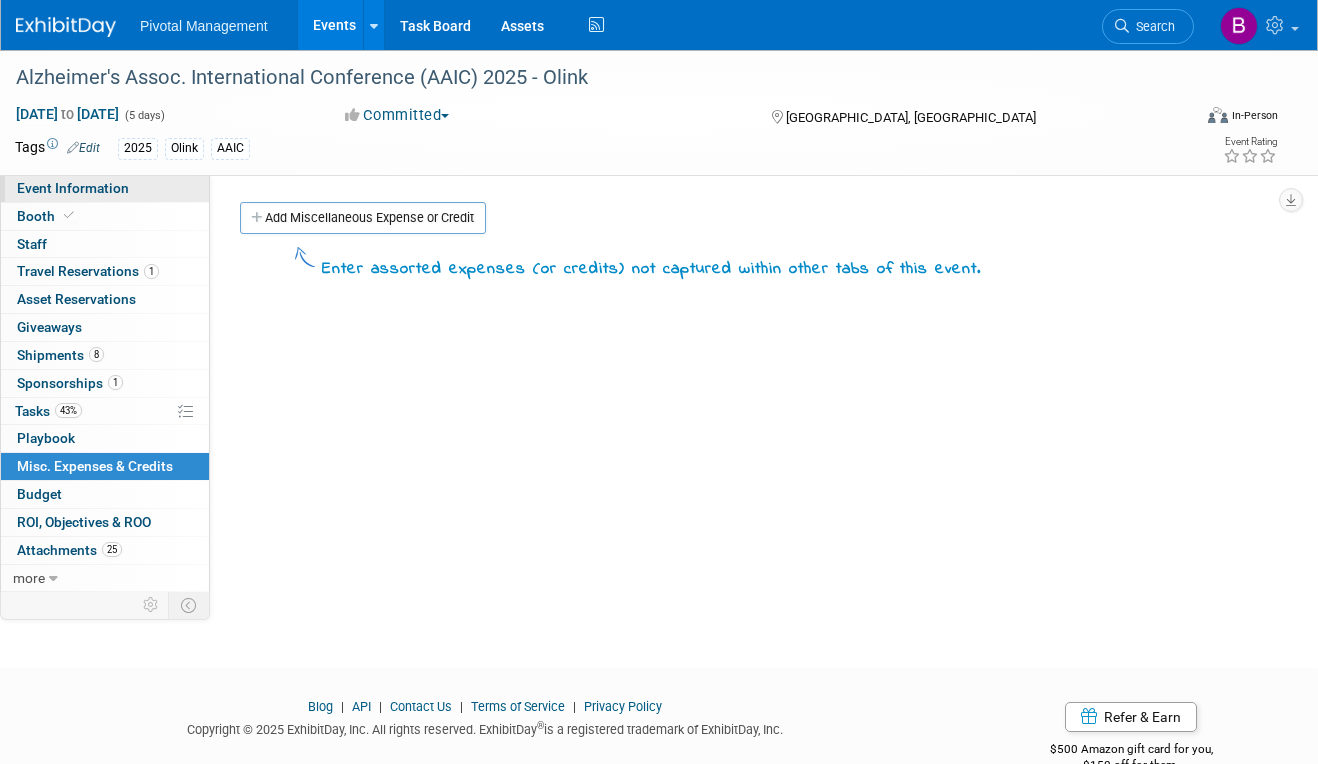 click on "Event Information" at bounding box center (73, 188) 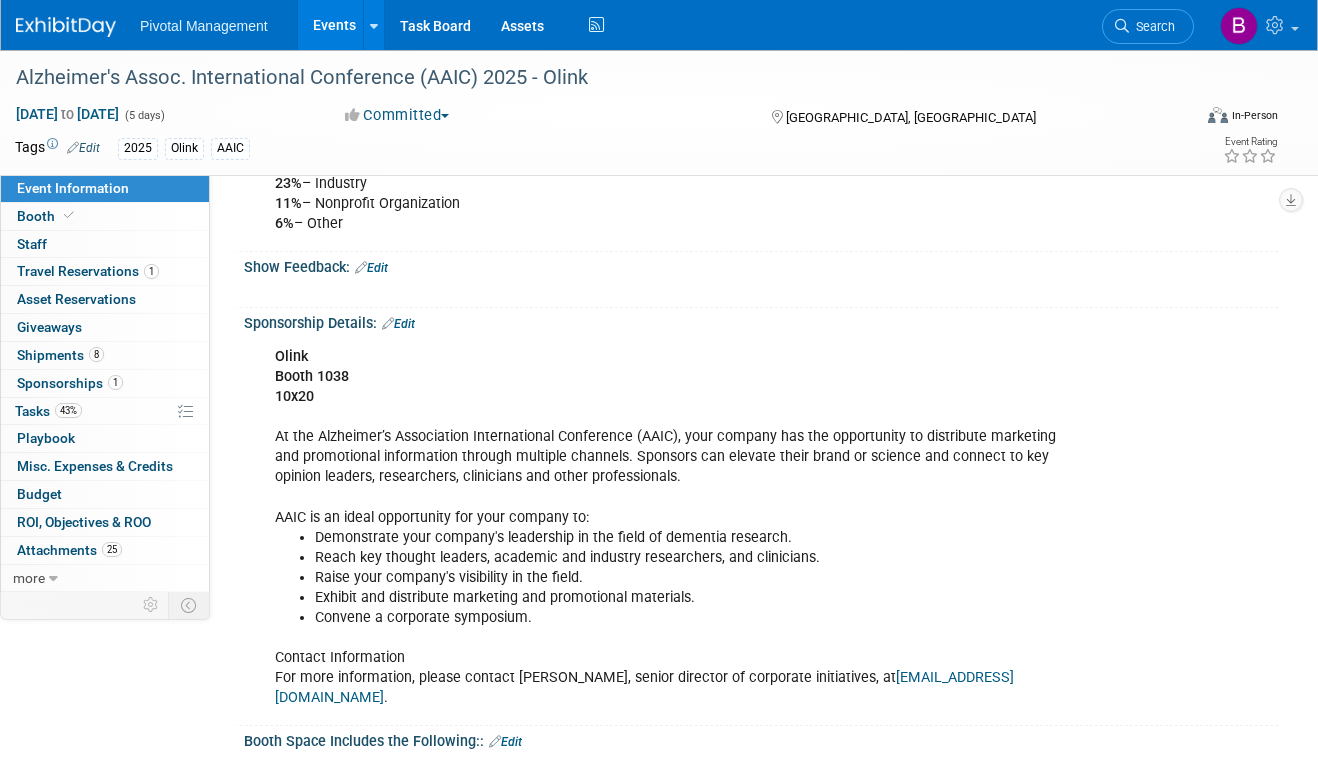 scroll, scrollTop: 389, scrollLeft: 0, axis: vertical 